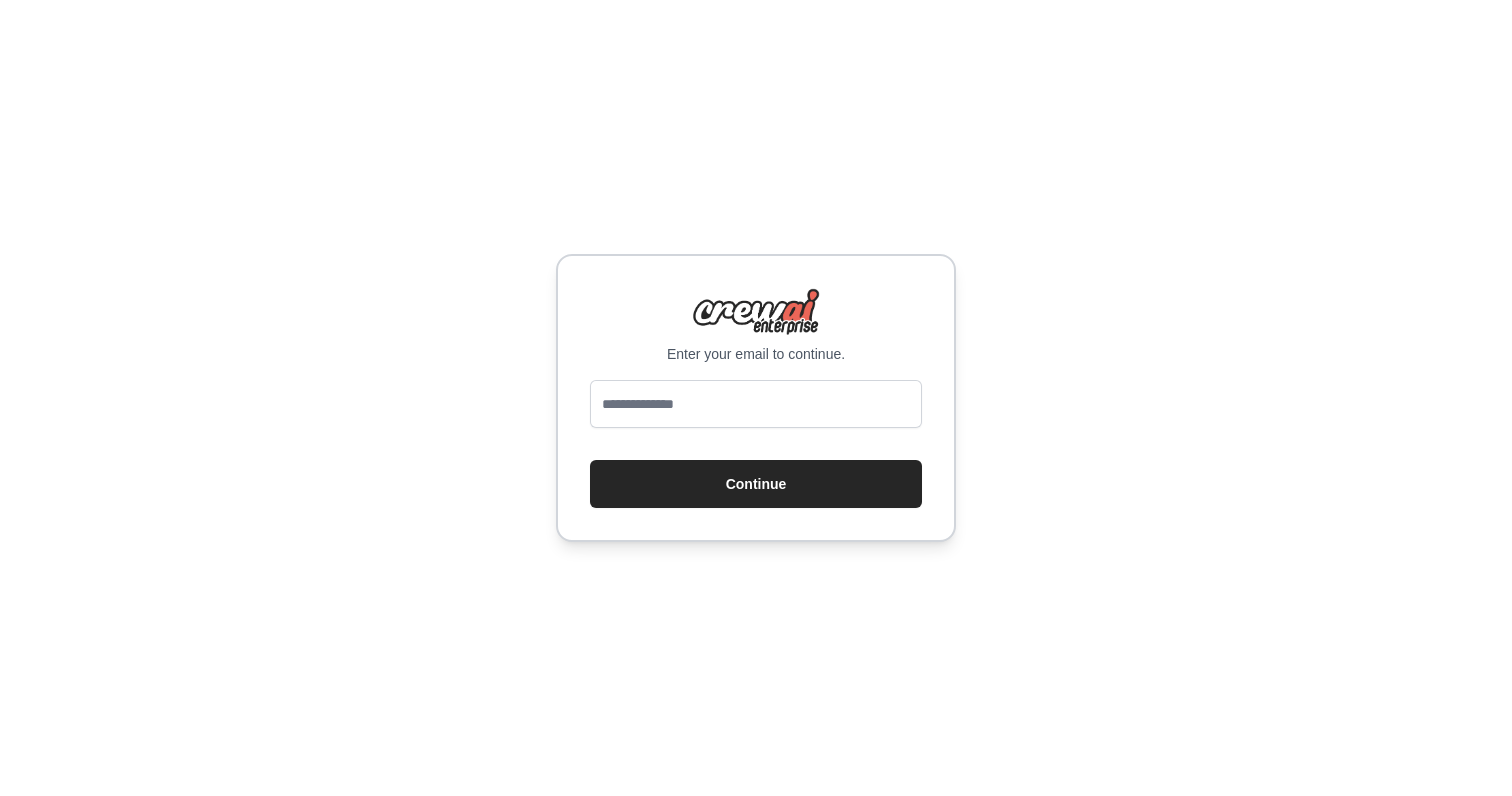 scroll, scrollTop: 0, scrollLeft: 0, axis: both 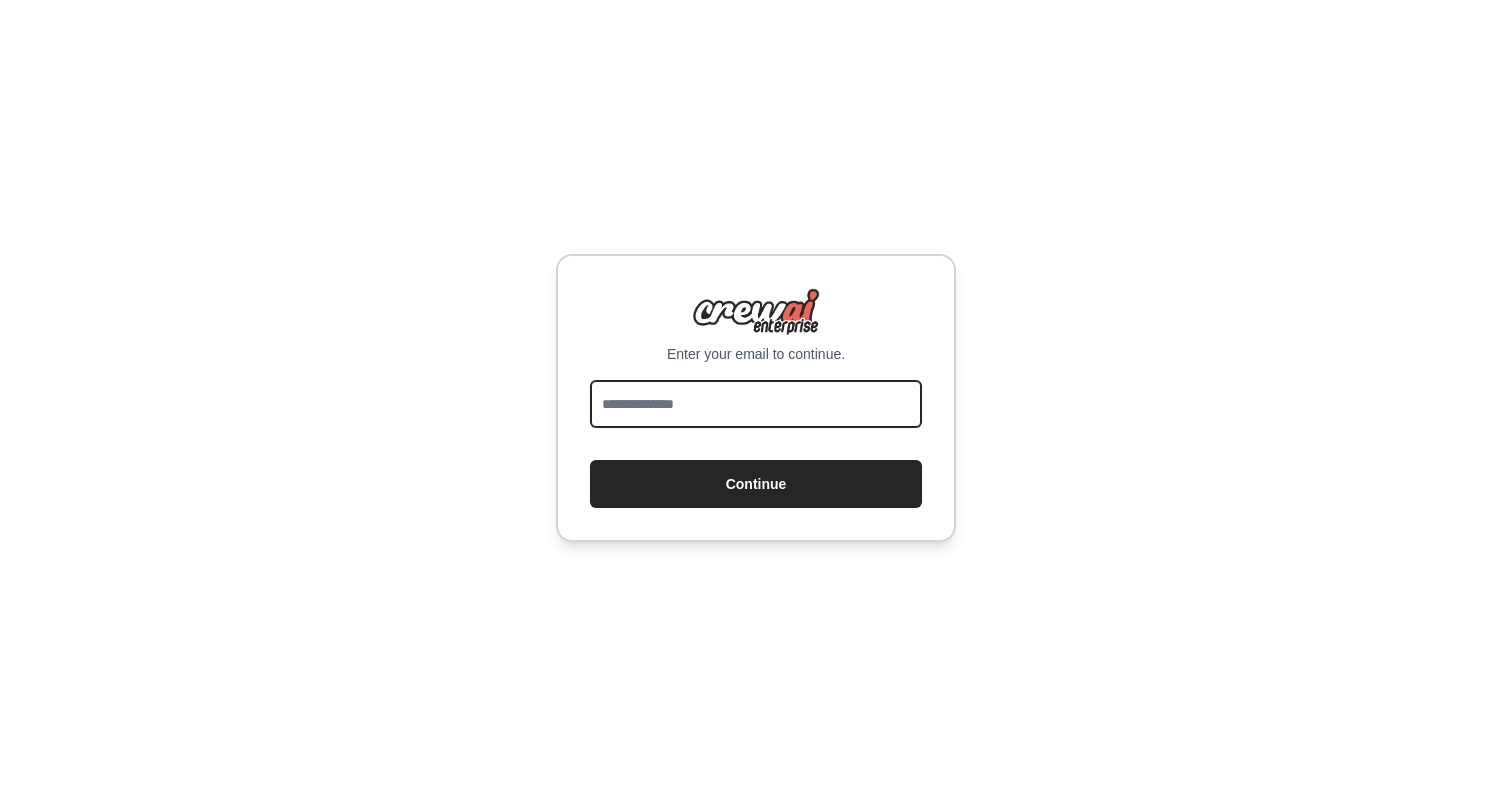 click at bounding box center [756, 404] 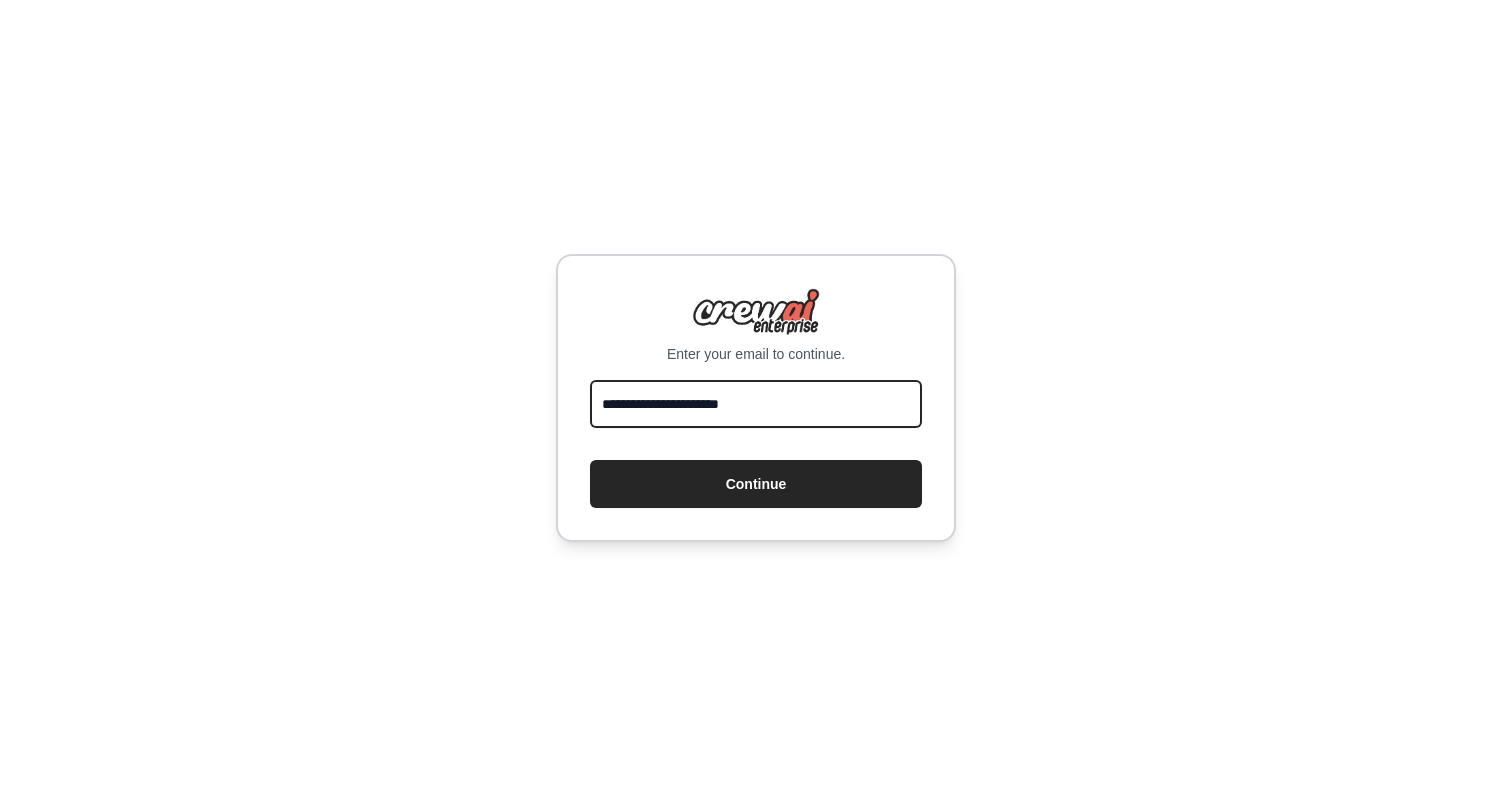 type on "**********" 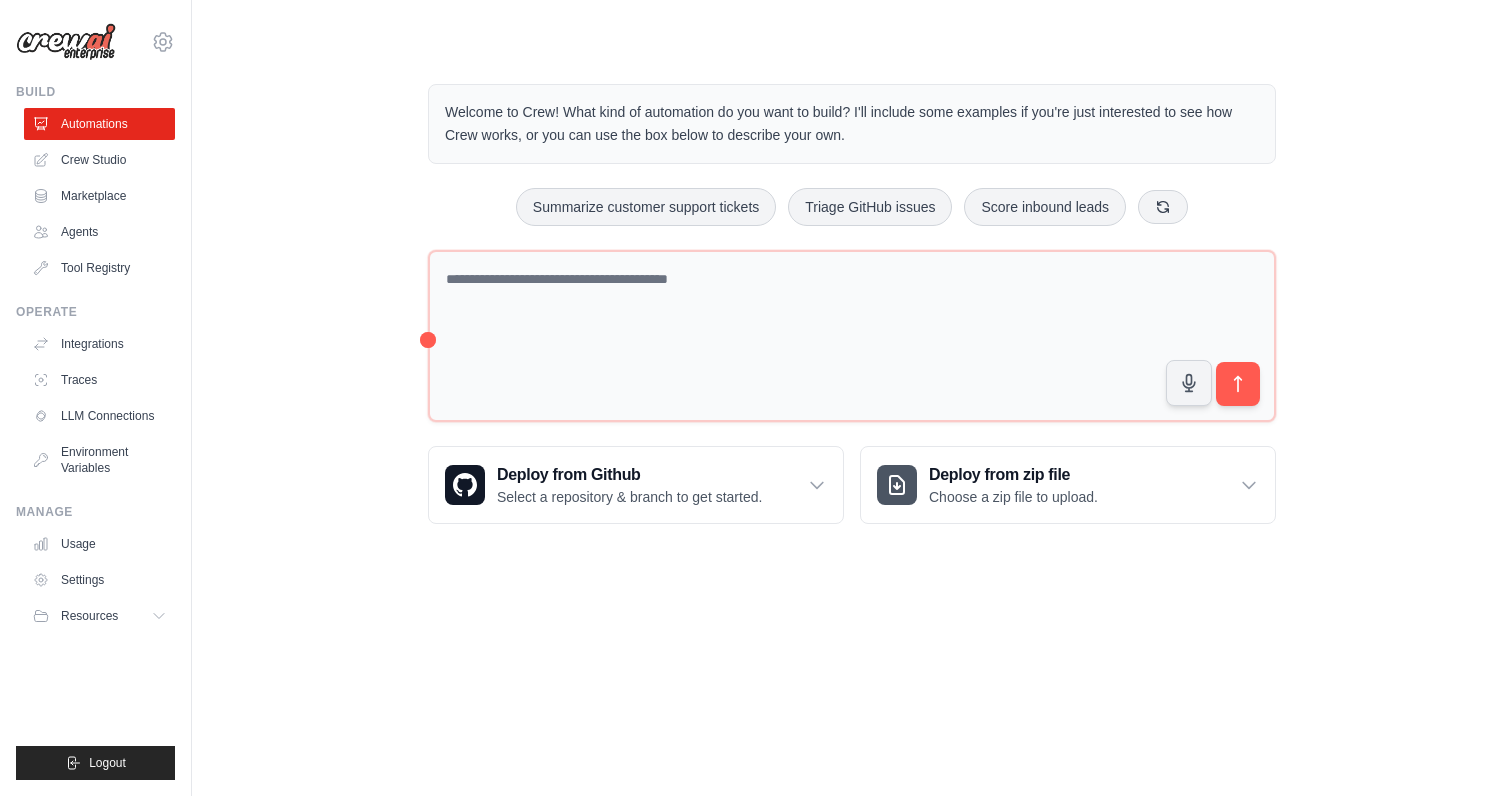 scroll, scrollTop: 0, scrollLeft: 0, axis: both 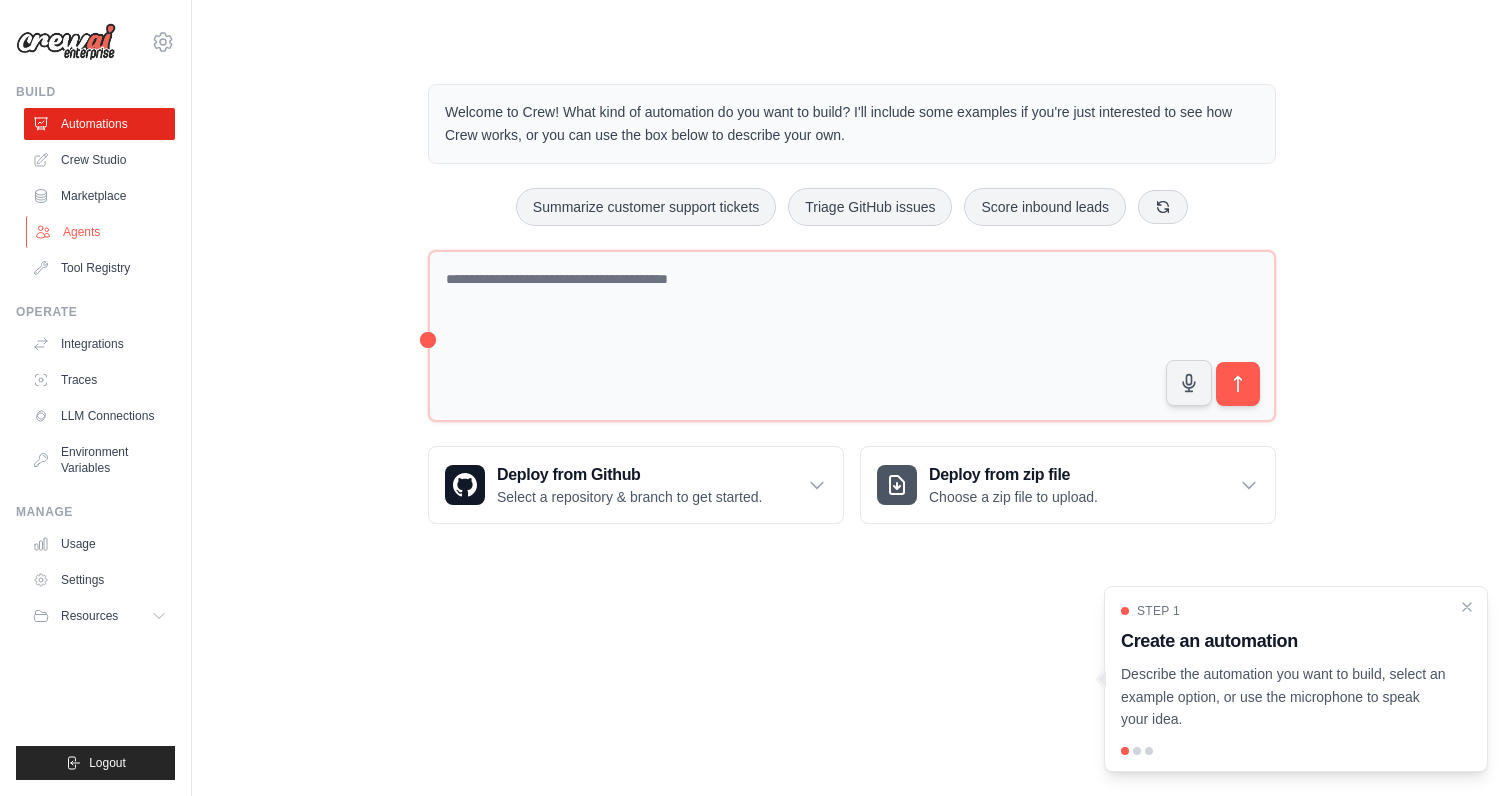 click on "Agents" at bounding box center [101, 232] 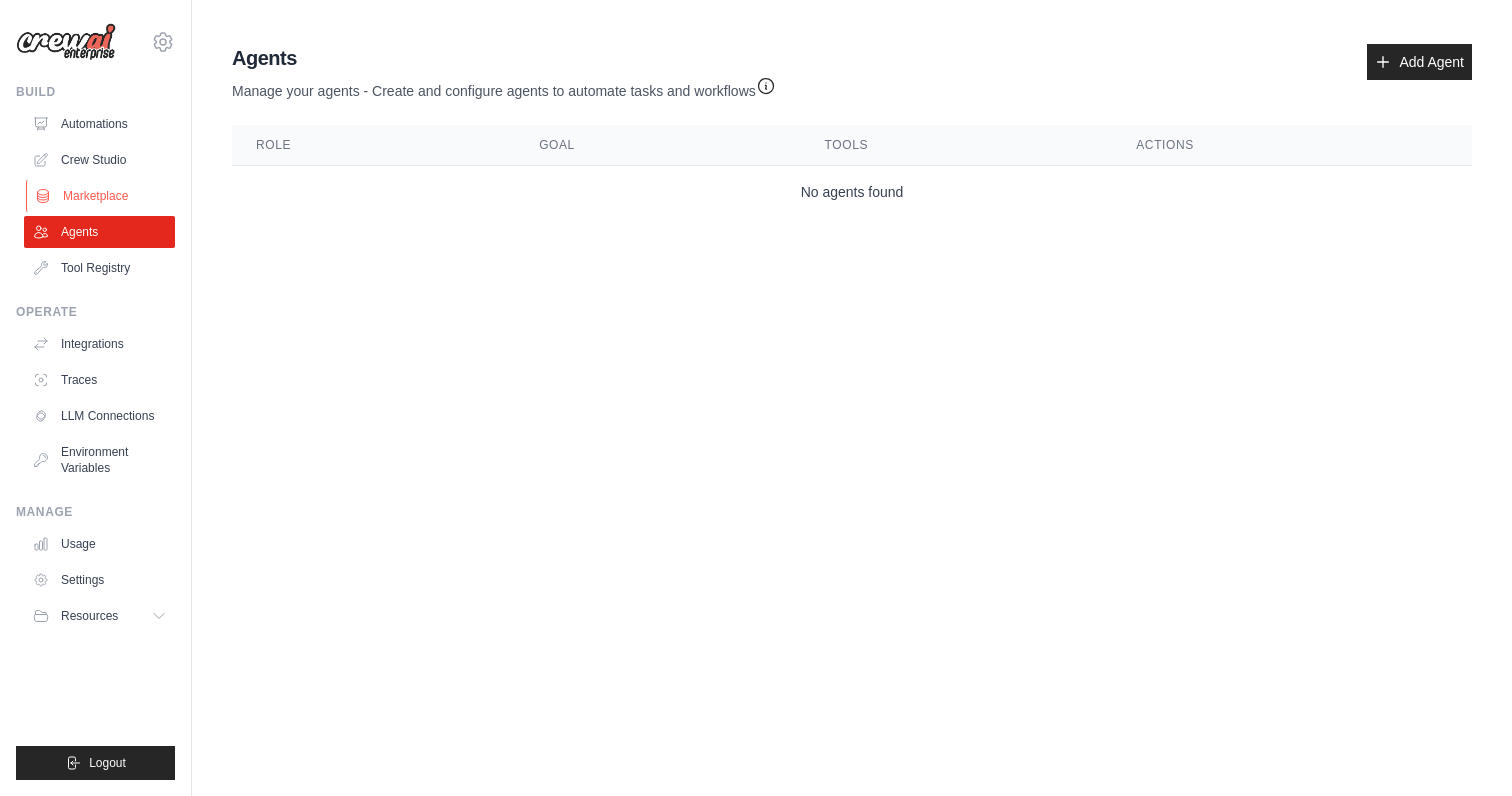click on "Marketplace" at bounding box center (101, 196) 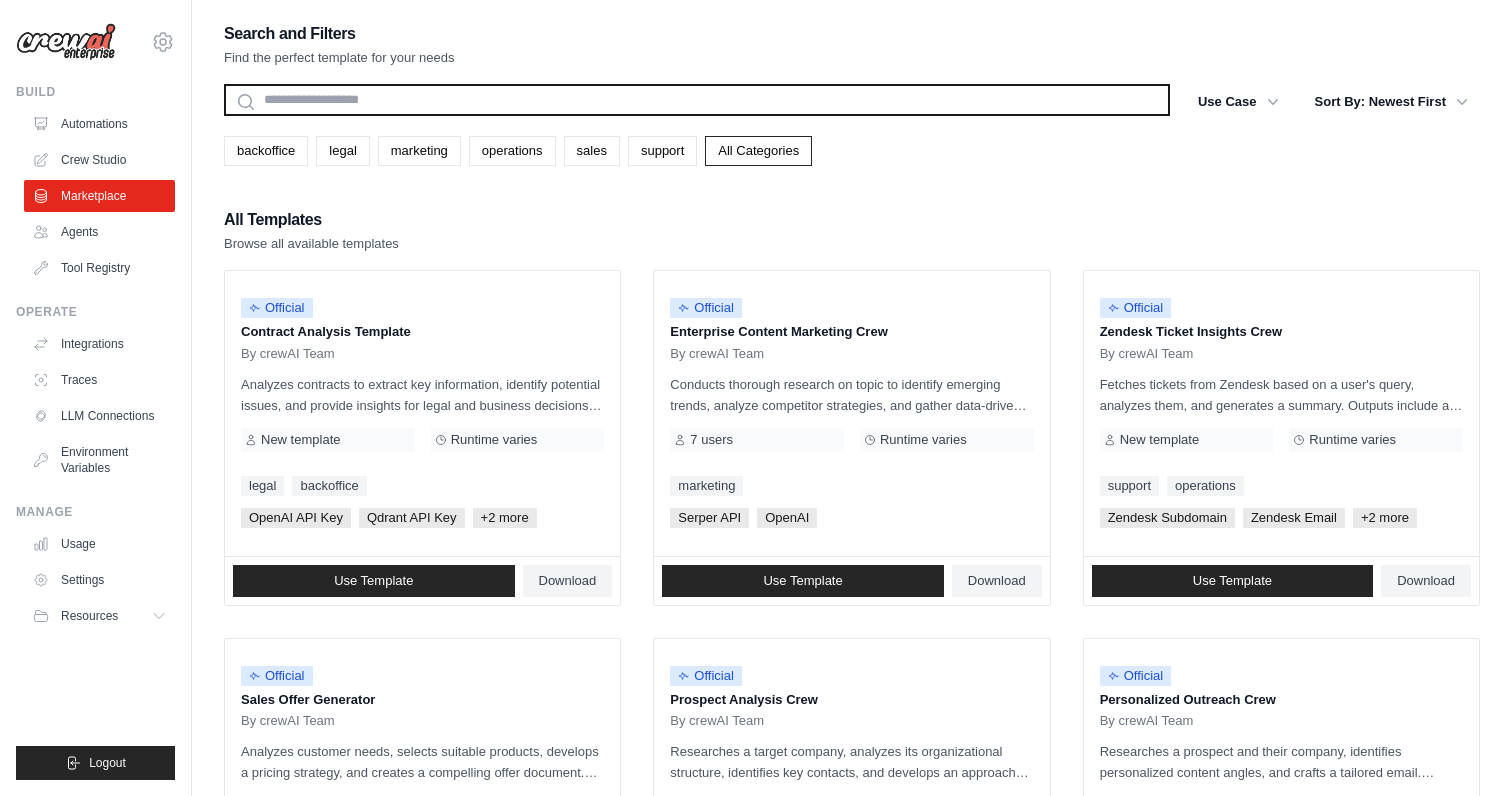 click at bounding box center [697, 100] 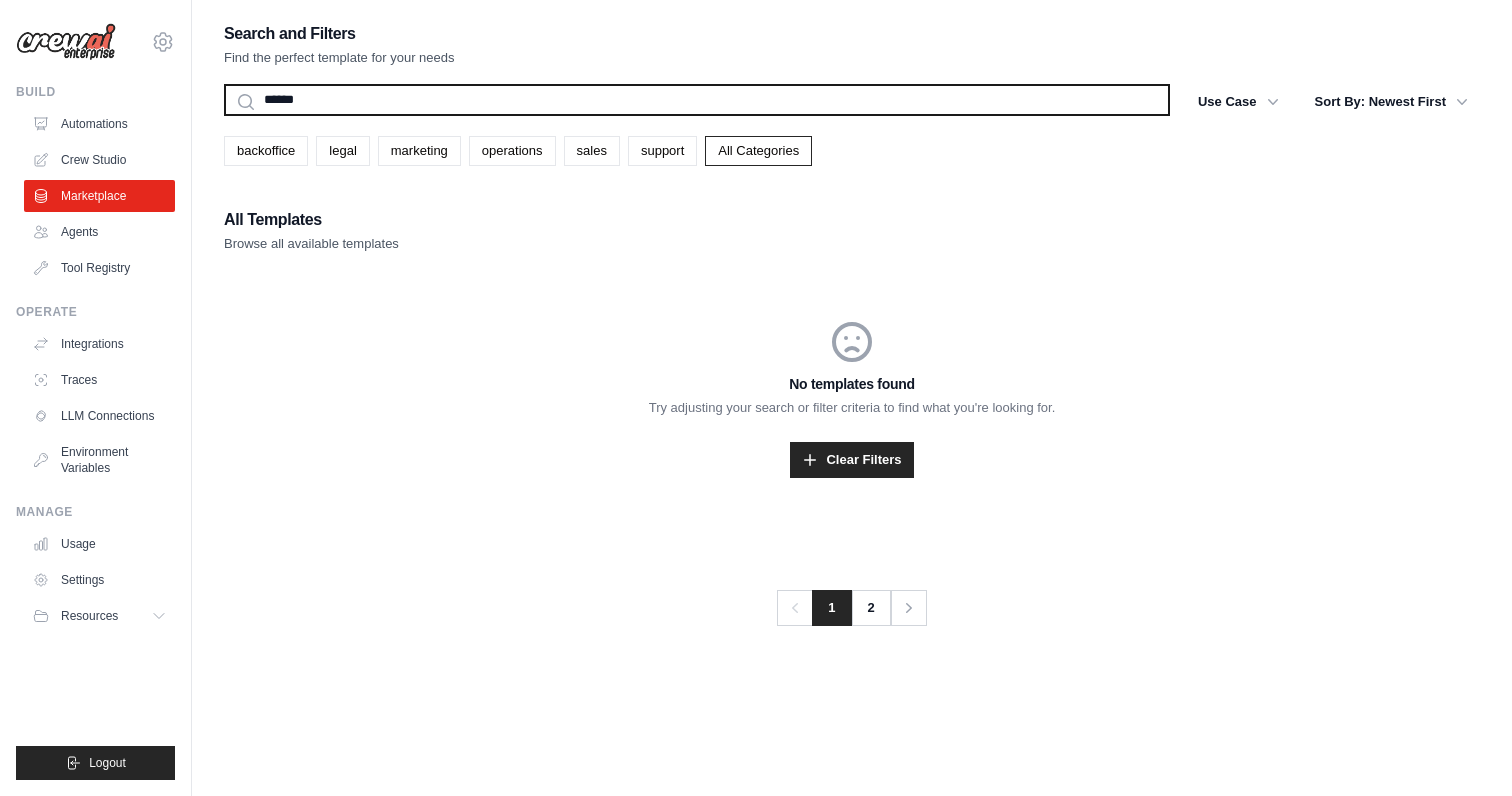 type on "*******" 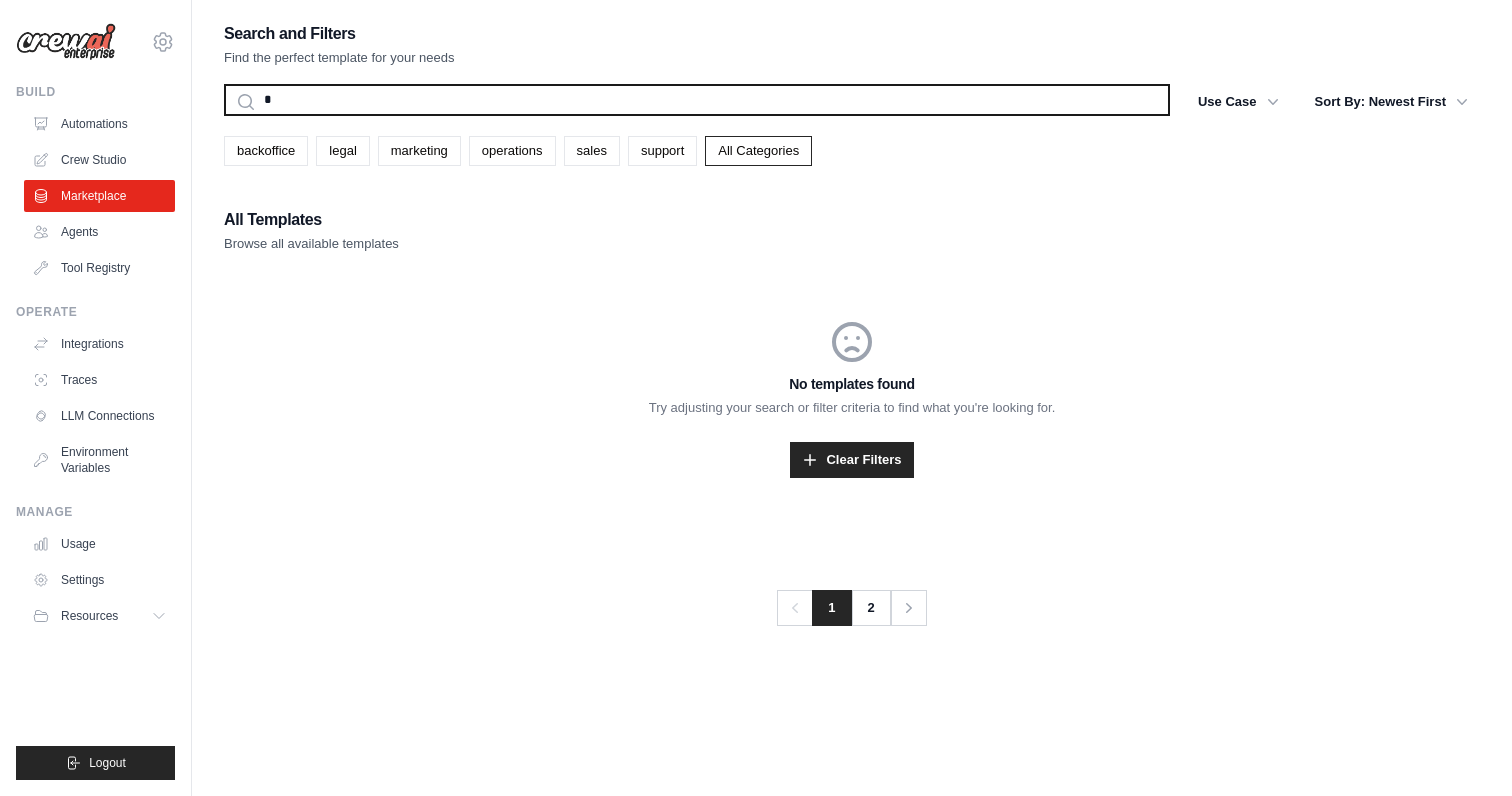type on "**" 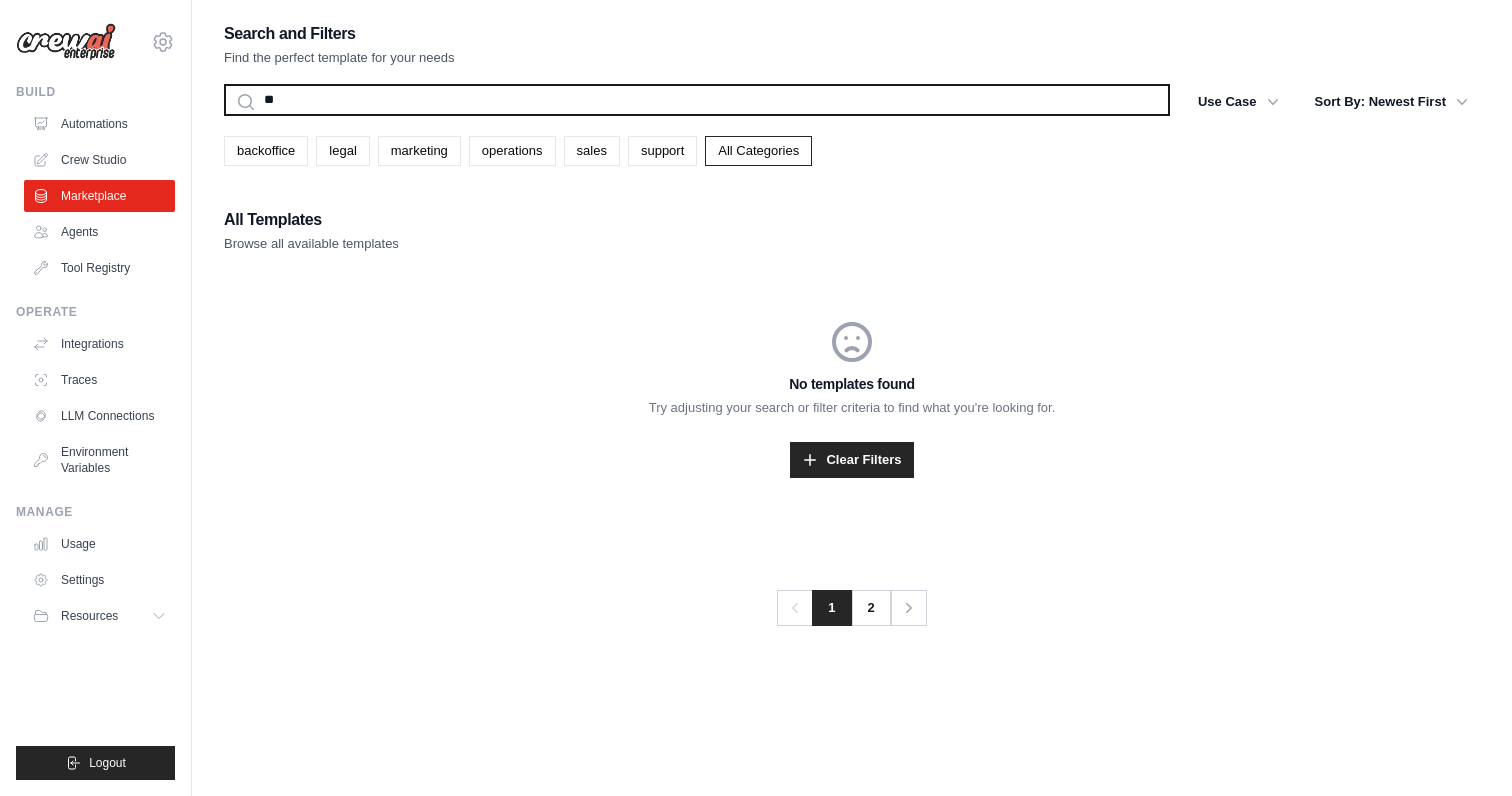 type 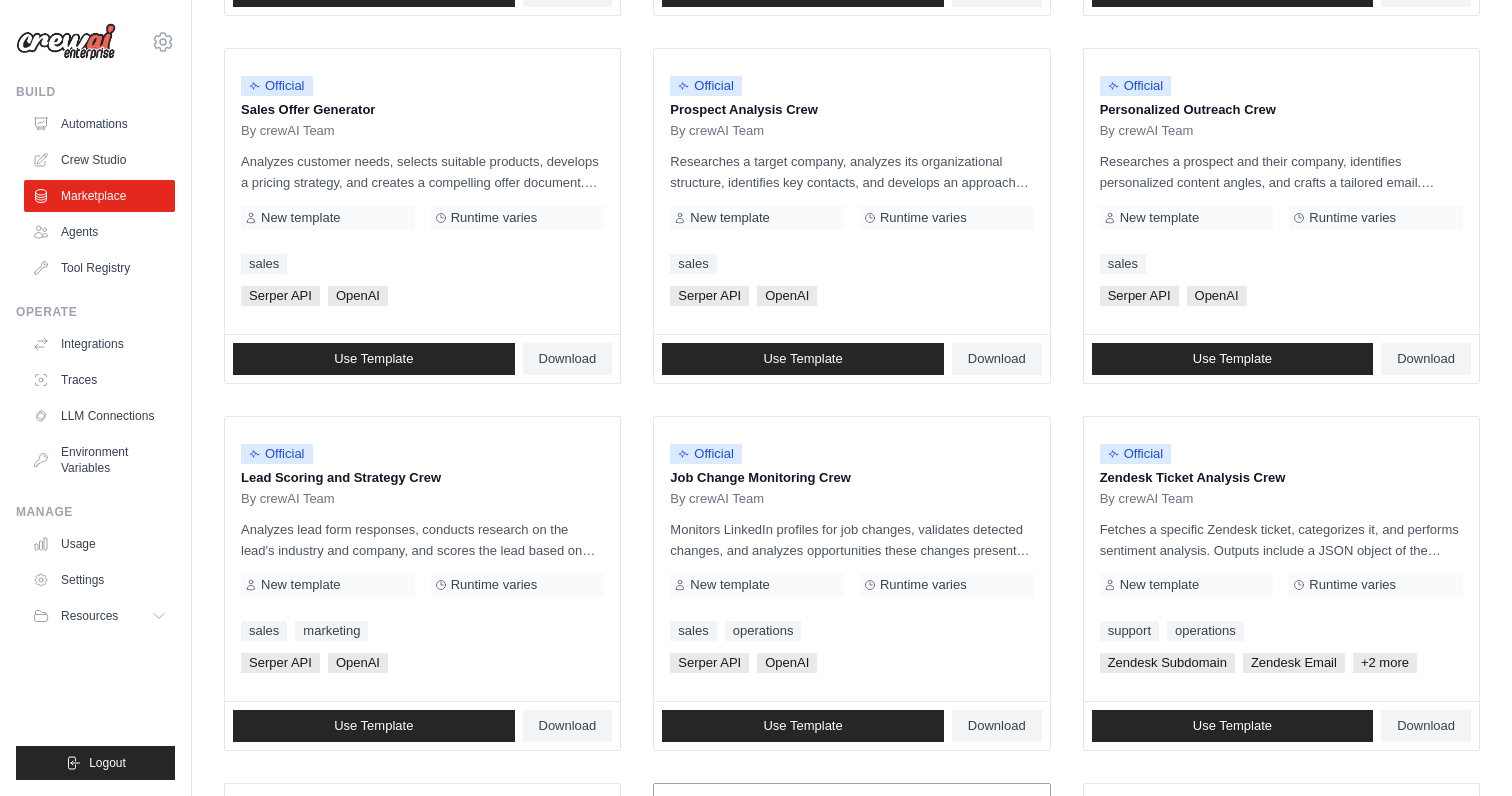scroll, scrollTop: 1057, scrollLeft: 0, axis: vertical 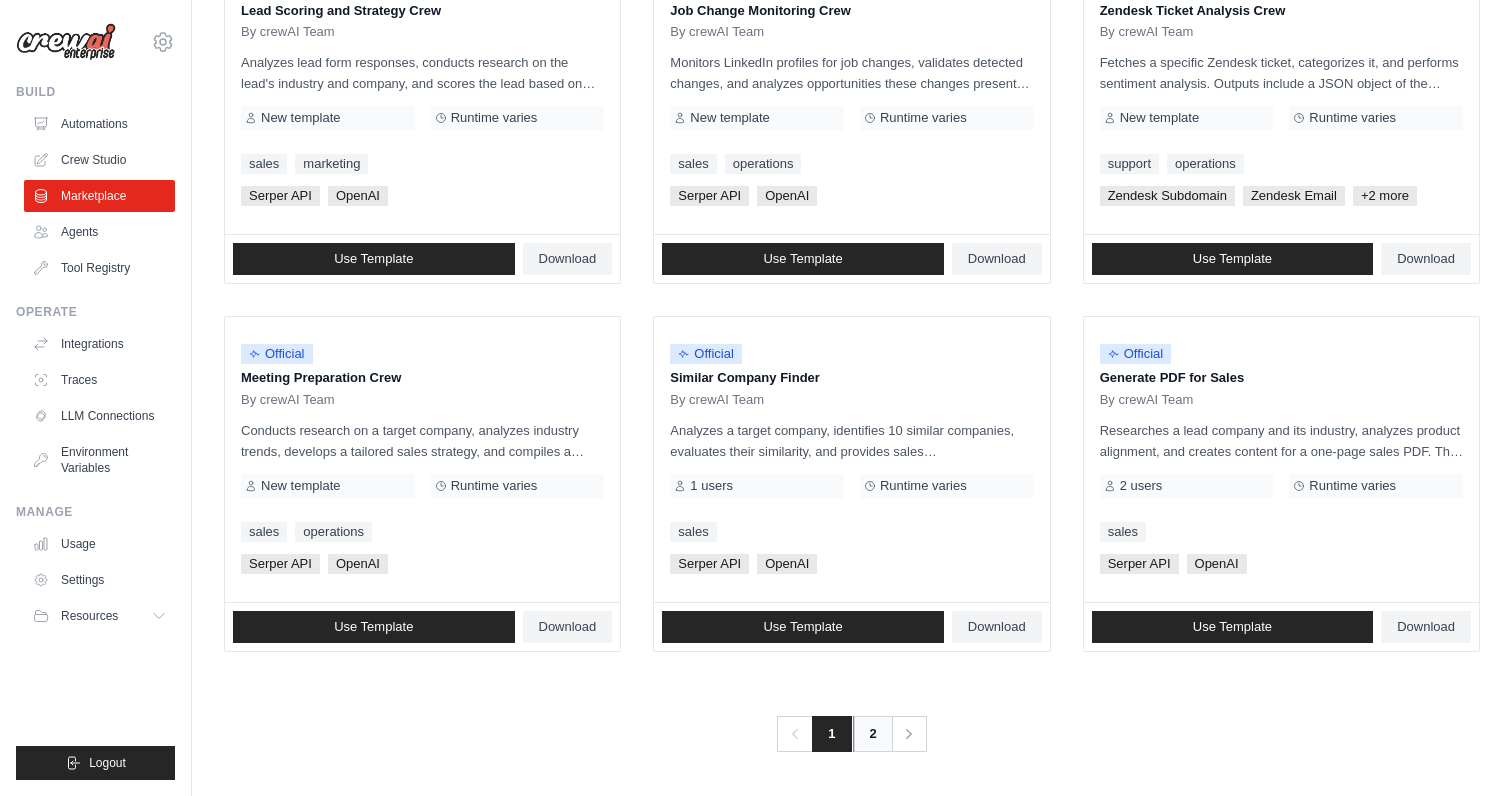 click on "2" at bounding box center (873, 734) 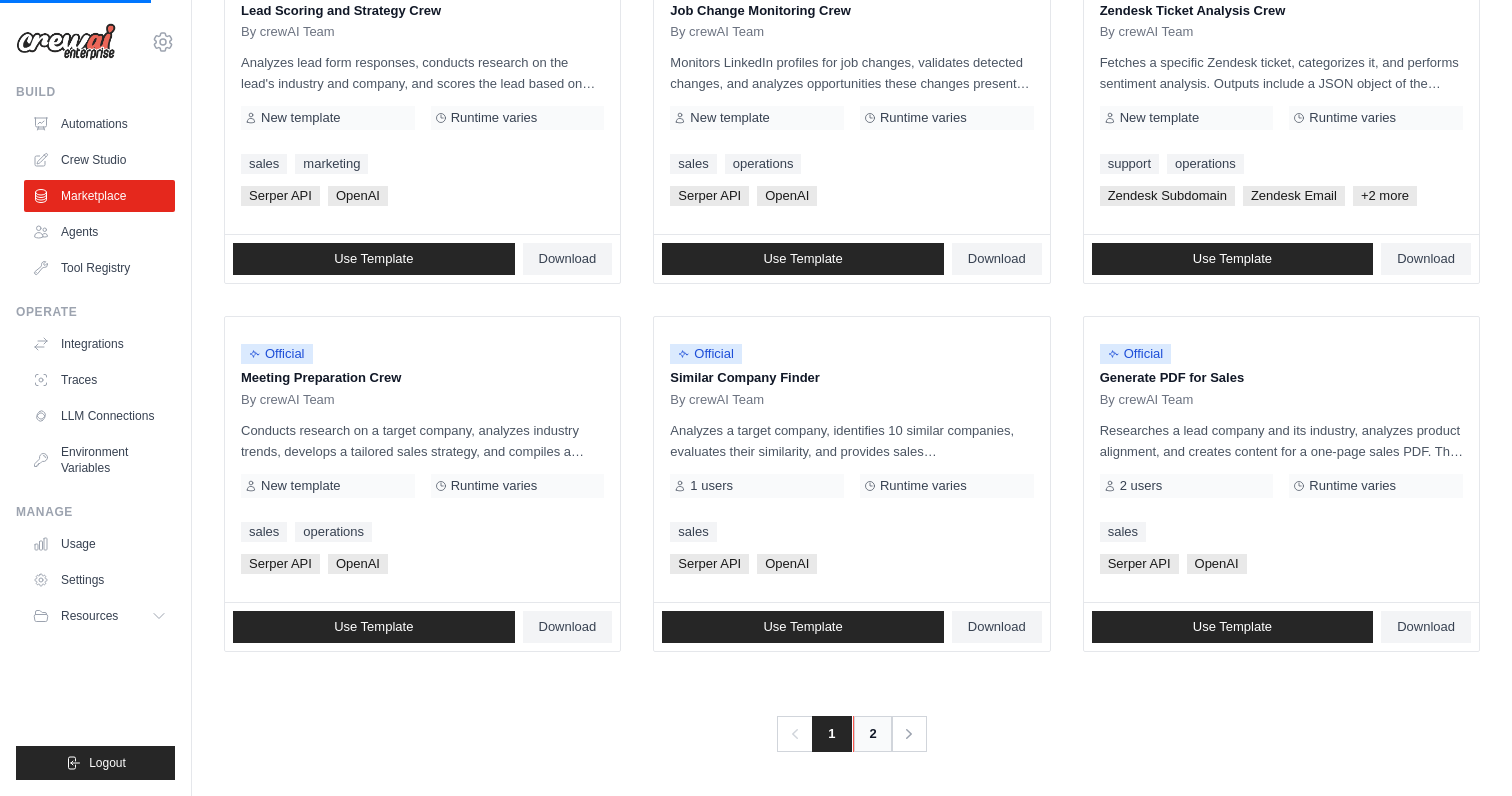 scroll, scrollTop: 0, scrollLeft: 0, axis: both 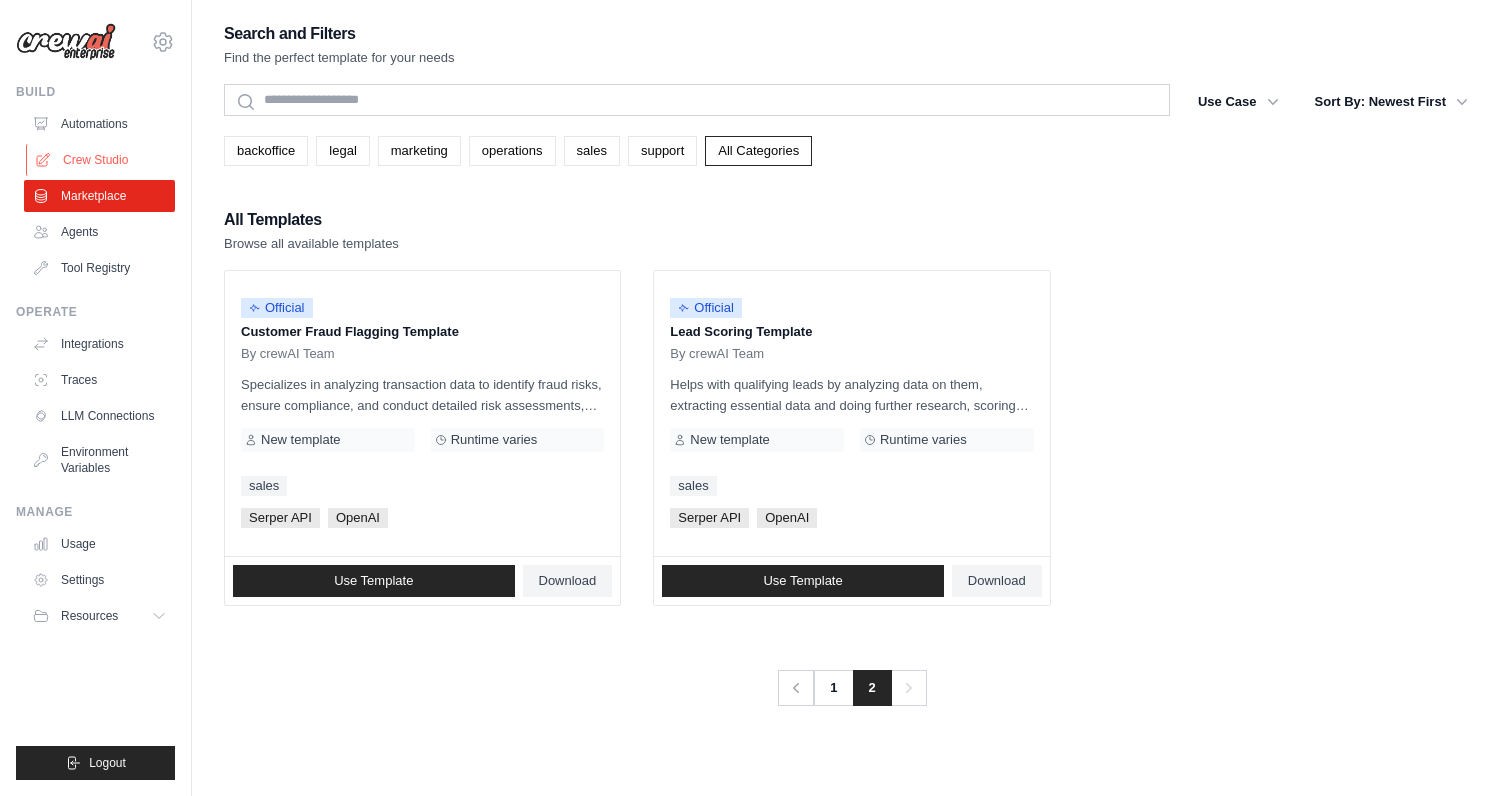 click on "Crew Studio" at bounding box center [101, 160] 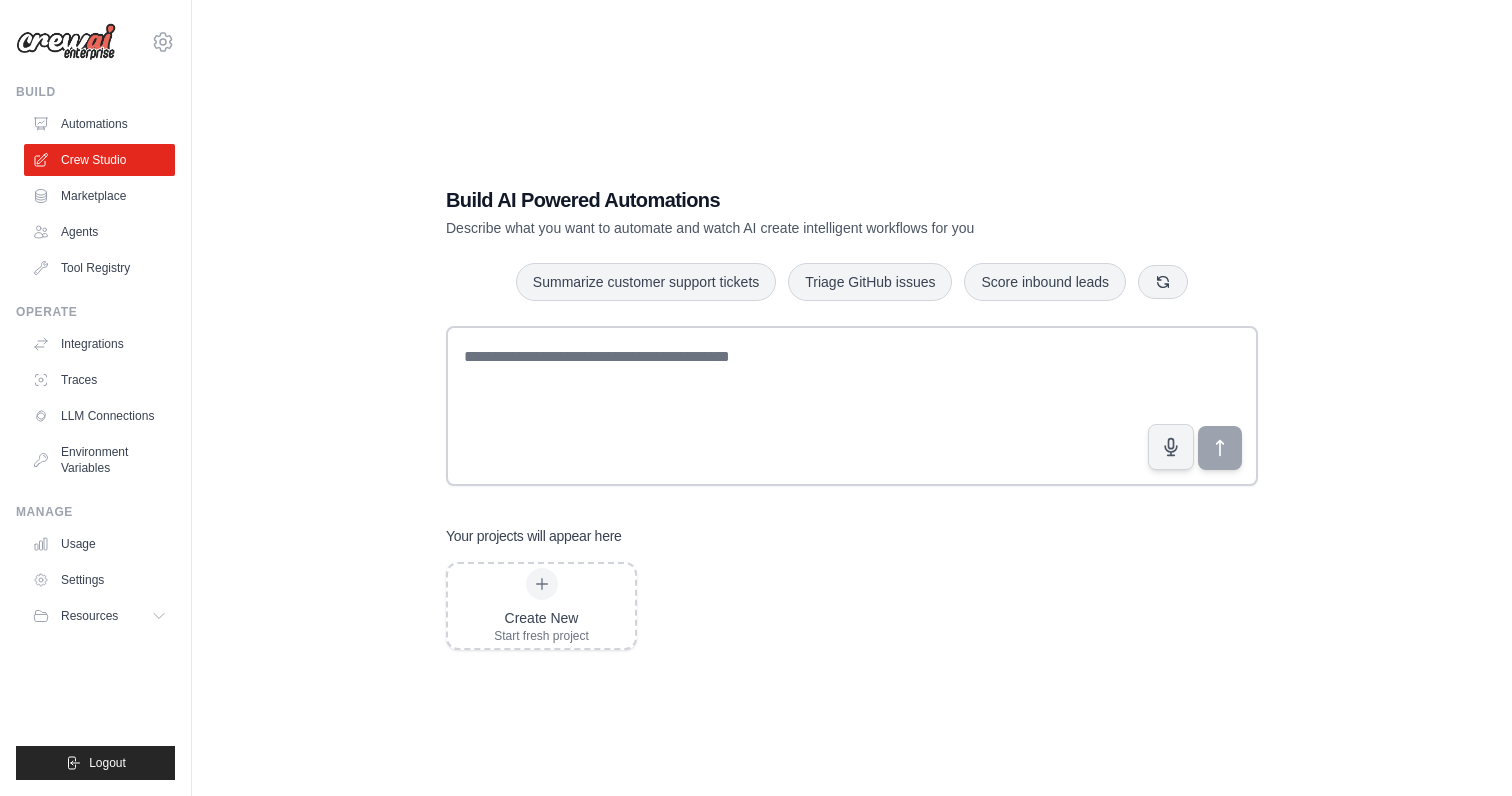 scroll, scrollTop: 0, scrollLeft: 0, axis: both 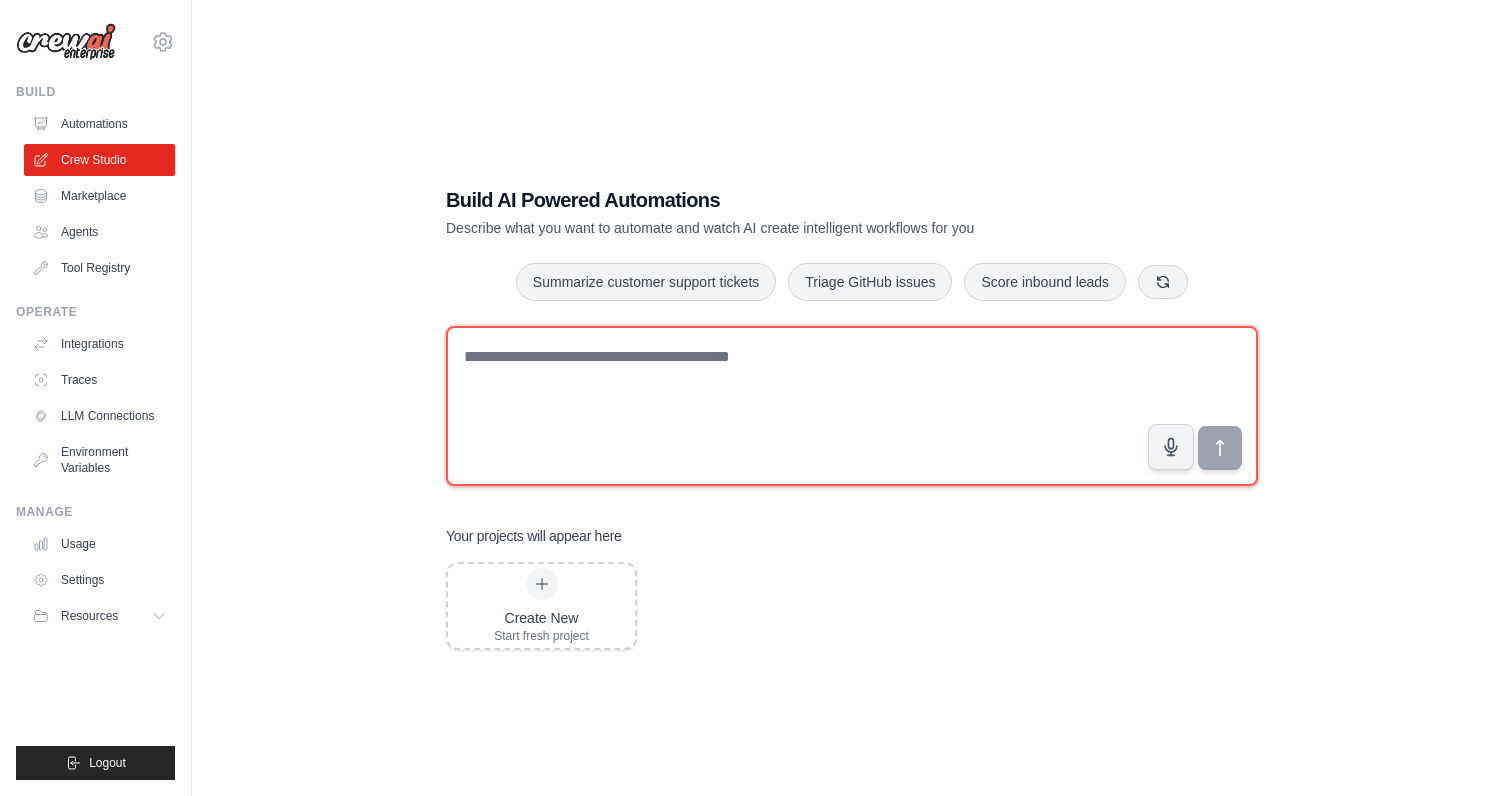 click at bounding box center [852, 406] 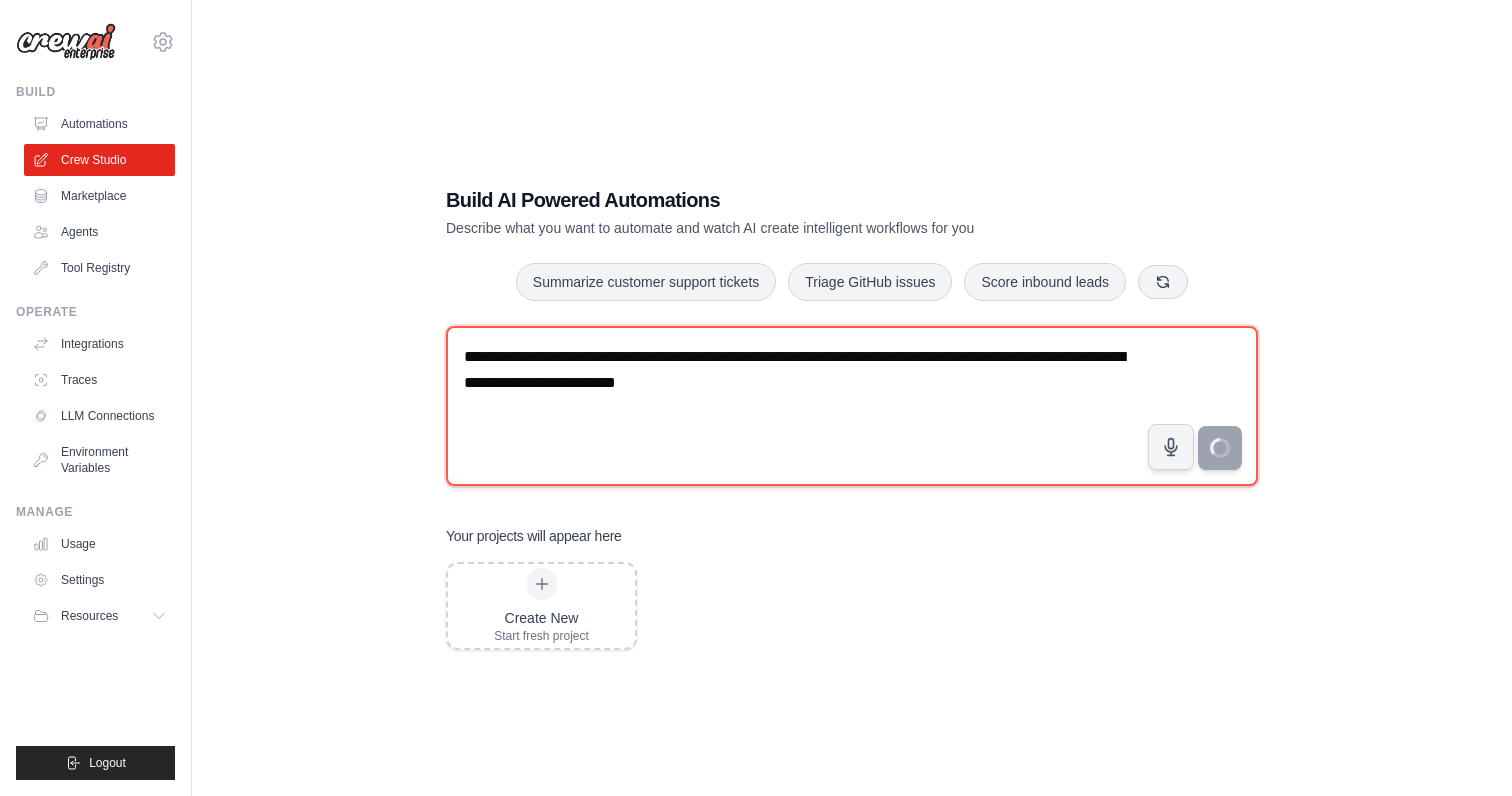 type on "**********" 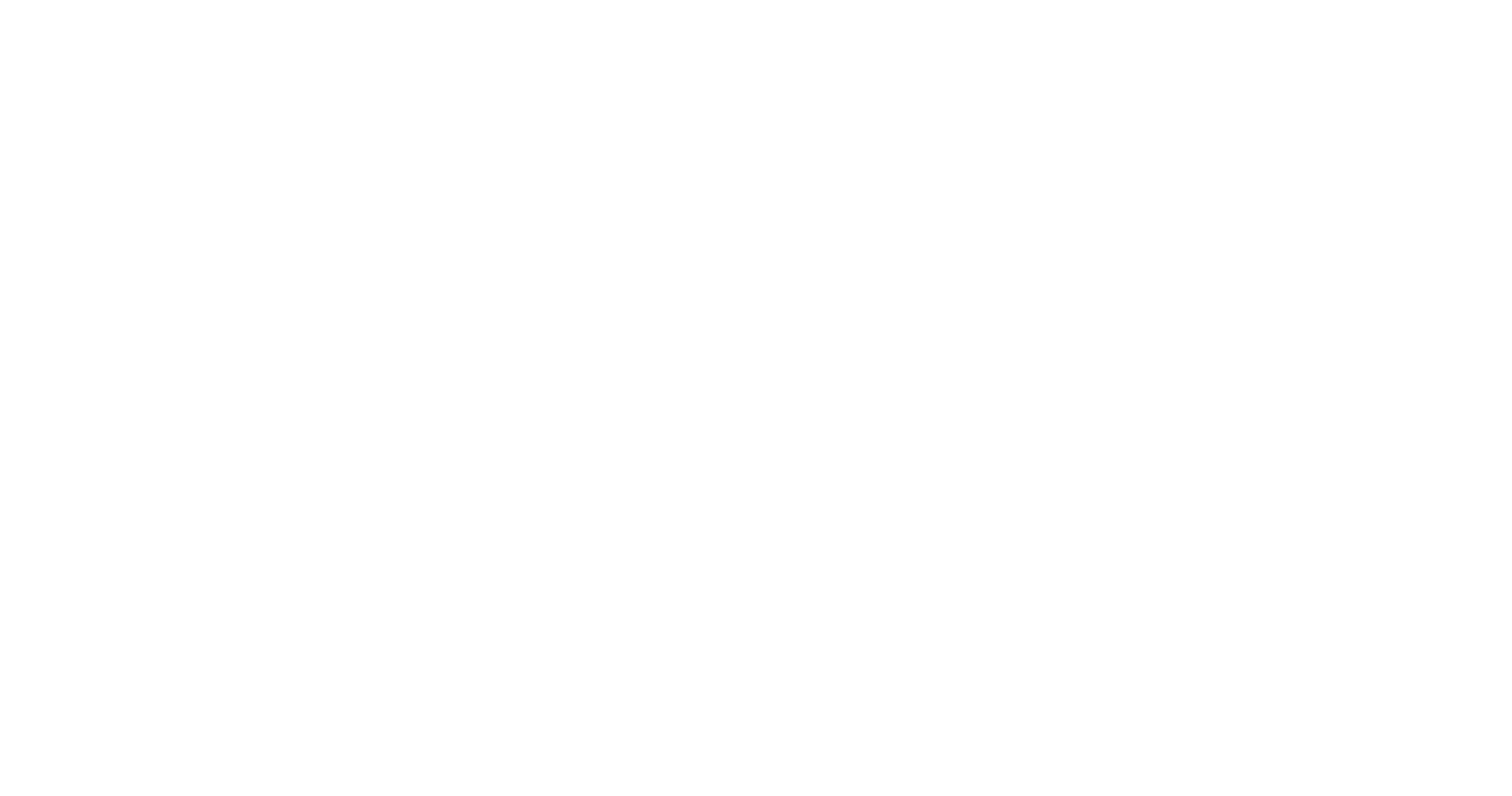 scroll, scrollTop: 0, scrollLeft: 0, axis: both 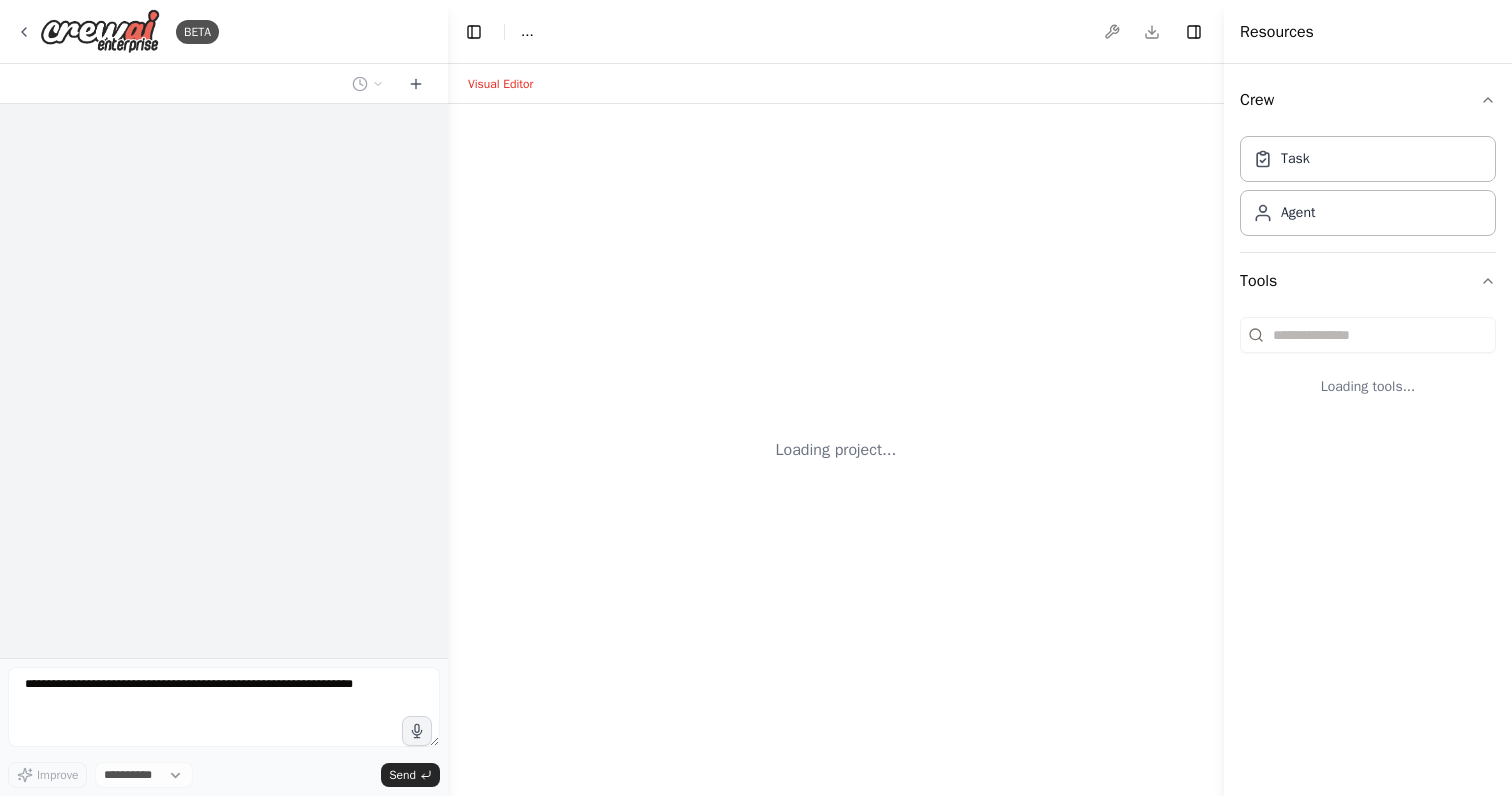 select on "****" 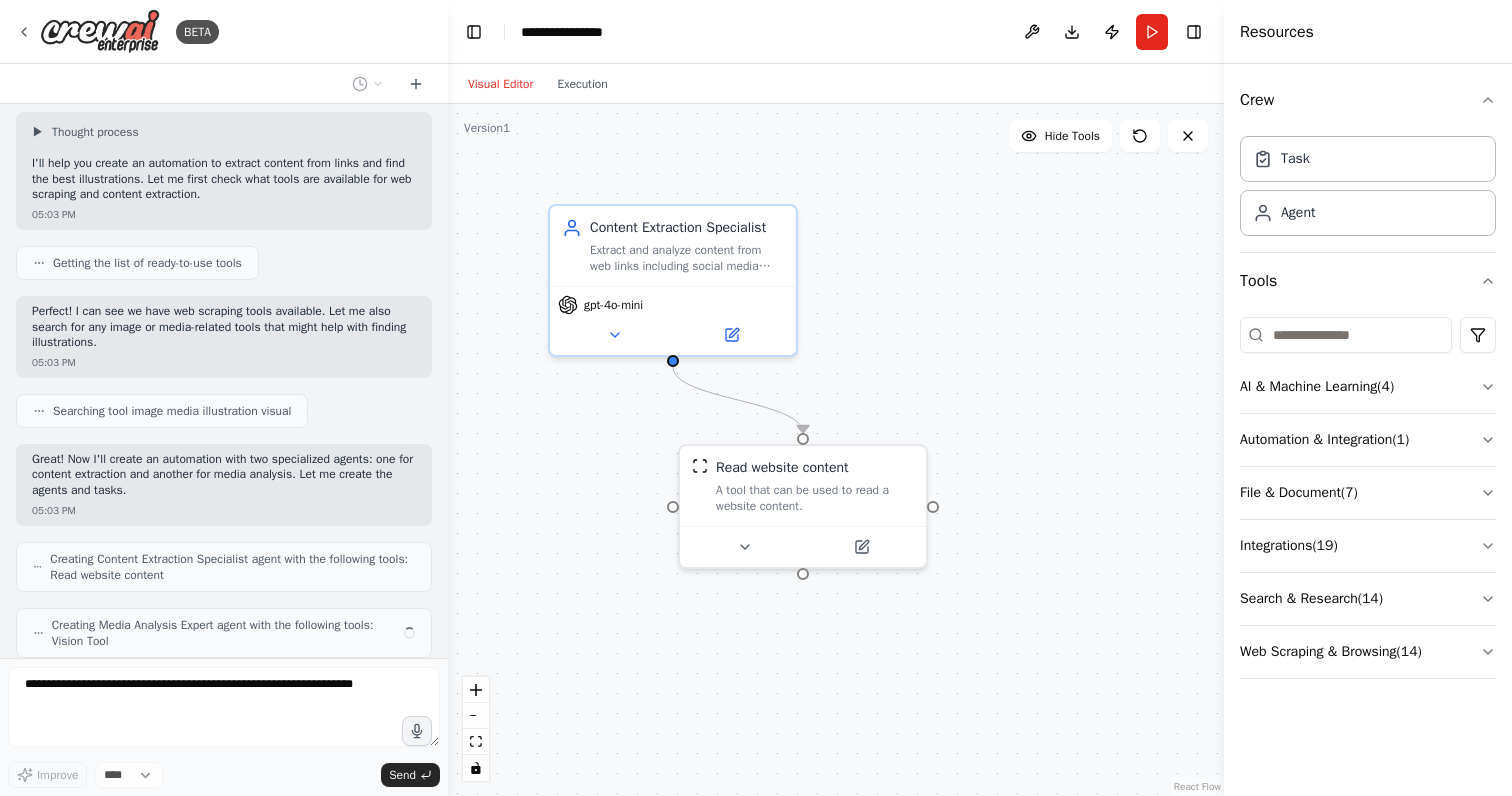 scroll, scrollTop: 156, scrollLeft: 0, axis: vertical 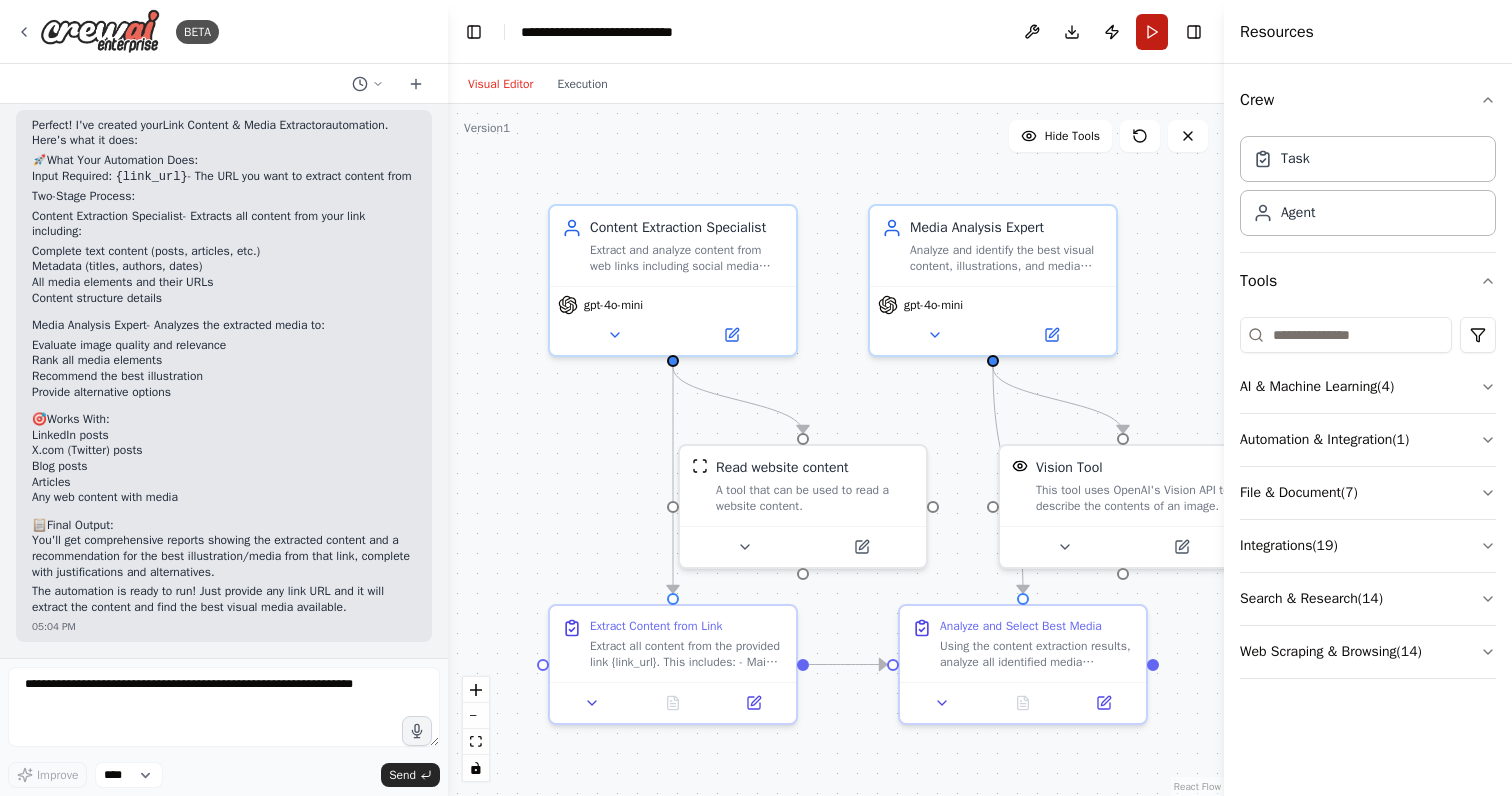 click on "Run" at bounding box center [1152, 32] 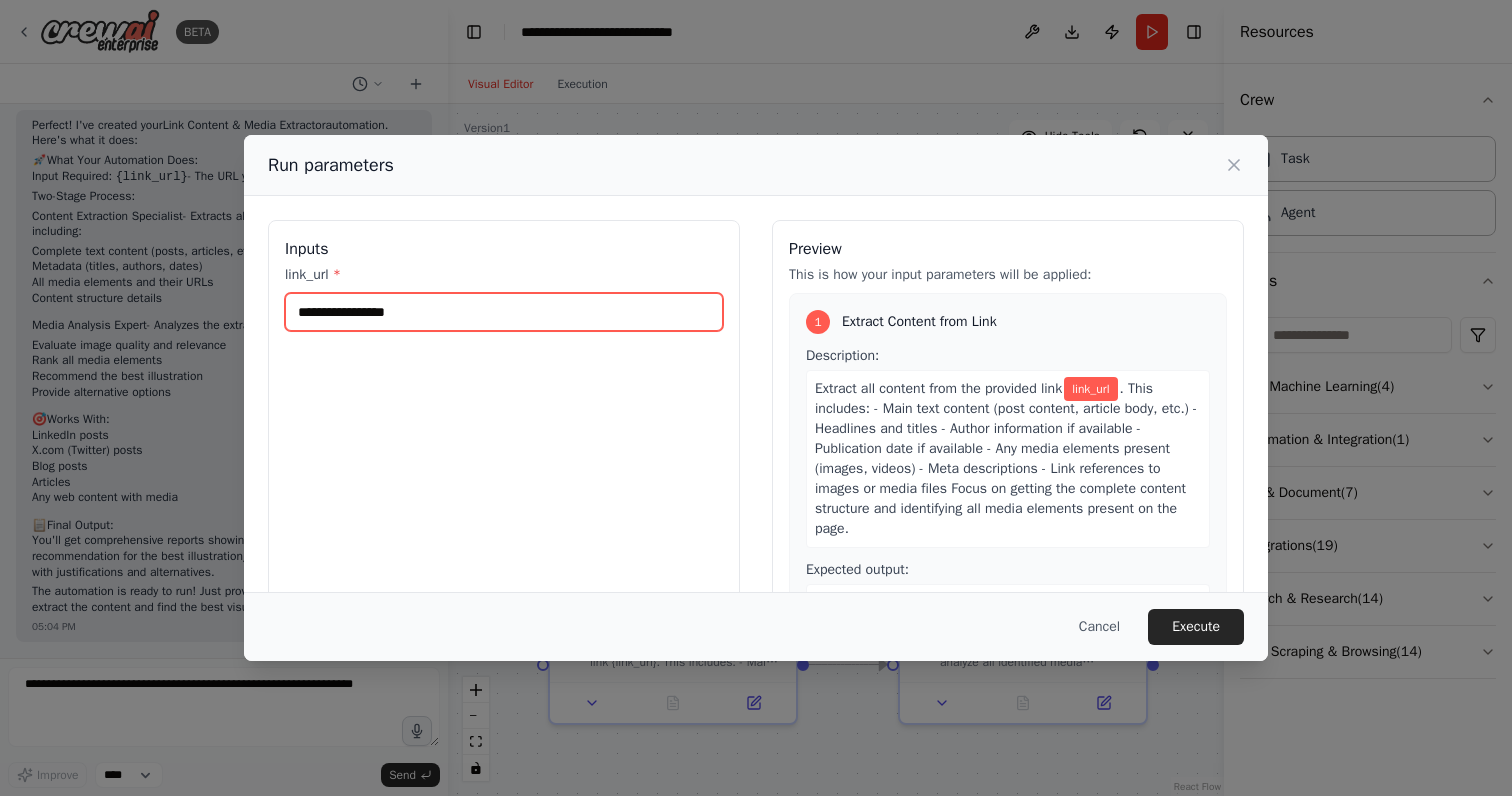 click on "link_url *" at bounding box center (504, 312) 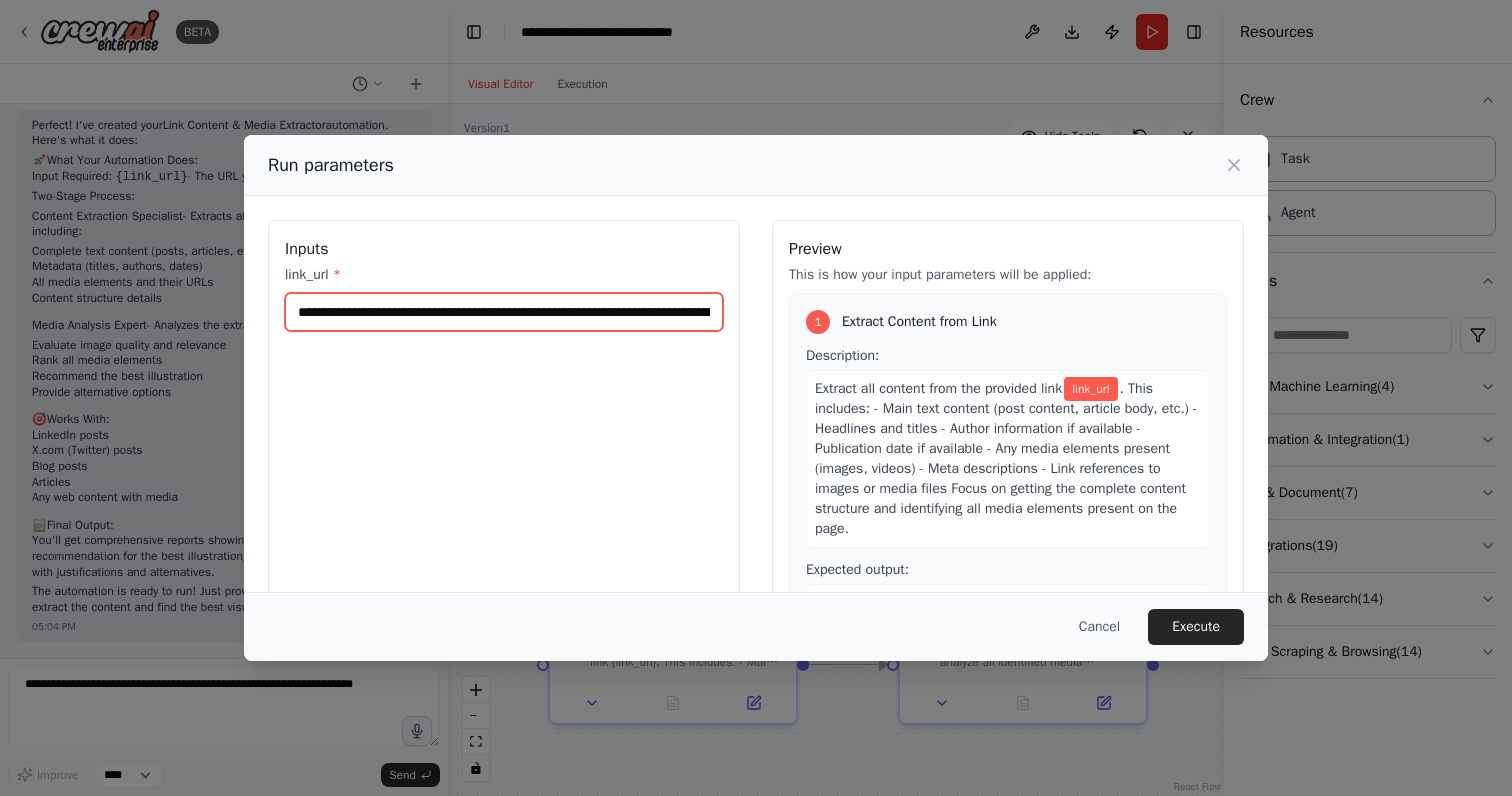 scroll, scrollTop: 0, scrollLeft: 434, axis: horizontal 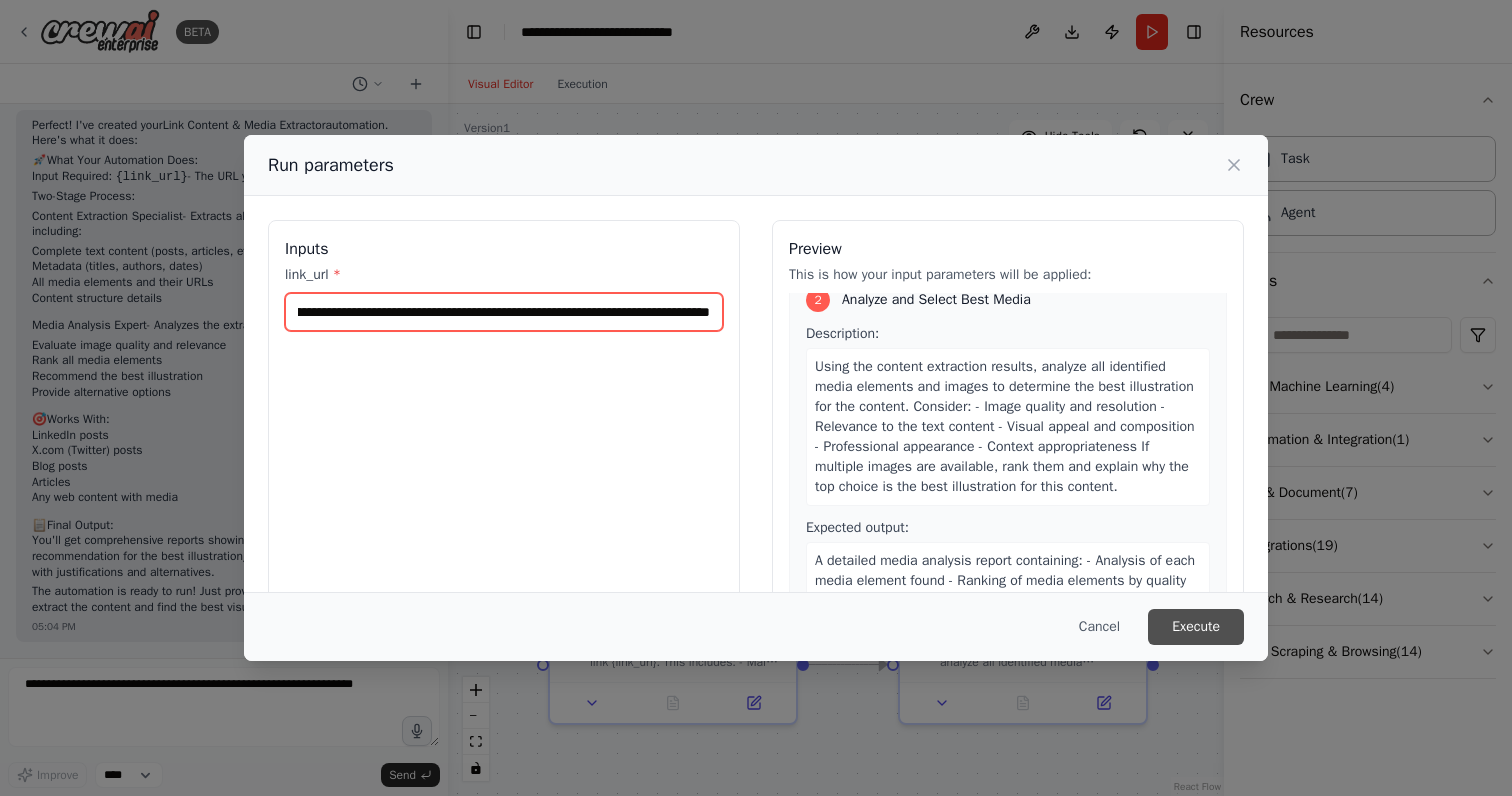 type on "**********" 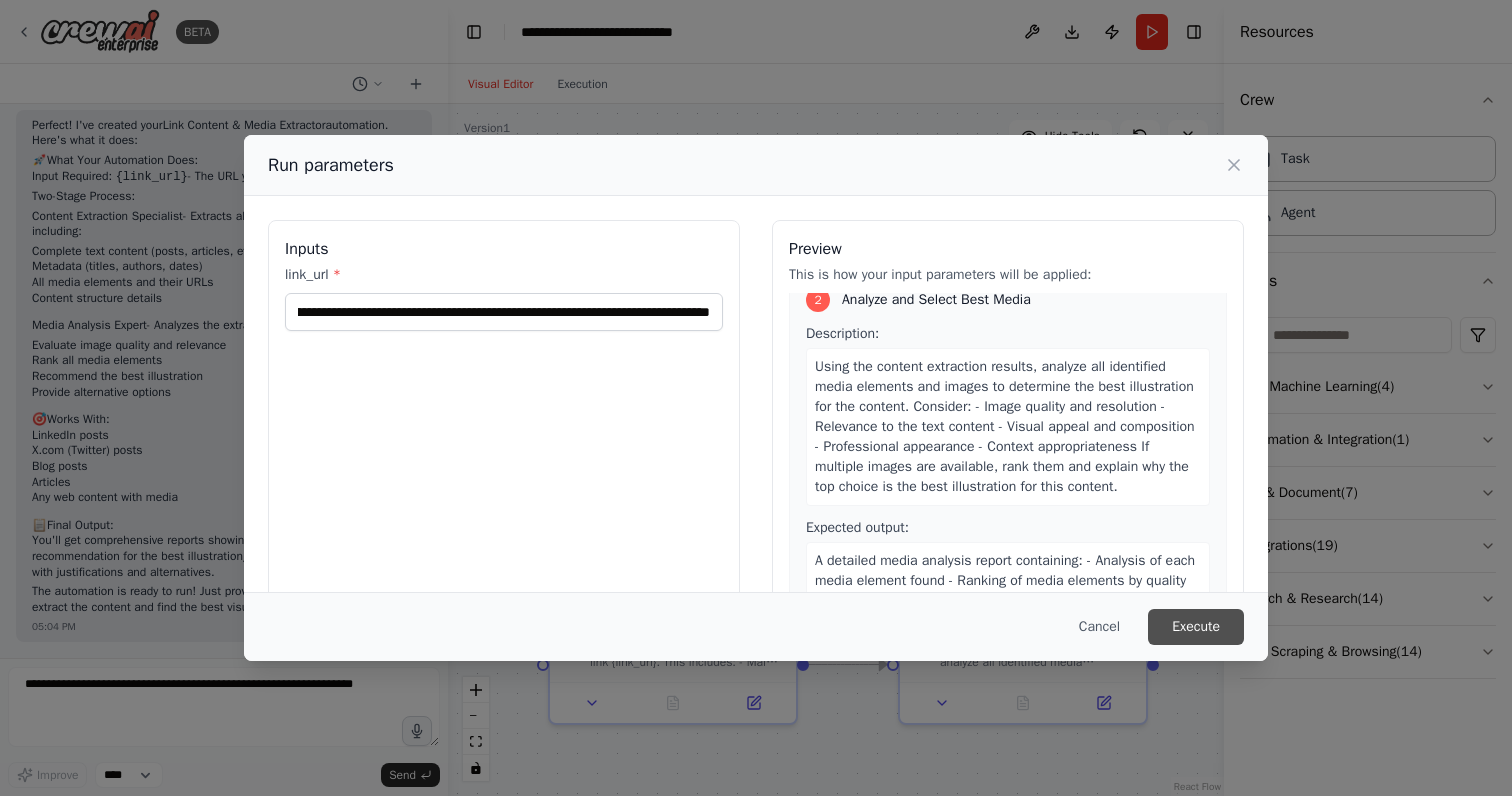 scroll, scrollTop: 0, scrollLeft: 0, axis: both 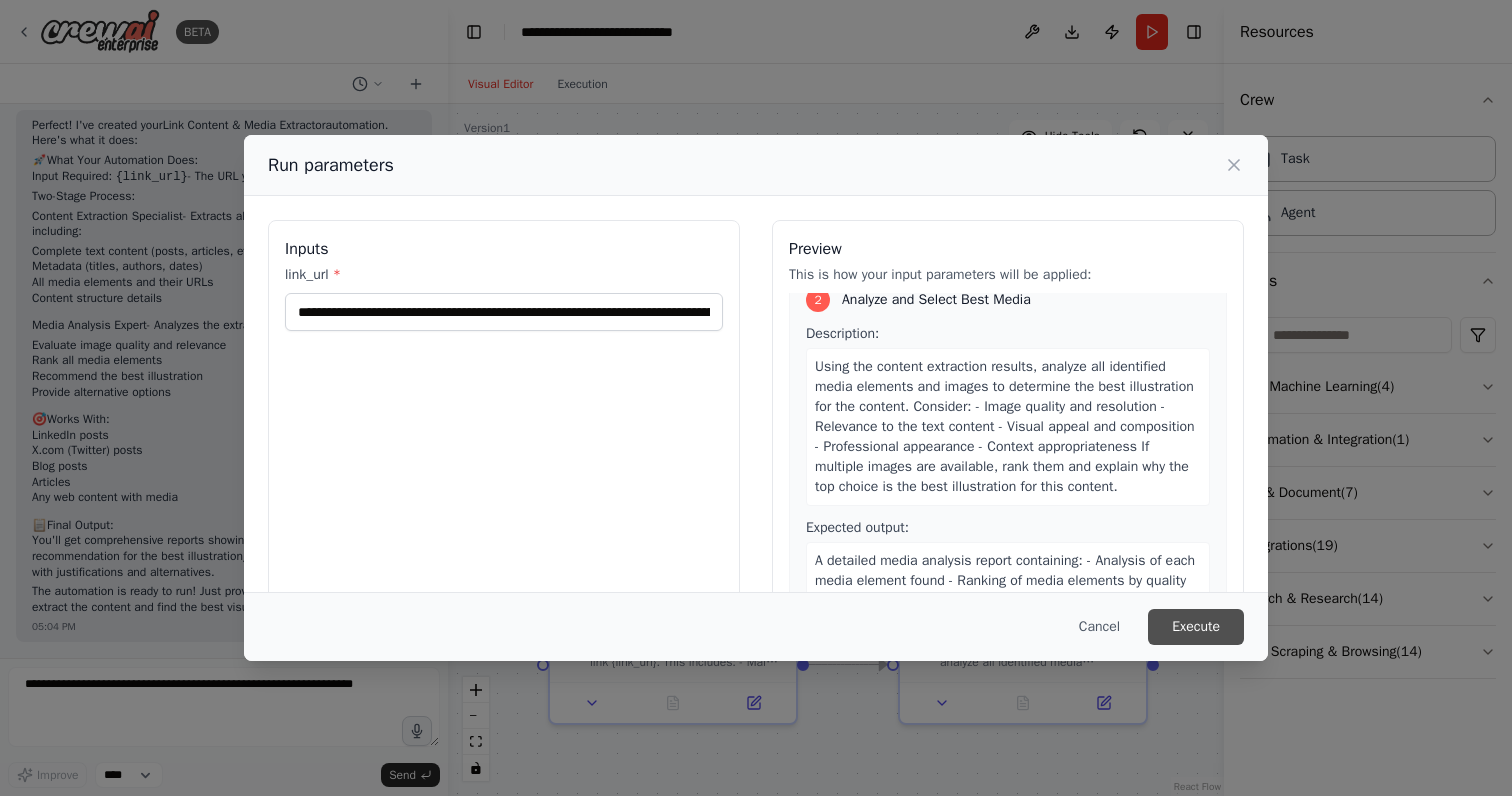 click on "Execute" at bounding box center [1196, 627] 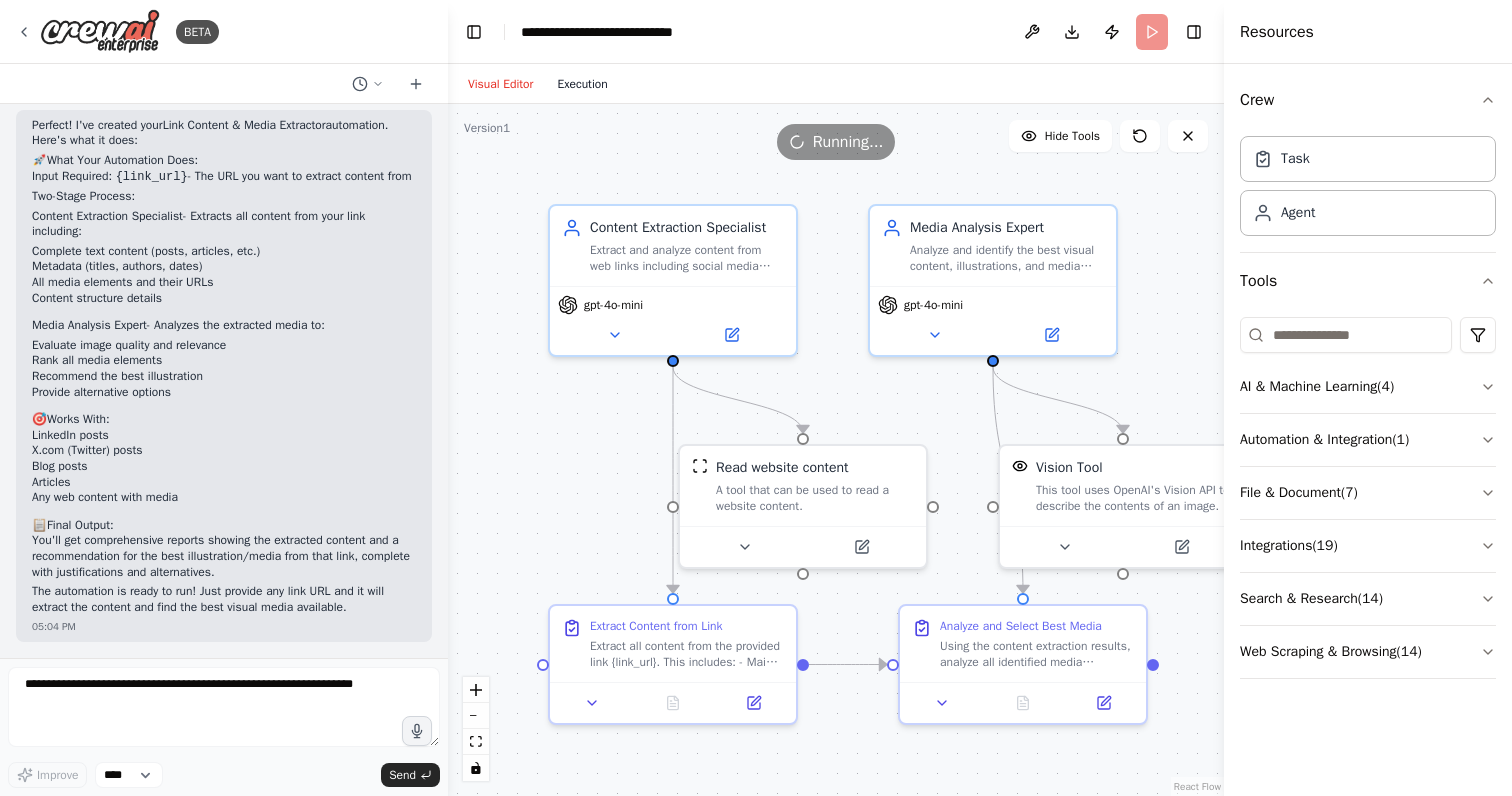 click on "Execution" at bounding box center [582, 84] 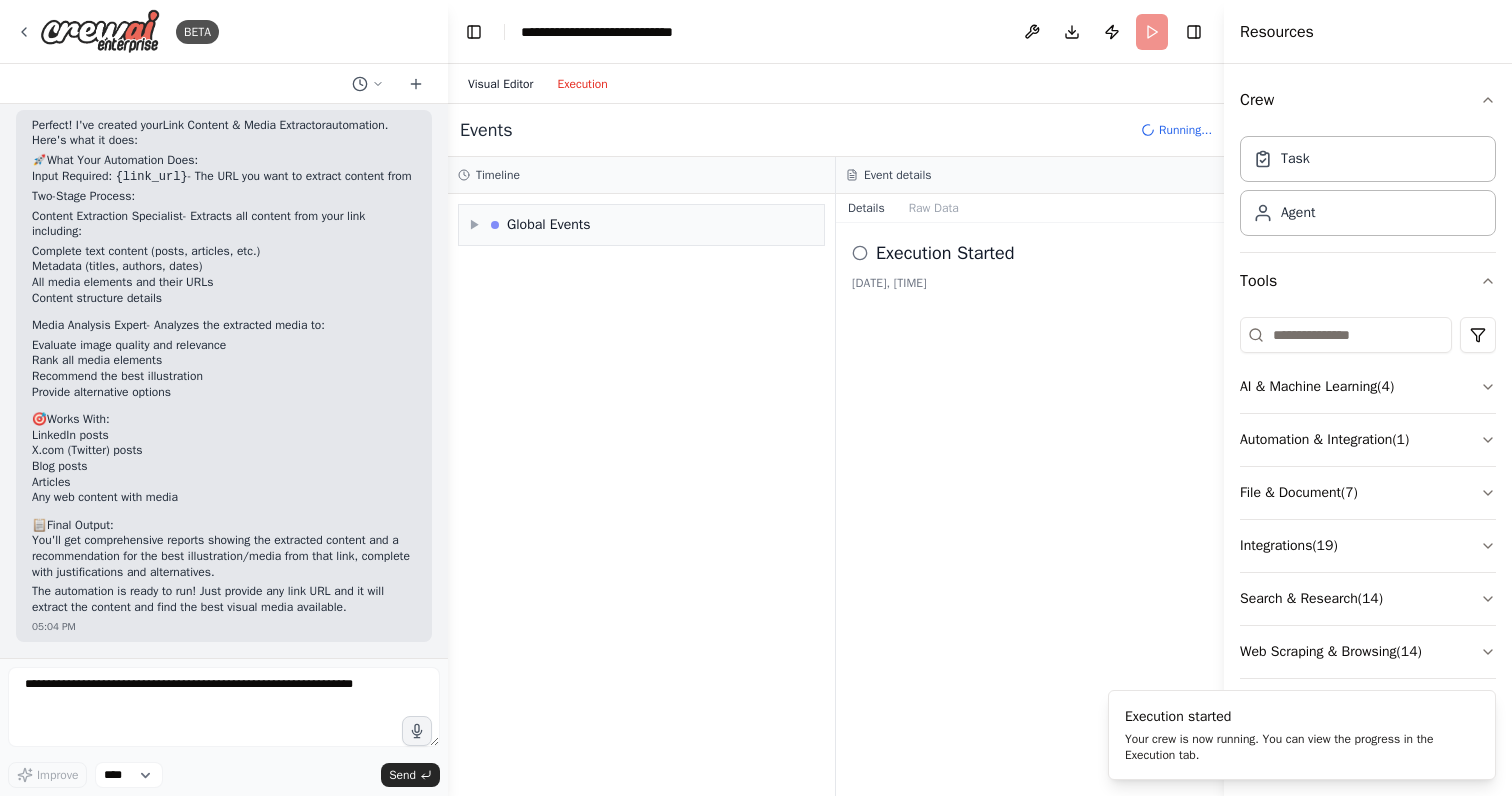 click on "Visual Editor" at bounding box center (500, 84) 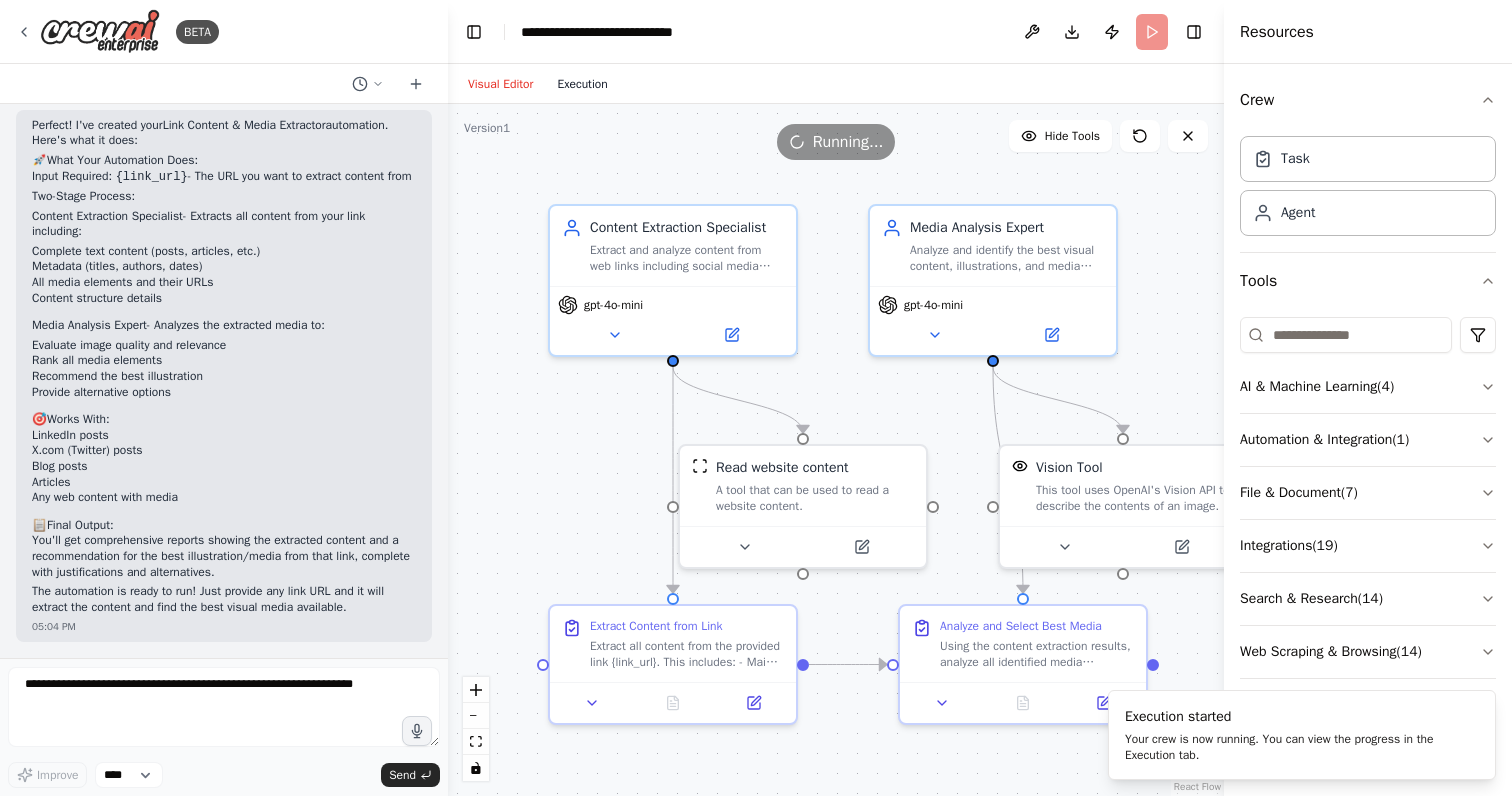 click on "Execution" at bounding box center [582, 84] 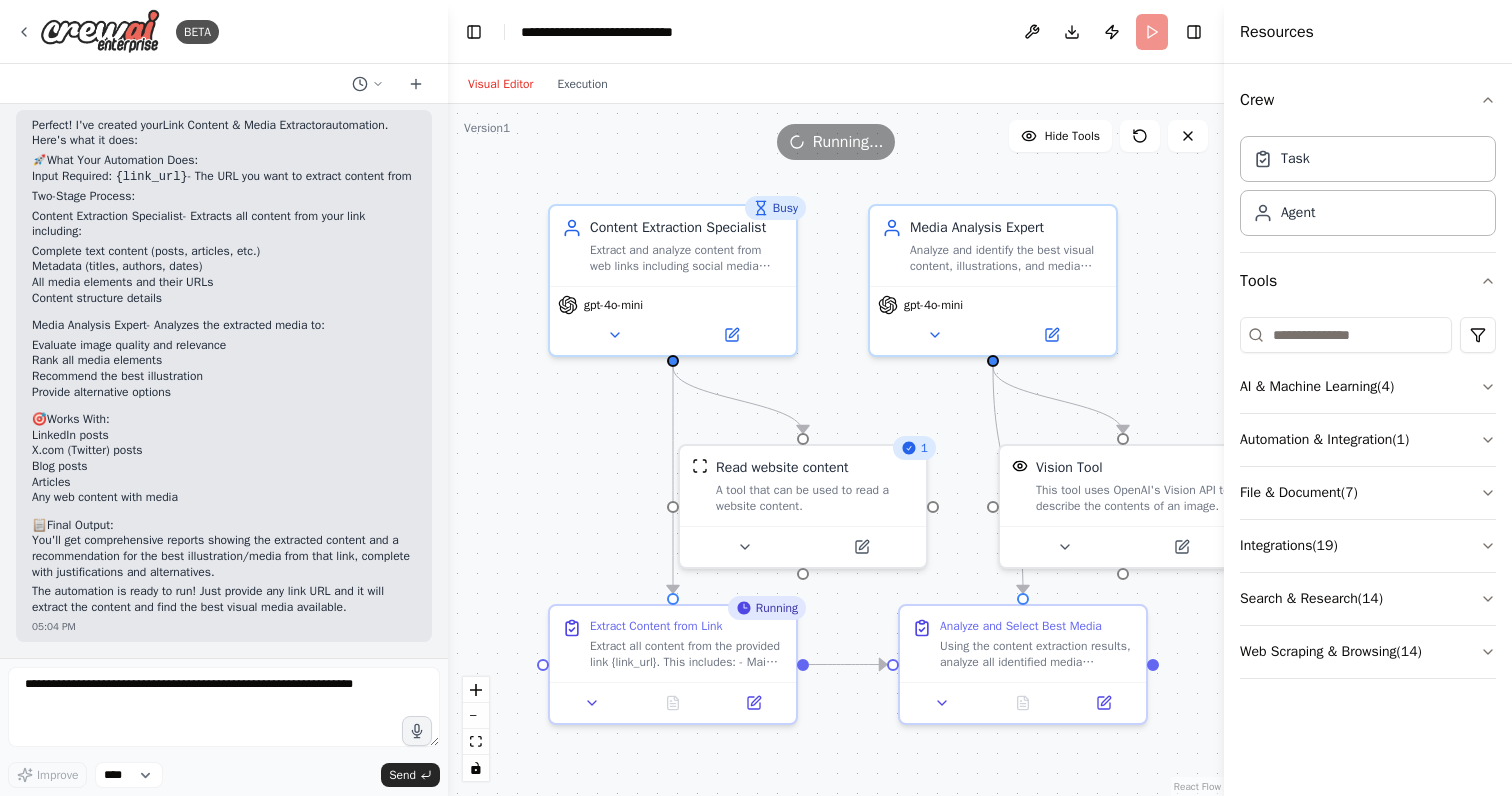 click on "Visual Editor" at bounding box center (500, 84) 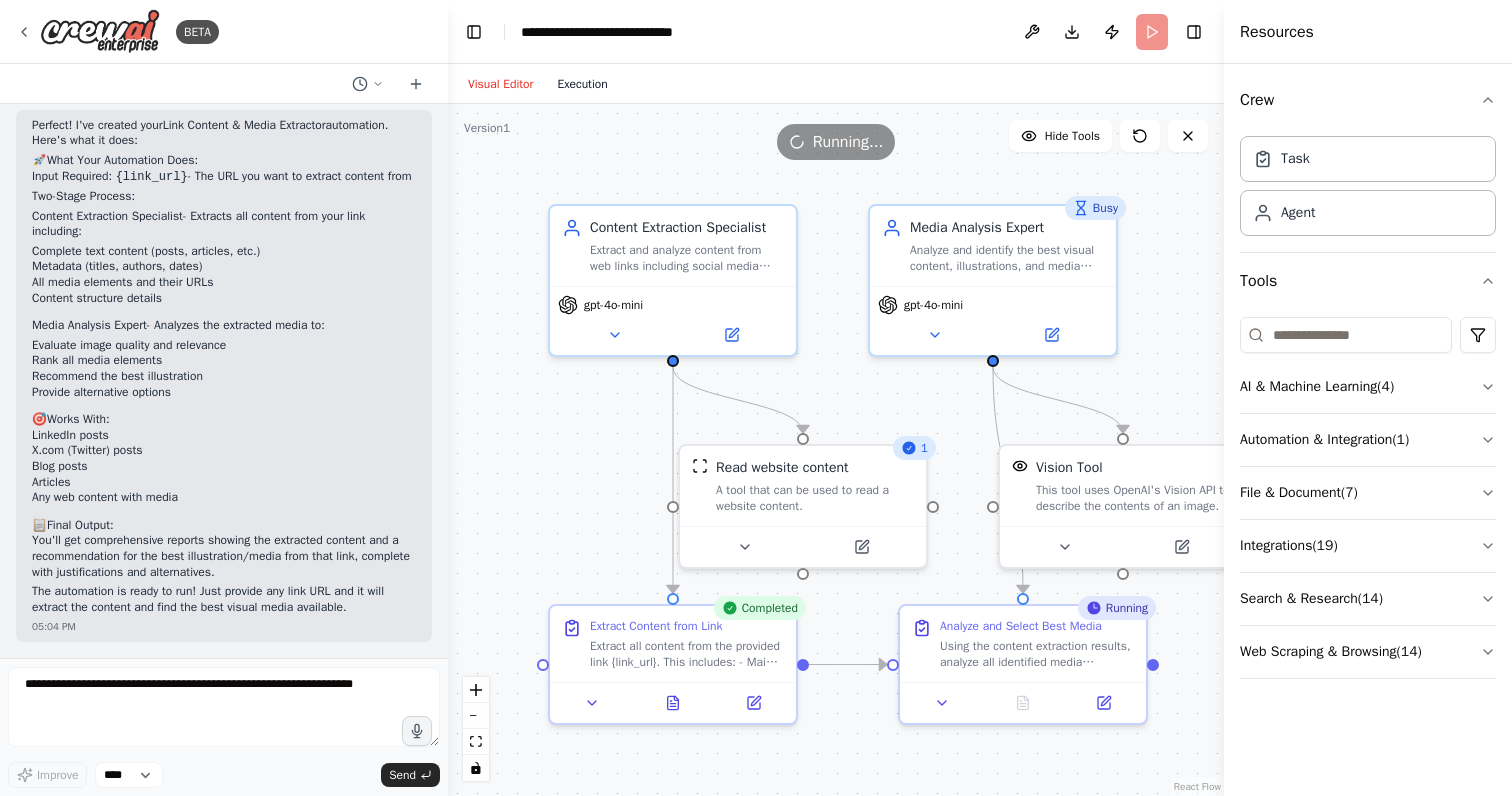 click on "Execution" at bounding box center [582, 84] 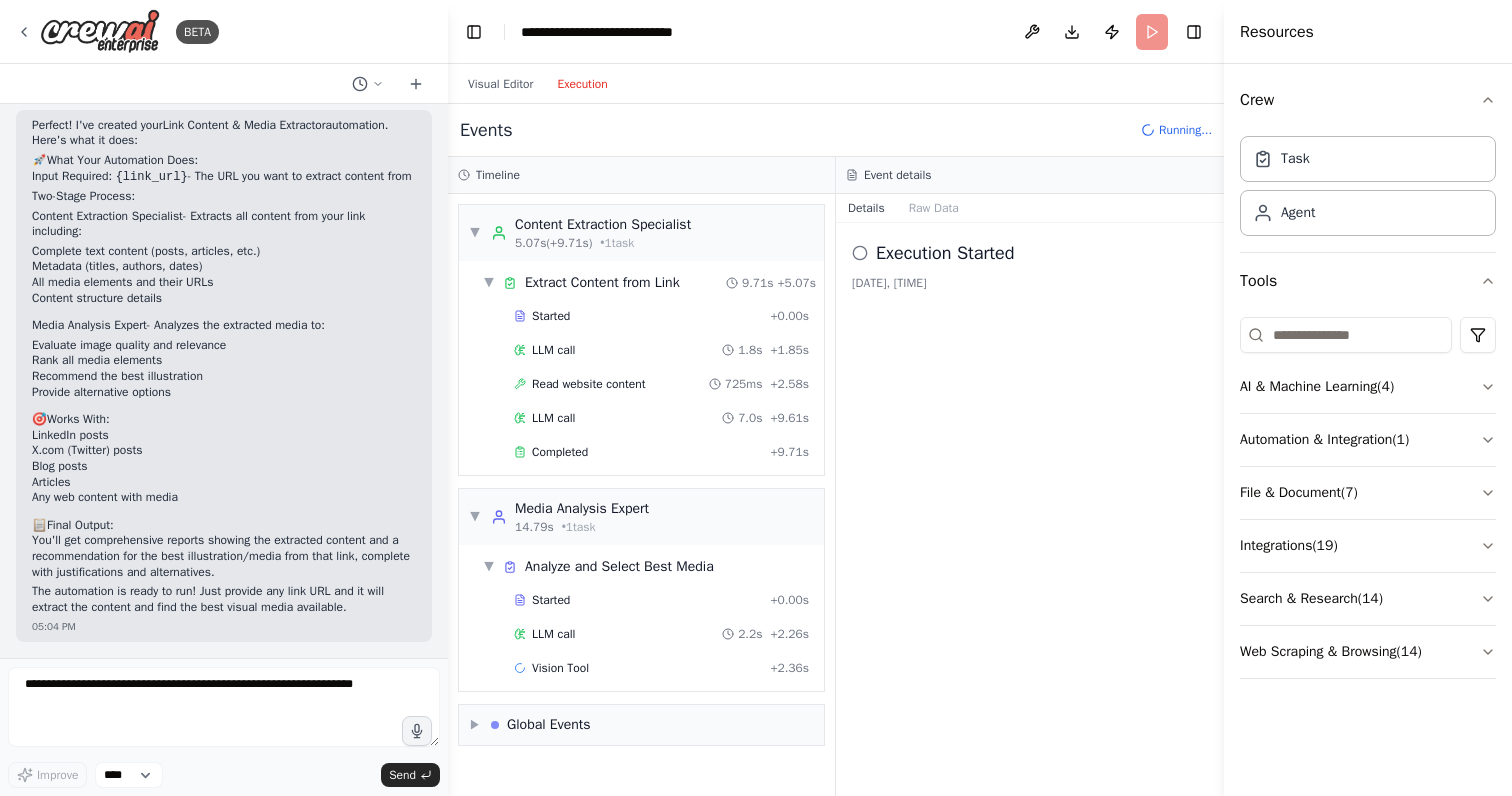 scroll, scrollTop: 6, scrollLeft: 0, axis: vertical 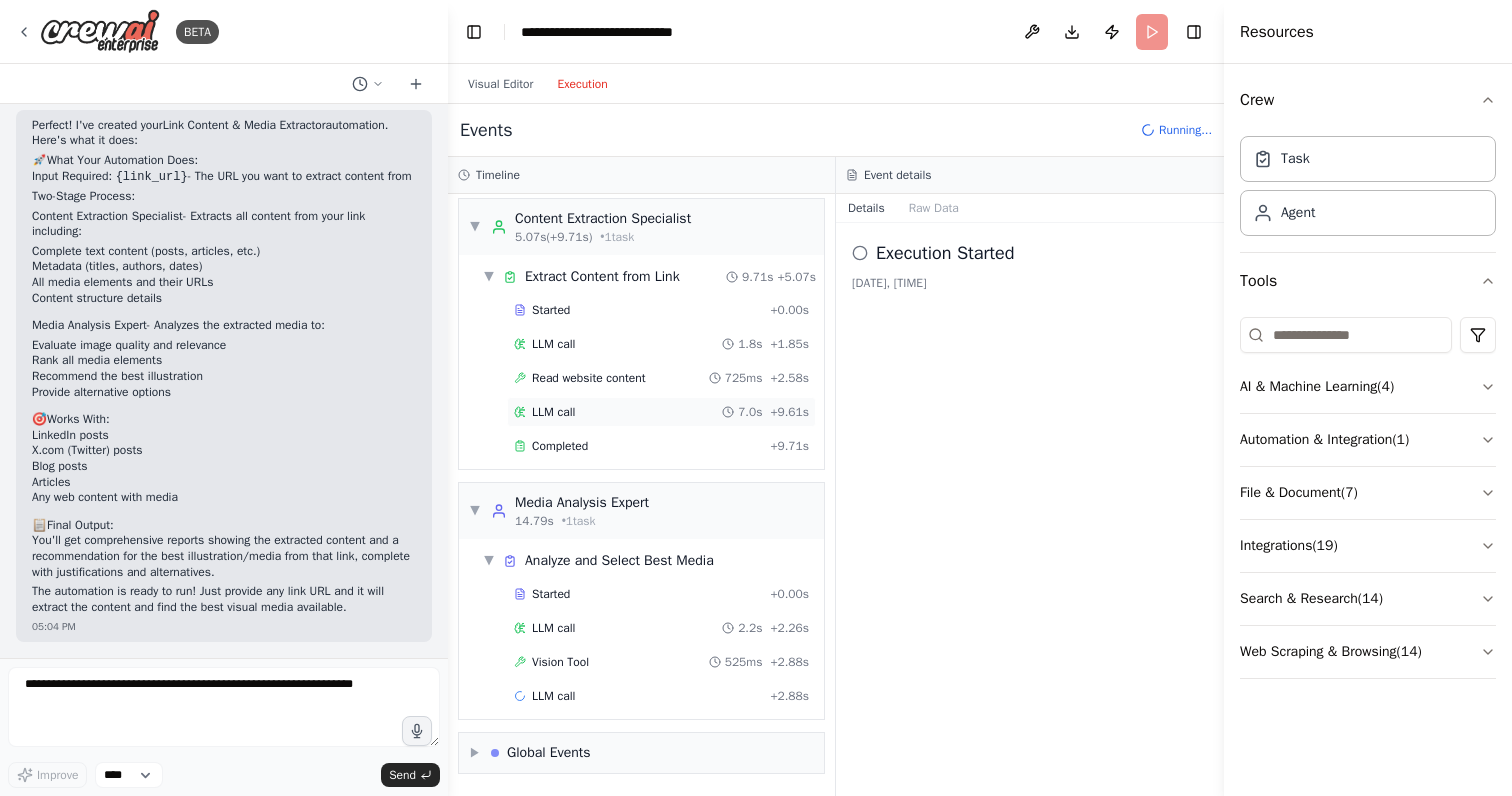 click on "LLM call 7.0s + 9.61s" at bounding box center [661, 412] 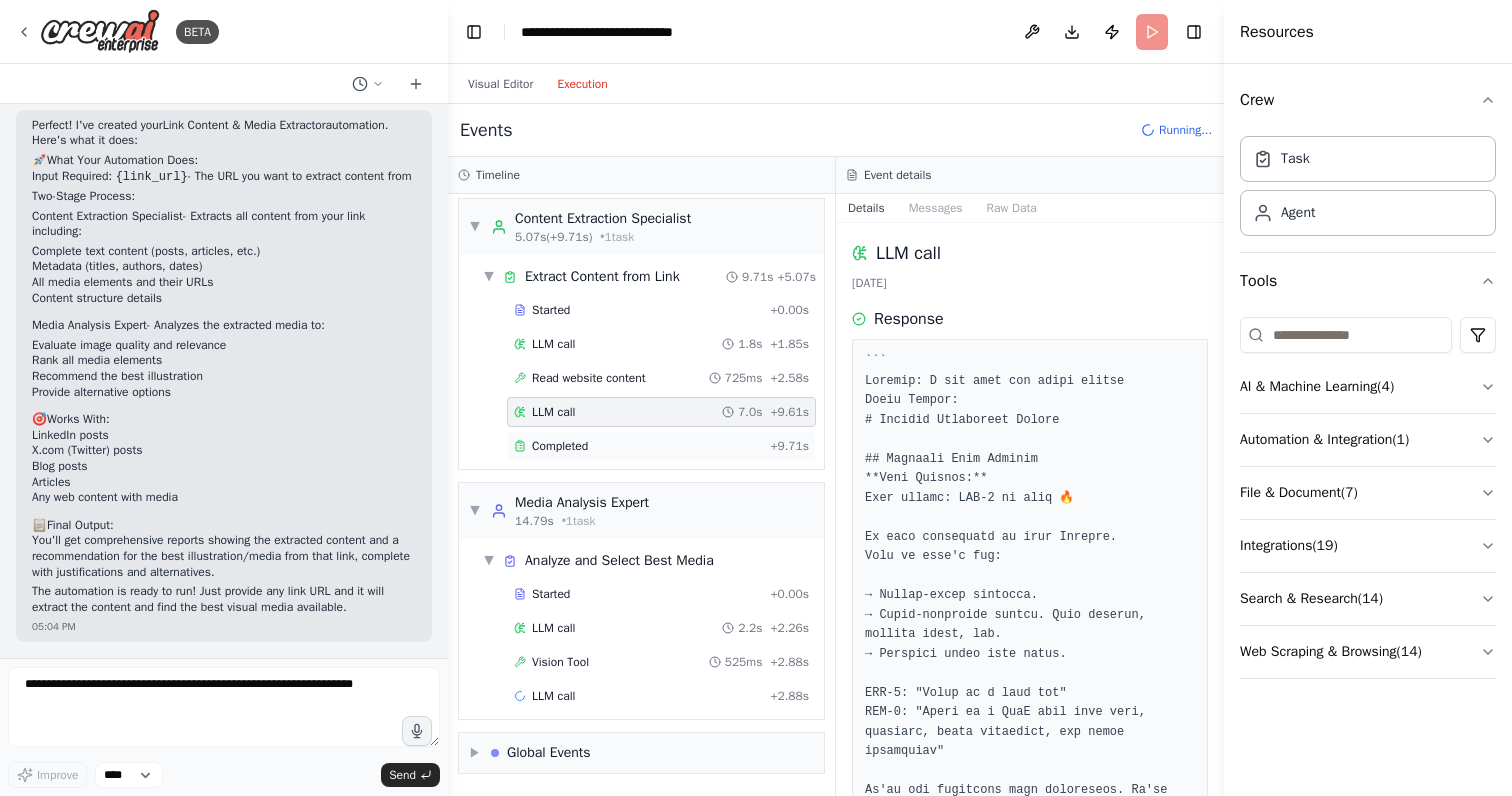 click on "Completed" at bounding box center (560, 446) 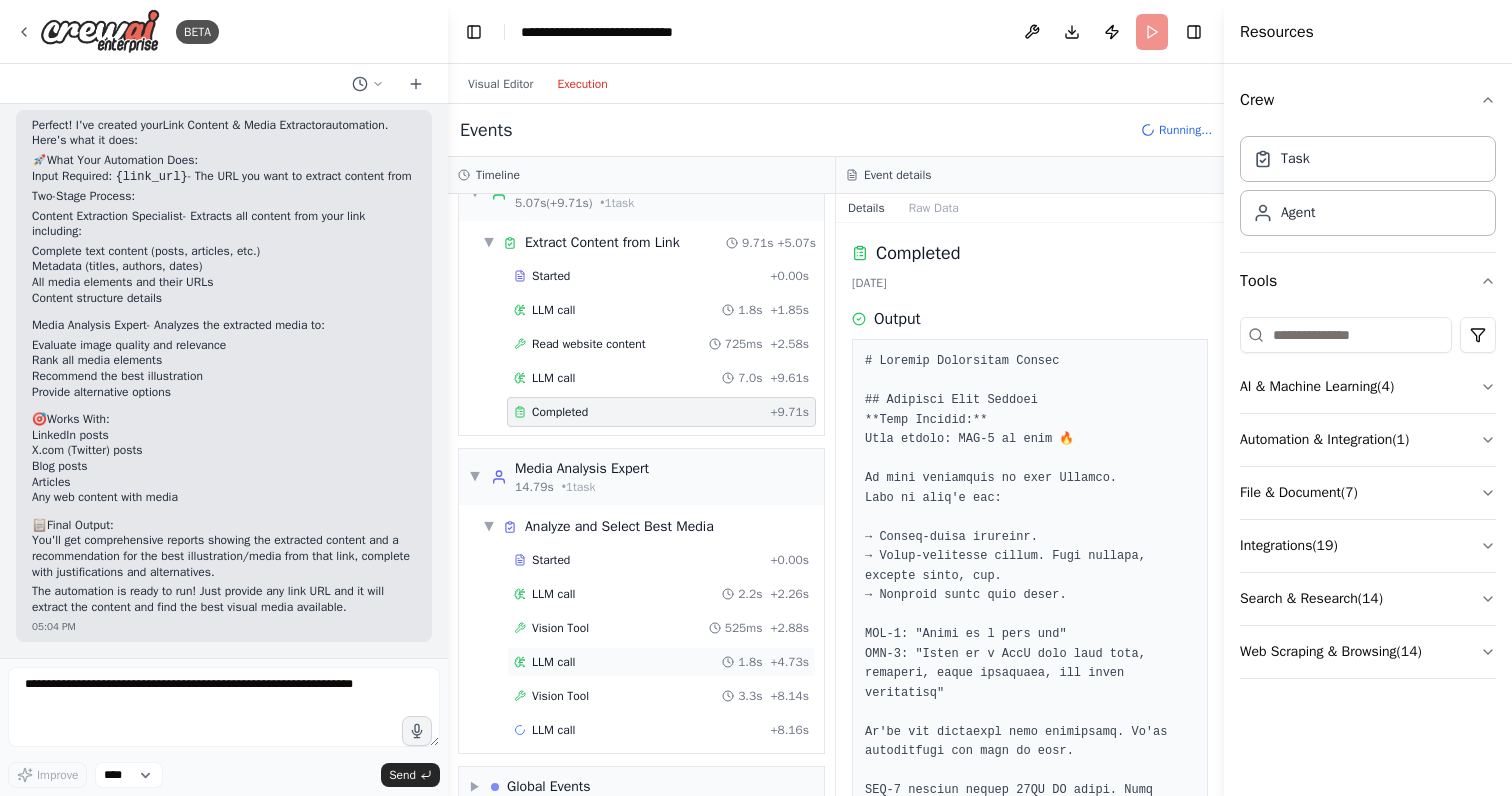 scroll, scrollTop: 74, scrollLeft: 0, axis: vertical 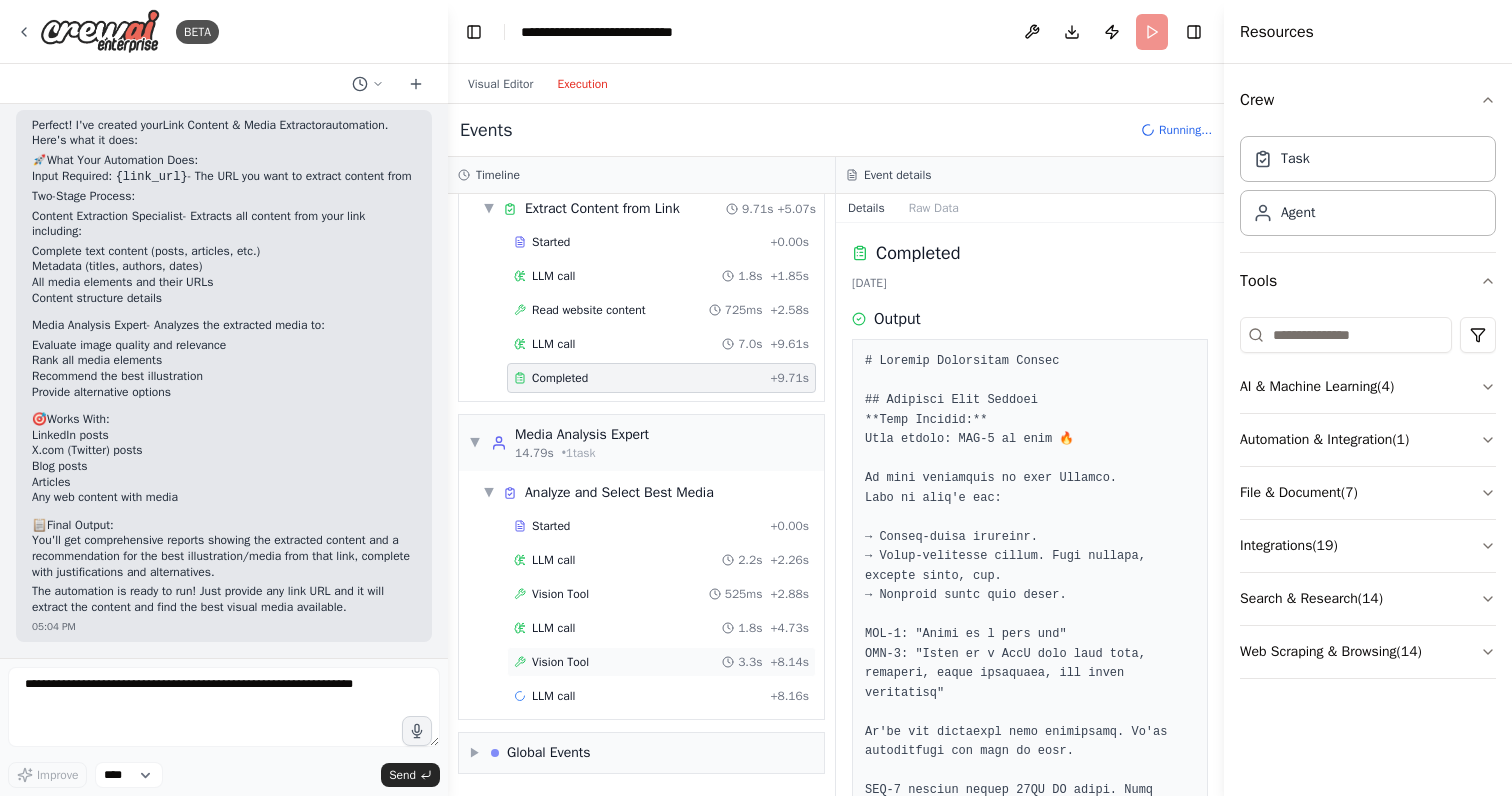 click on "Vision Tool 3.3s + 8.14s" at bounding box center (661, 662) 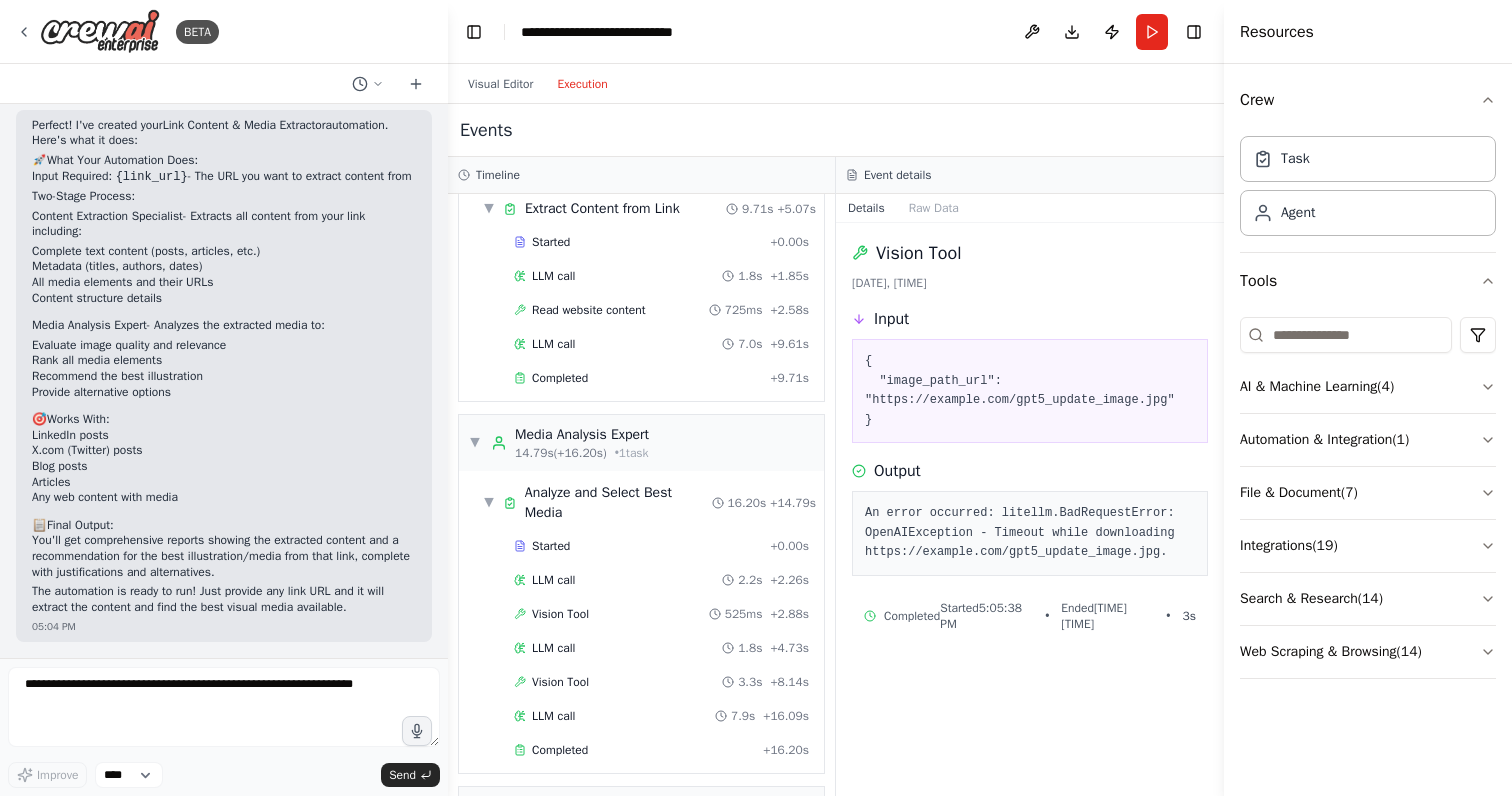 scroll, scrollTop: 128, scrollLeft: 0, axis: vertical 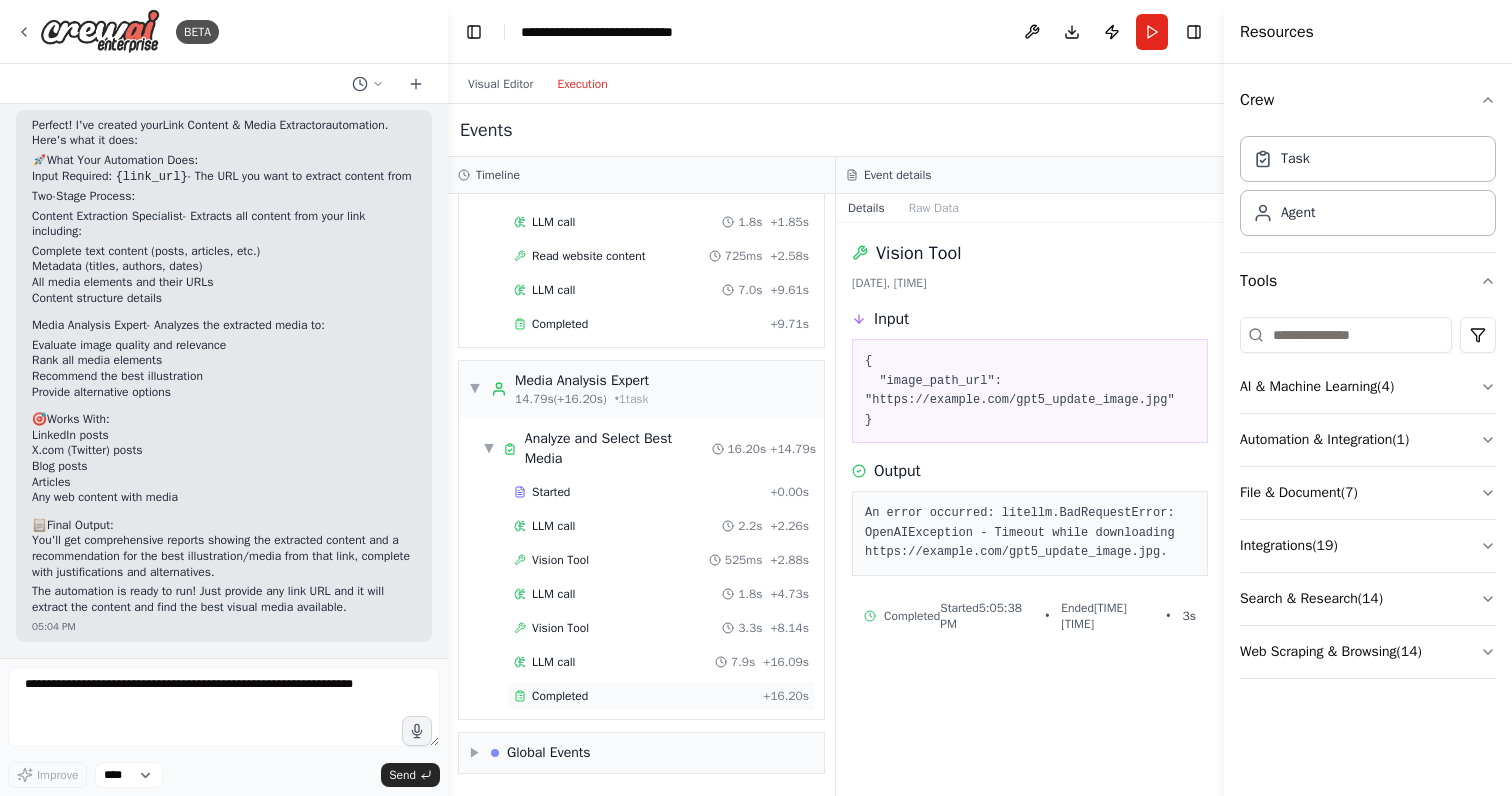 click on "Completed" at bounding box center (560, 696) 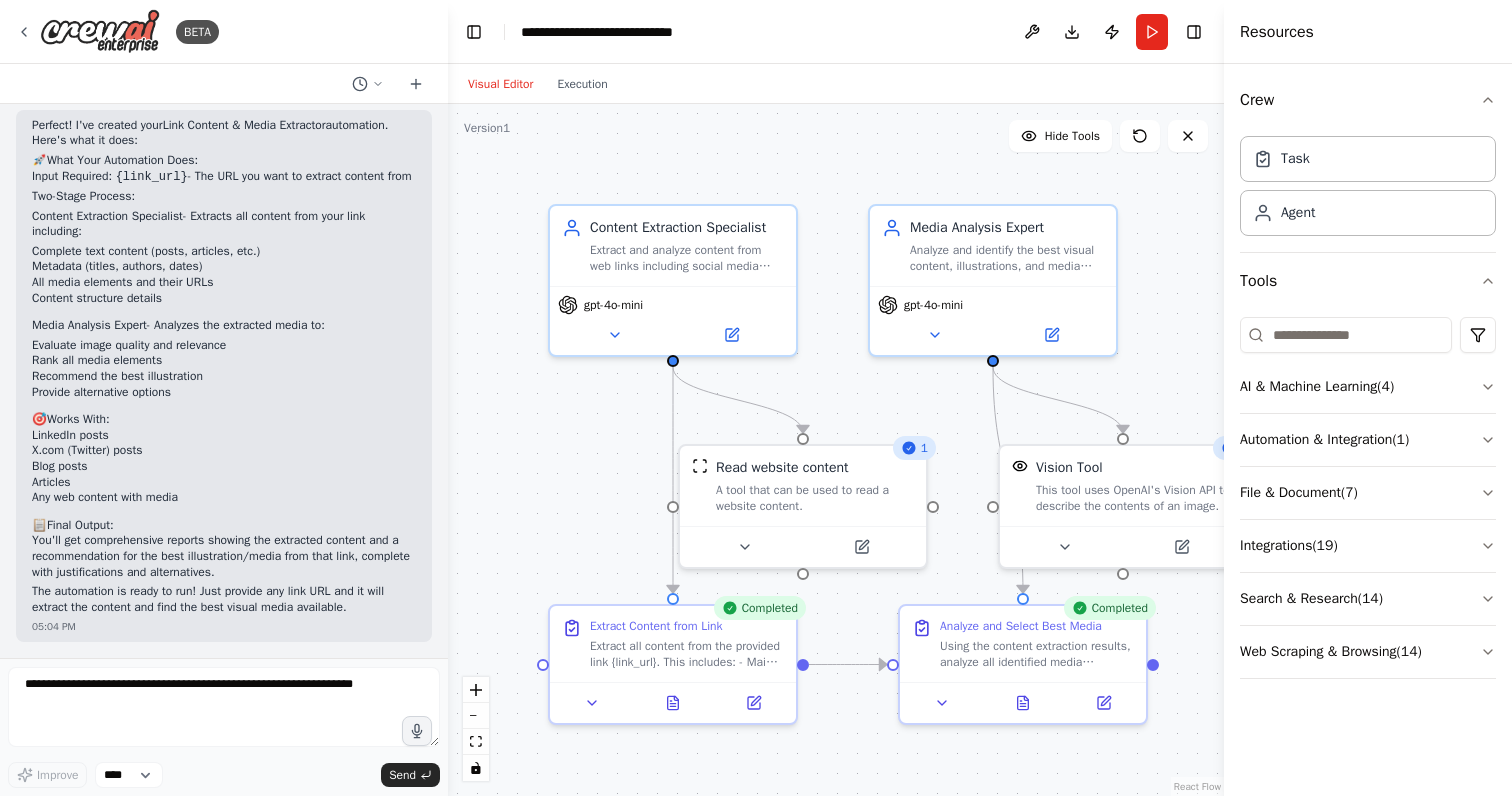click on "Visual Editor" at bounding box center [500, 84] 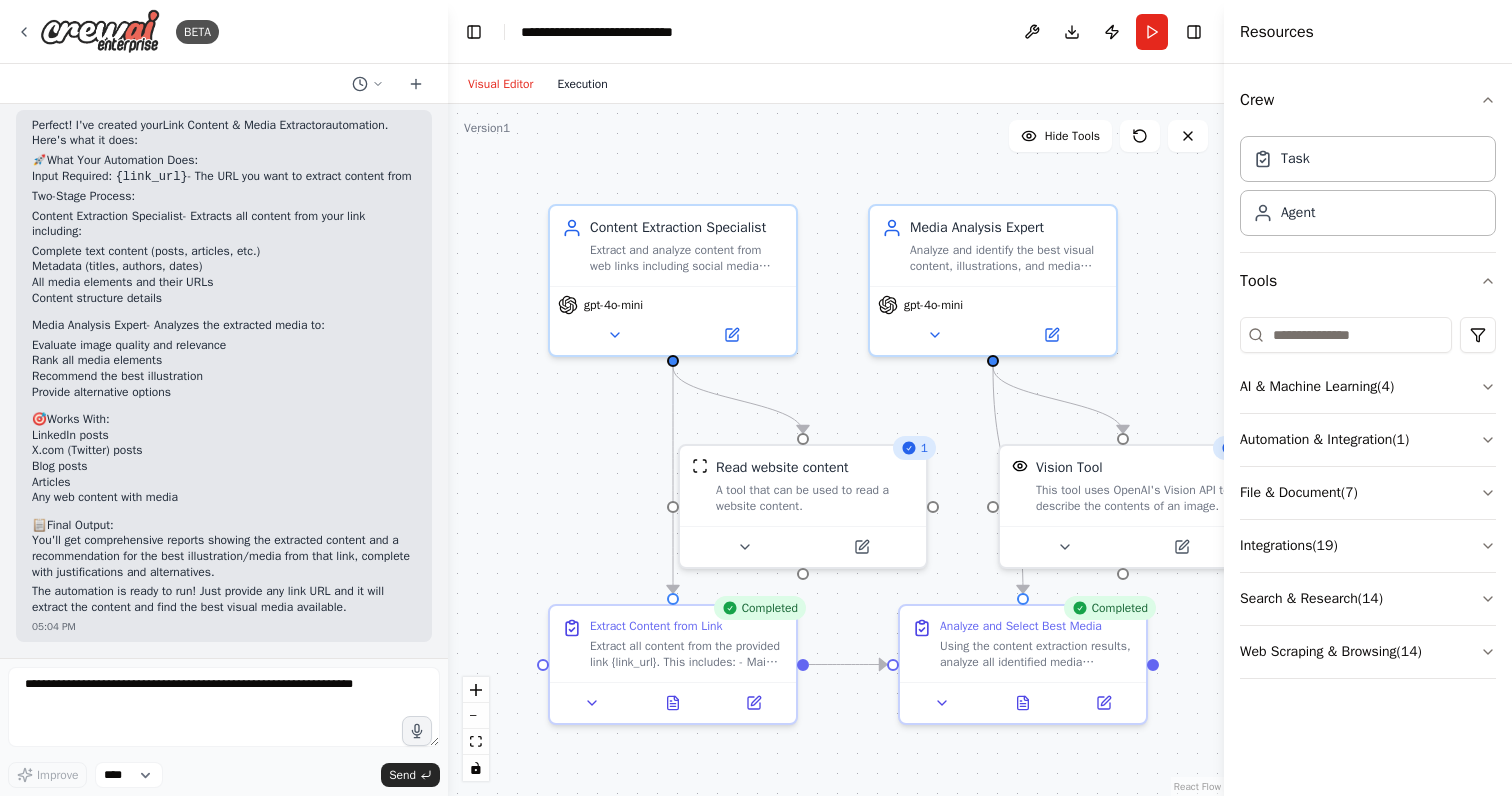 click on "Execution" at bounding box center [582, 84] 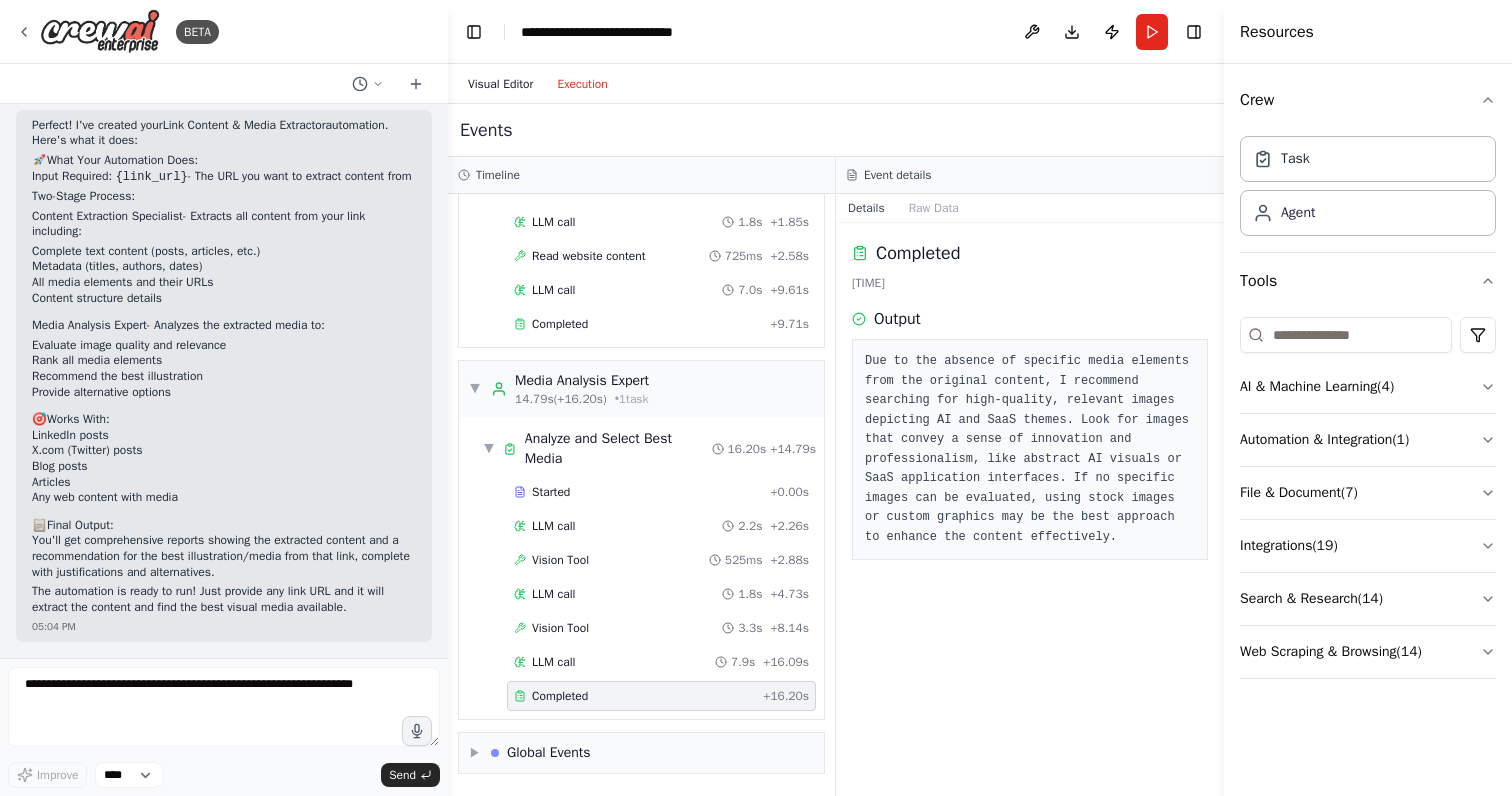 click on "Visual Editor" at bounding box center (500, 84) 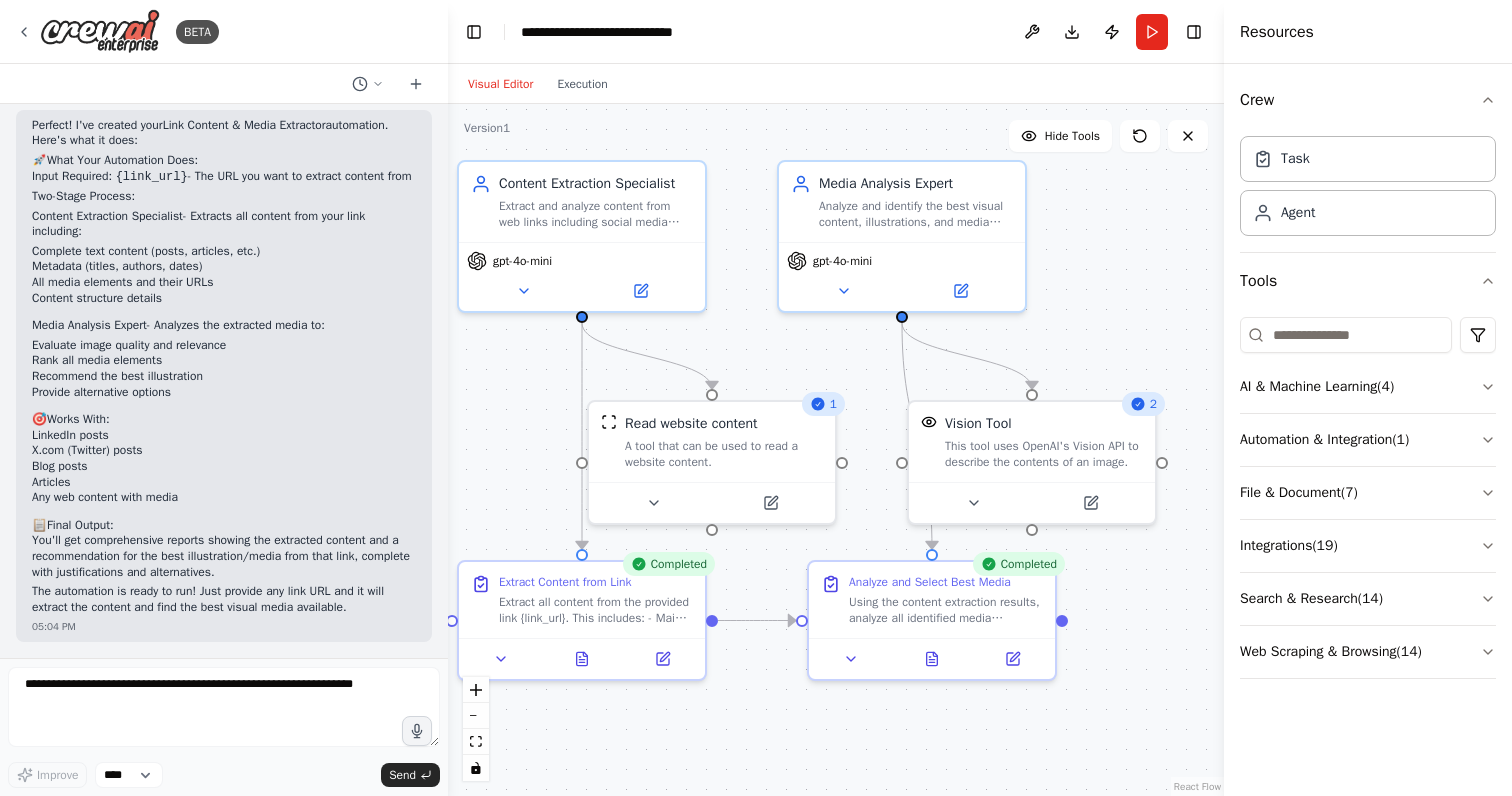 drag, startPoint x: 1141, startPoint y: 386, endPoint x: 1065, endPoint y: 342, distance: 87.81799 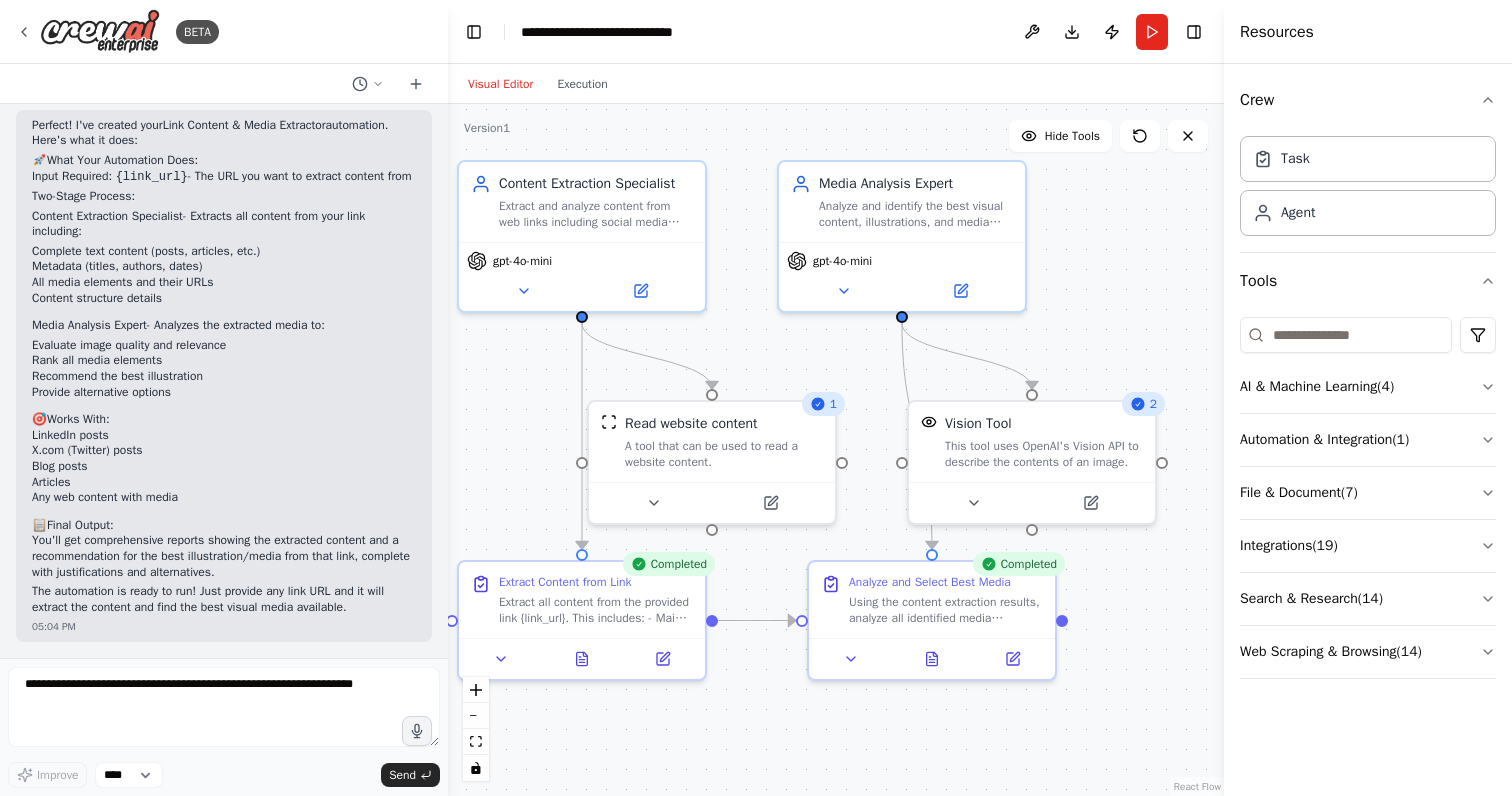 click on ".deletable-edge-delete-btn {
width: 20px;
height: 20px;
border: 0px solid #ffffff;
color: #6b7280;
background-color: #f8fafc;
cursor: pointer;
border-radius: 50%;
font-size: 12px;
padding: 3px;
display: flex;
align-items: center;
justify-content: center;
transition: all 0.2s cubic-bezier(0.4, 0, 0.2, 1);
box-shadow: 0 2px 4px rgba(0, 0, 0, 0.1);
}
.deletable-edge-delete-btn:hover {
background-color: #ef4444;
color: #ffffff;
border-color: #dc2626;
transform: scale(1.1);
box-shadow: 0 4px 12px rgba(239, 68, 68, 0.4);
}
.deletable-edge-delete-btn:active {
transform: scale(0.95);
box-shadow: 0 2px 4px rgba(239, 68, 68, 0.3);
}
Content Extraction Specialist gpt-4o-mini 1 Read website content 2" at bounding box center (836, 450) 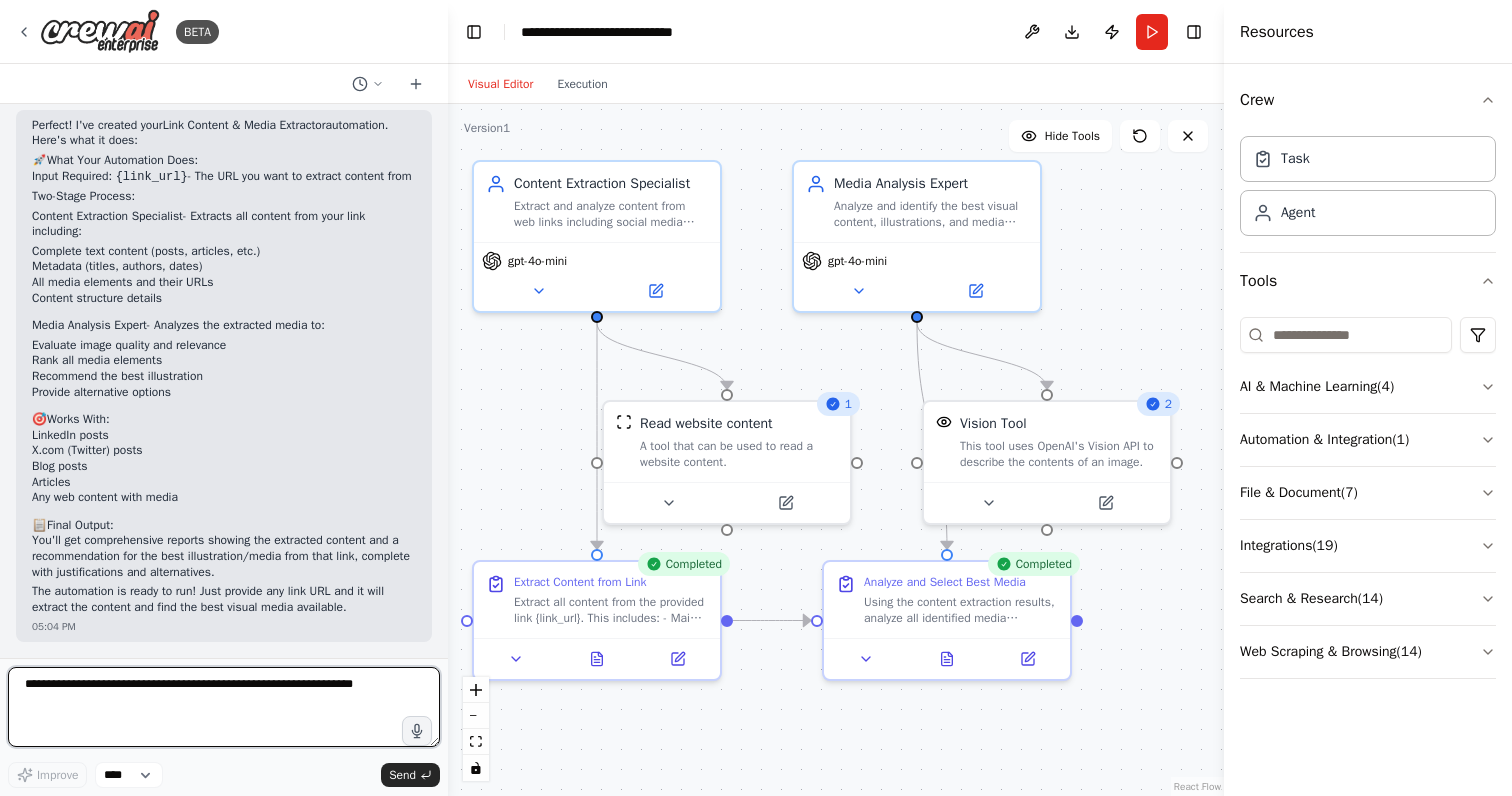 click at bounding box center [224, 707] 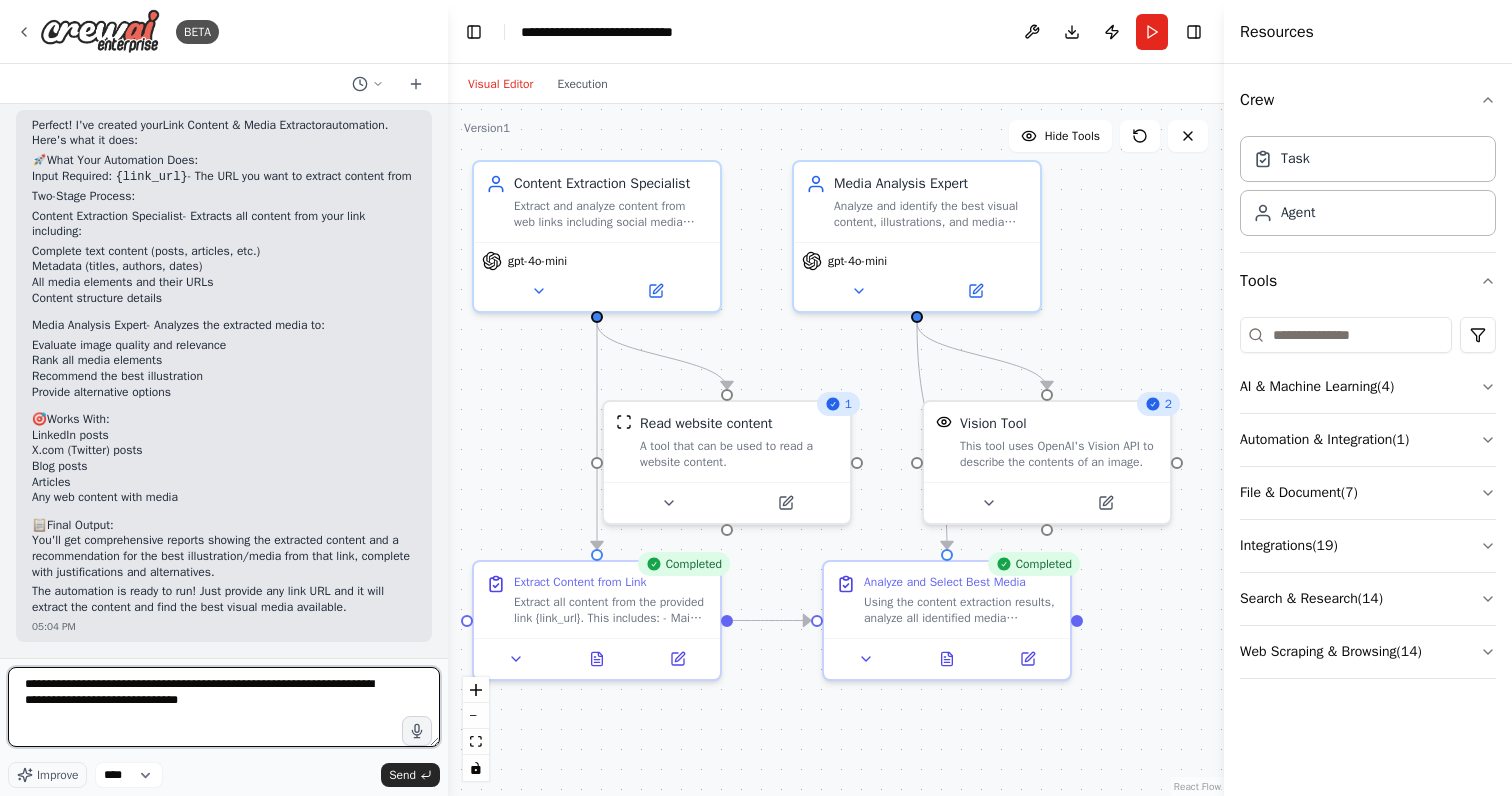 type on "**********" 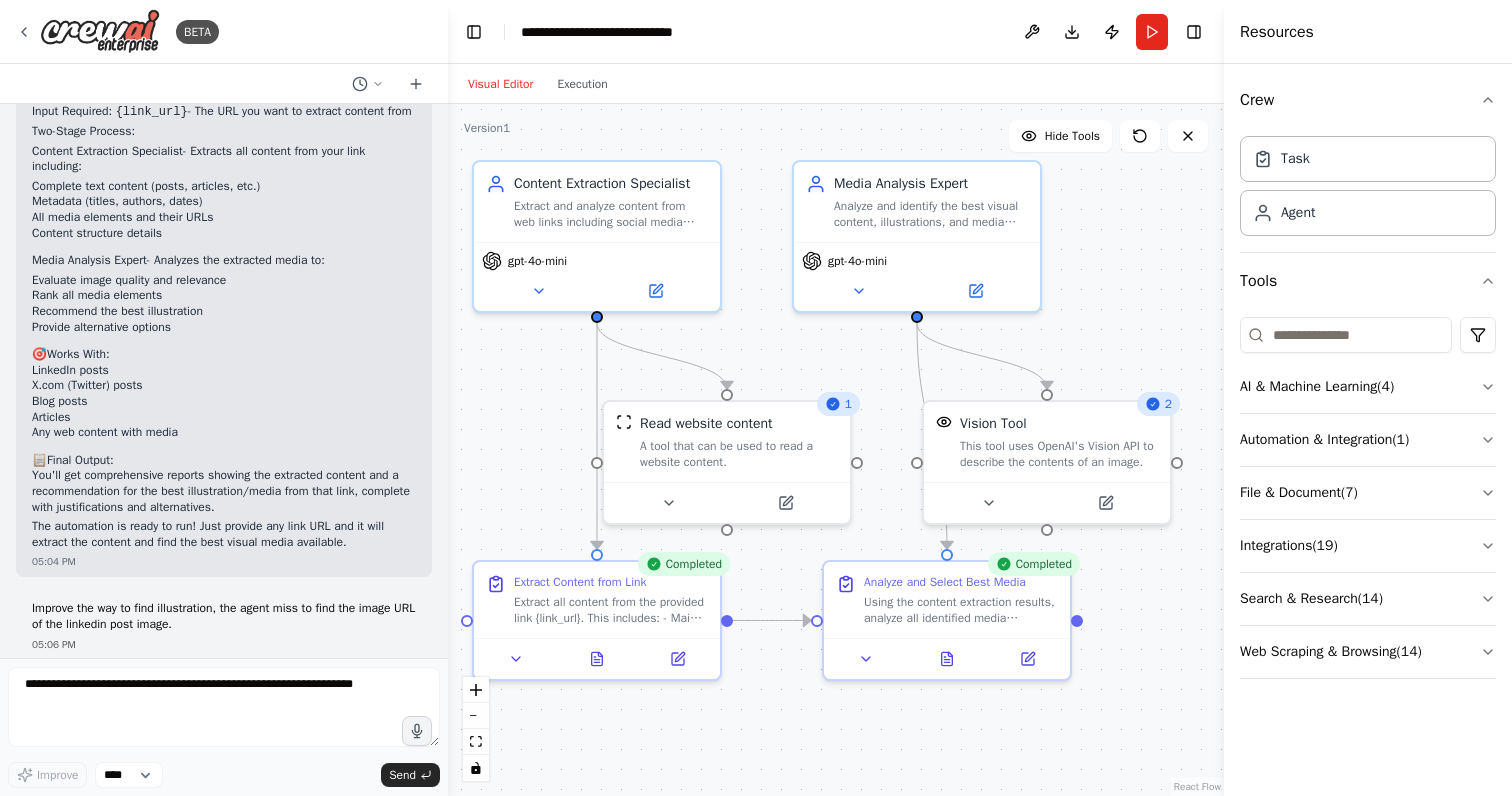 scroll, scrollTop: 1135, scrollLeft: 0, axis: vertical 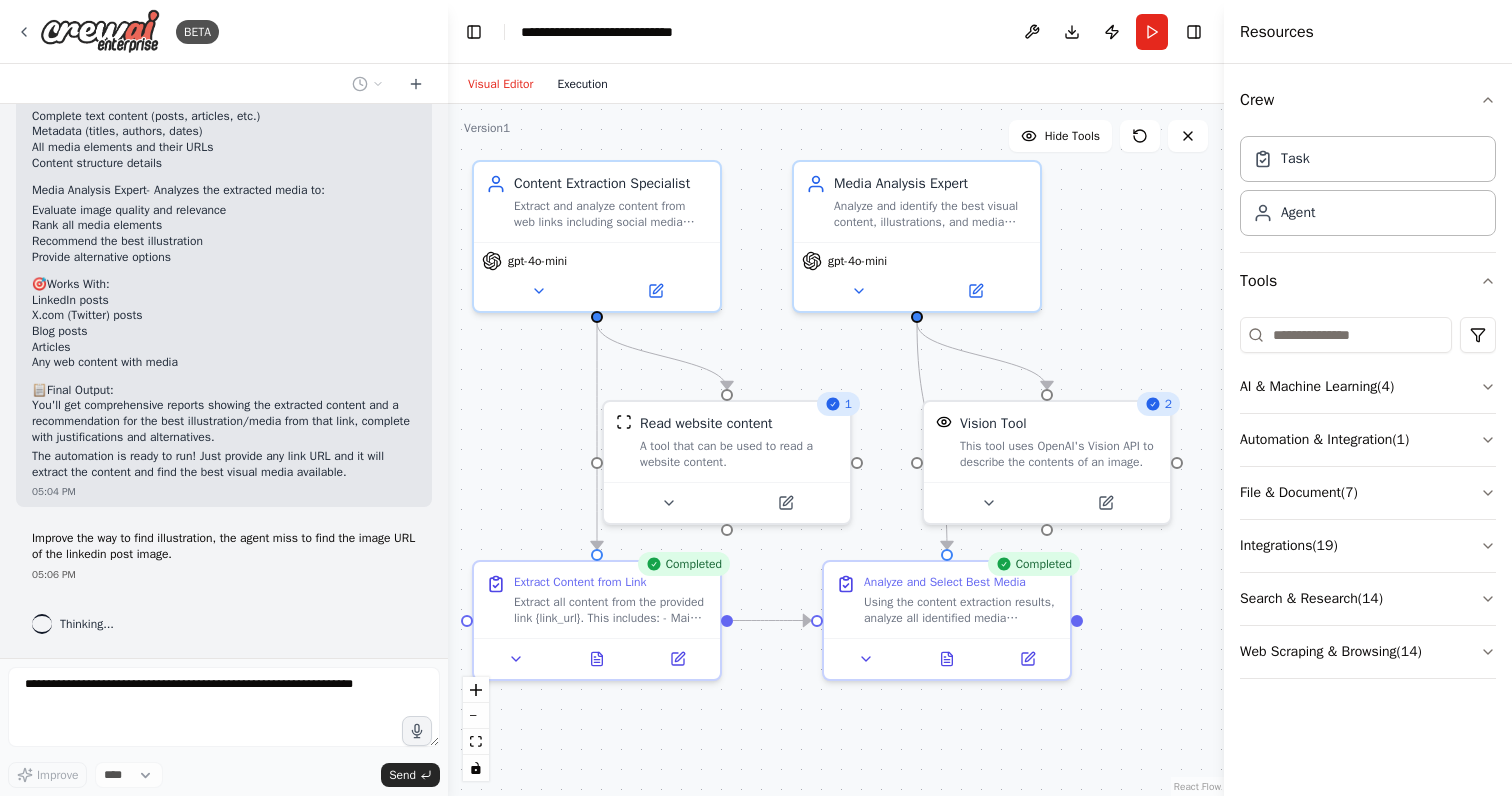 click on "Execution" at bounding box center (582, 84) 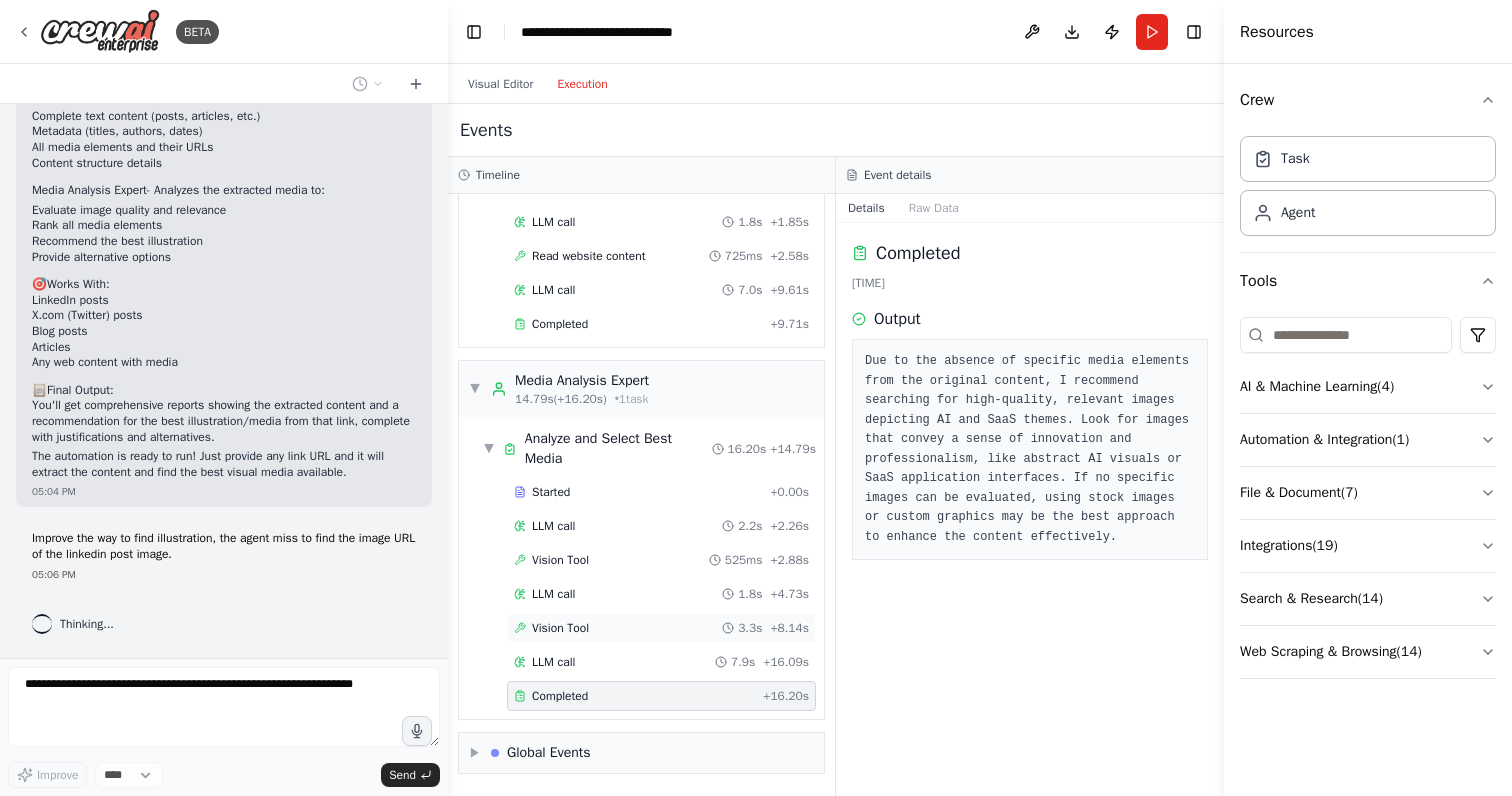 click on "Vision Tool 3.3s + 8.14s" at bounding box center (661, 628) 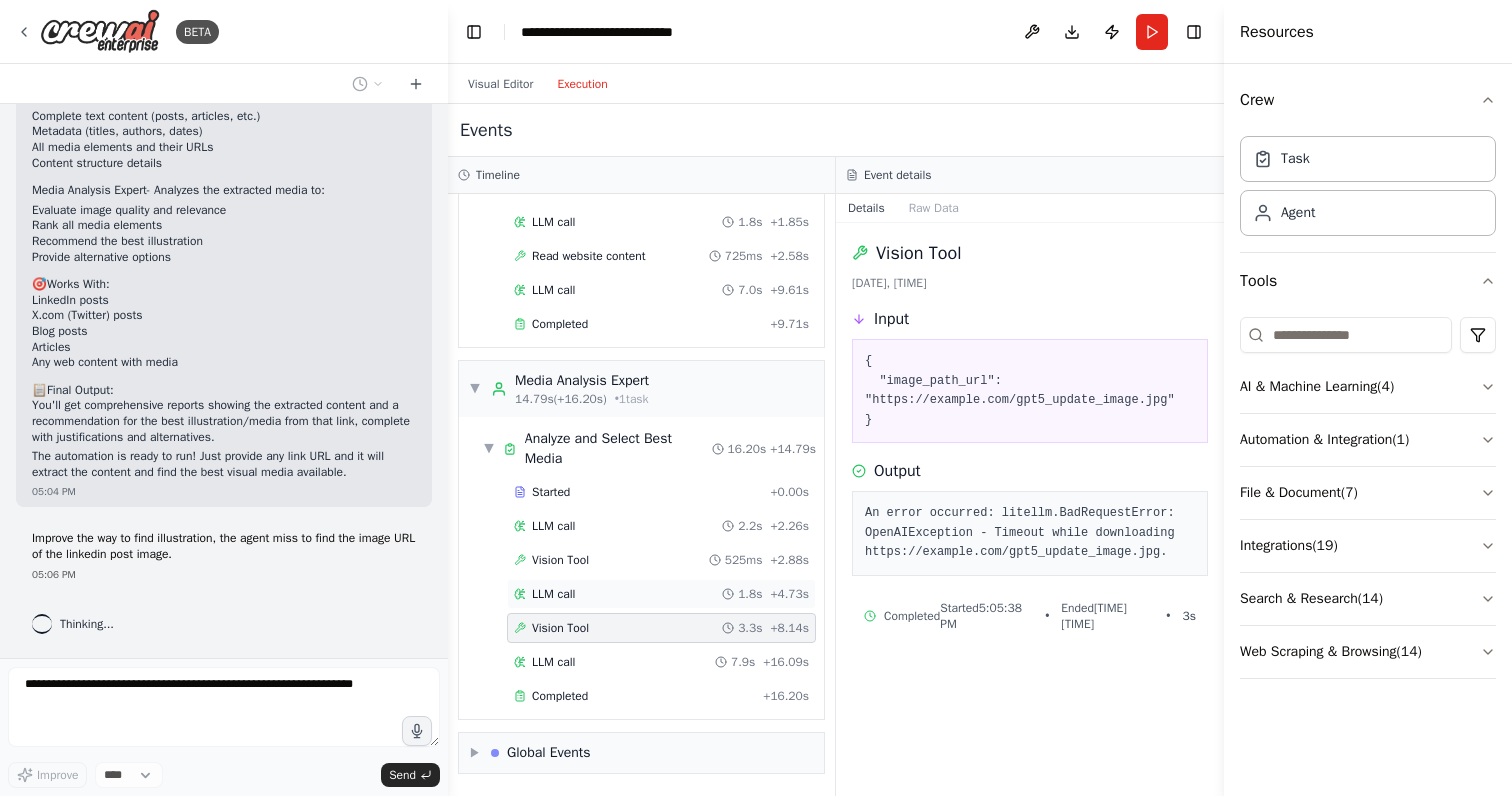 click on "LLM call 1.8s + 4.73s" at bounding box center [661, 594] 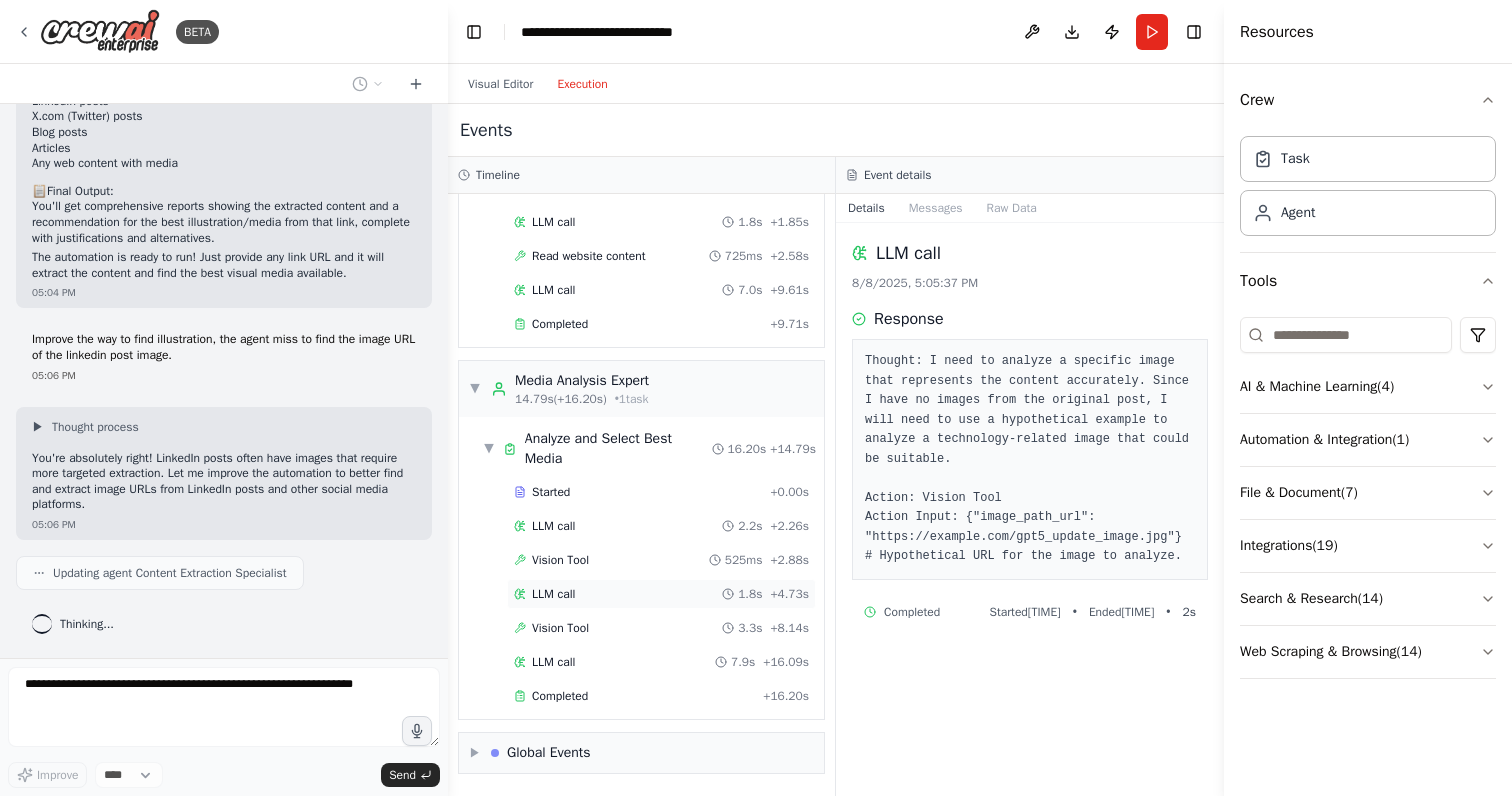 scroll, scrollTop: 1385, scrollLeft: 0, axis: vertical 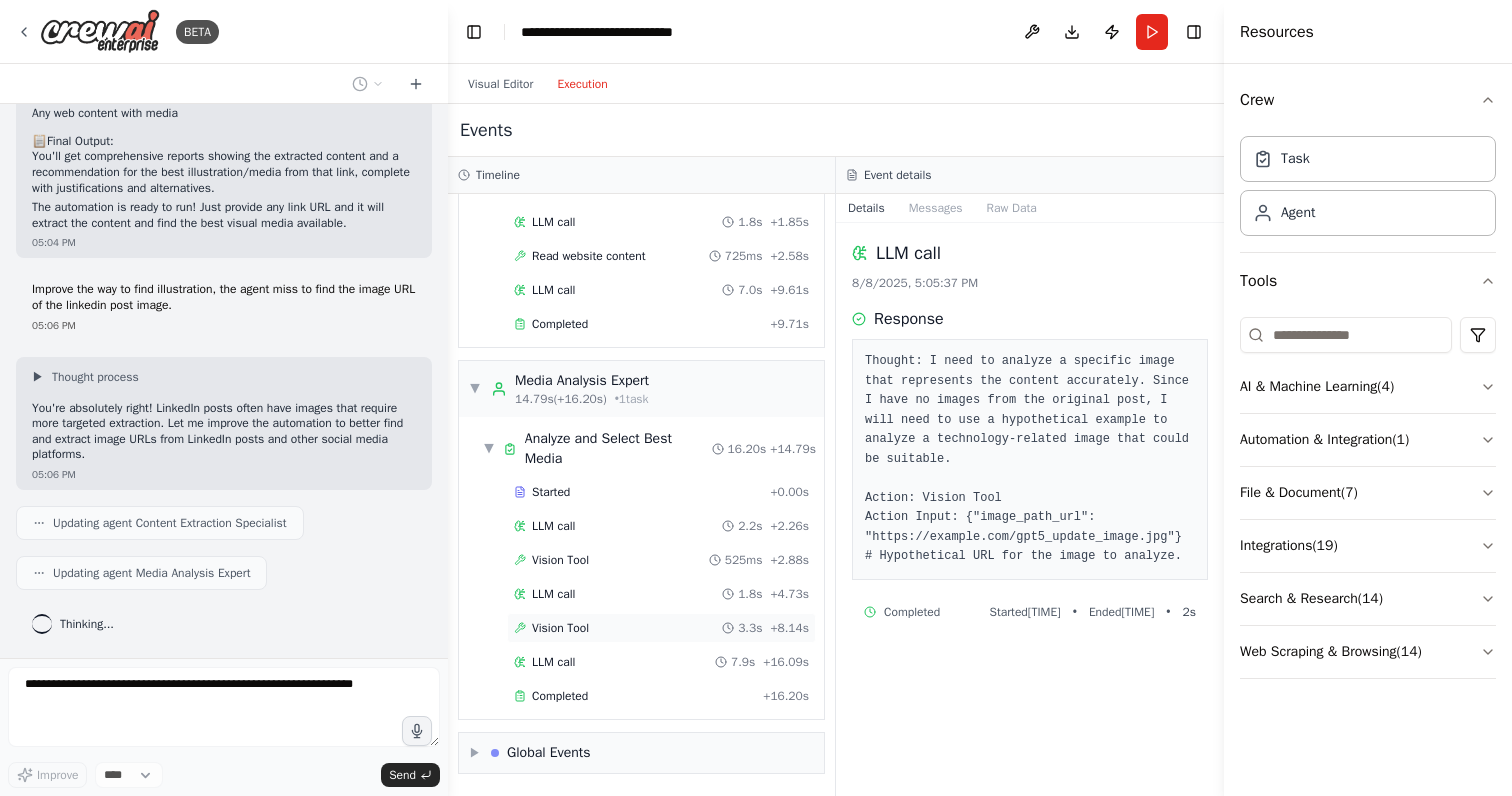 click on "Vision Tool" at bounding box center [560, 628] 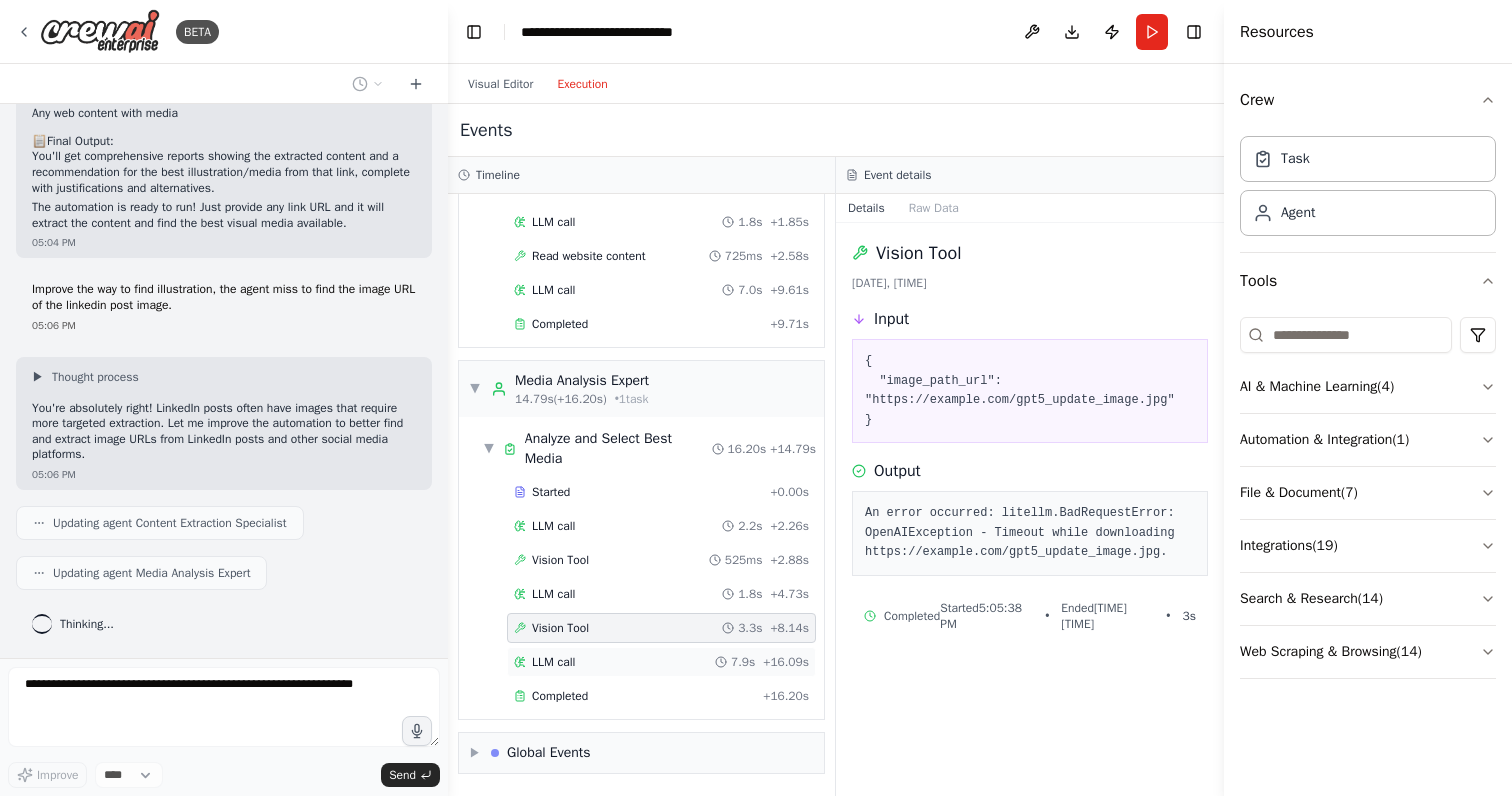 click on "LLM call" at bounding box center [553, 662] 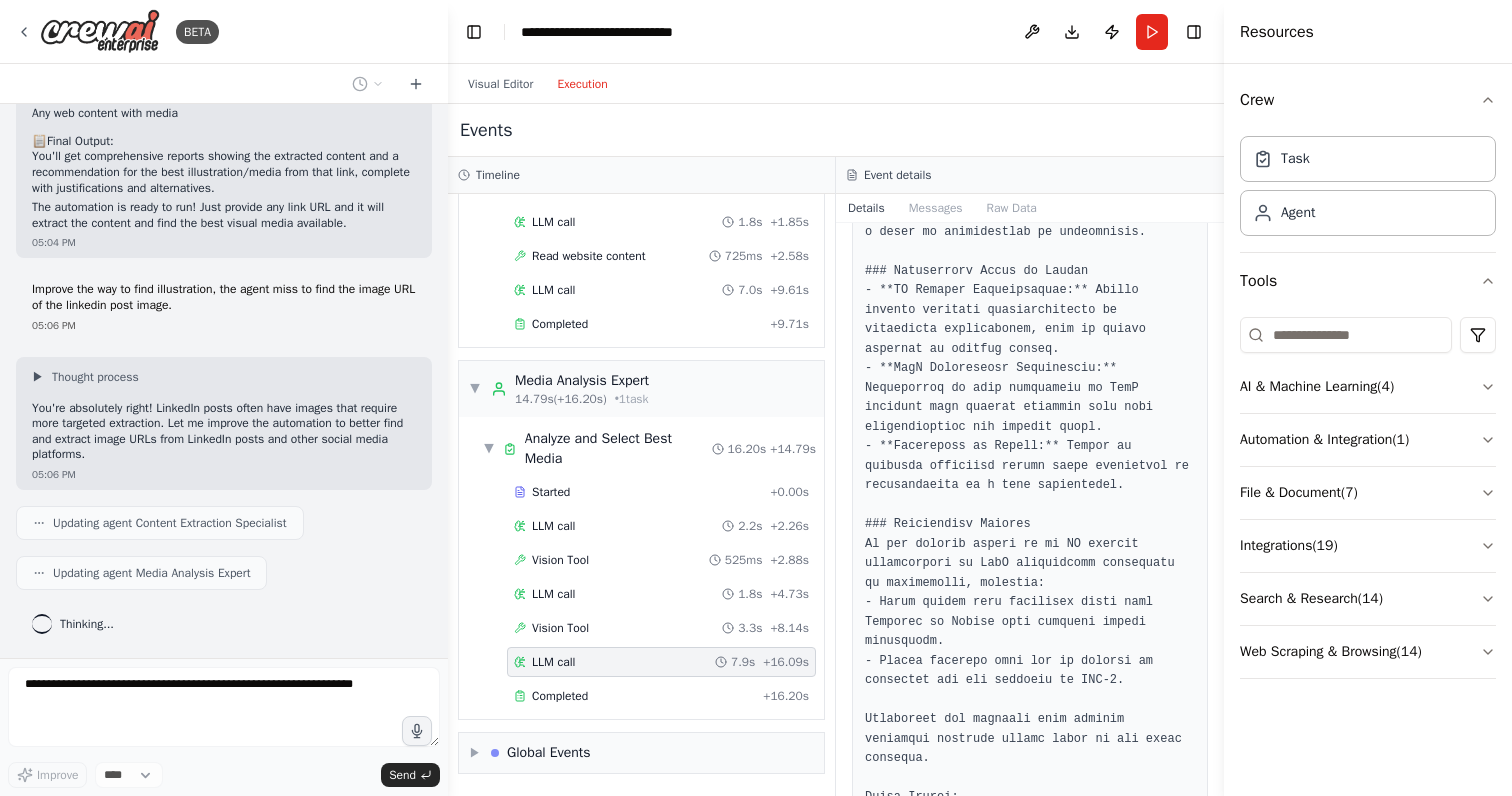 scroll, scrollTop: 732, scrollLeft: 0, axis: vertical 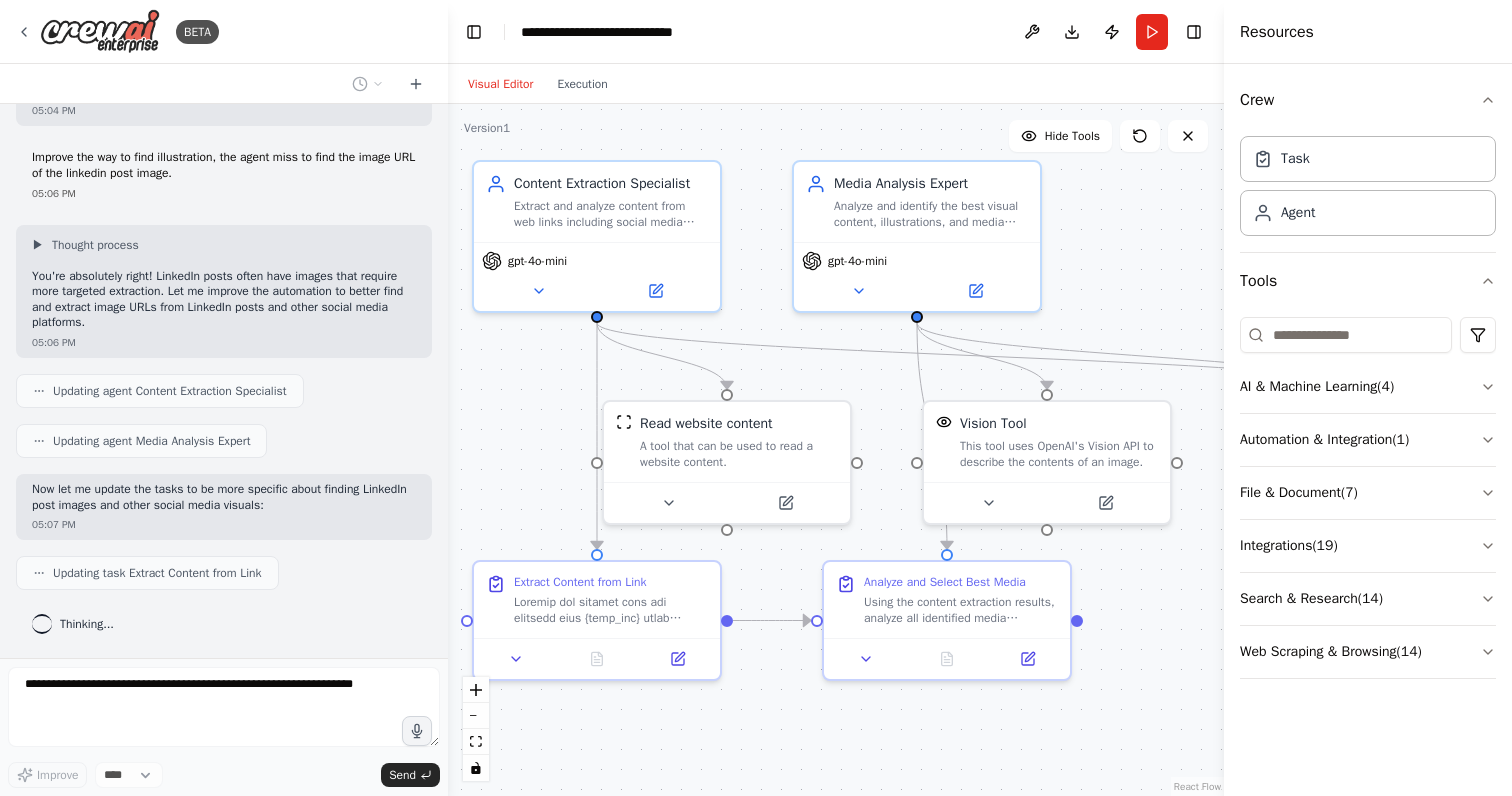 click on "Visual Editor" at bounding box center [500, 84] 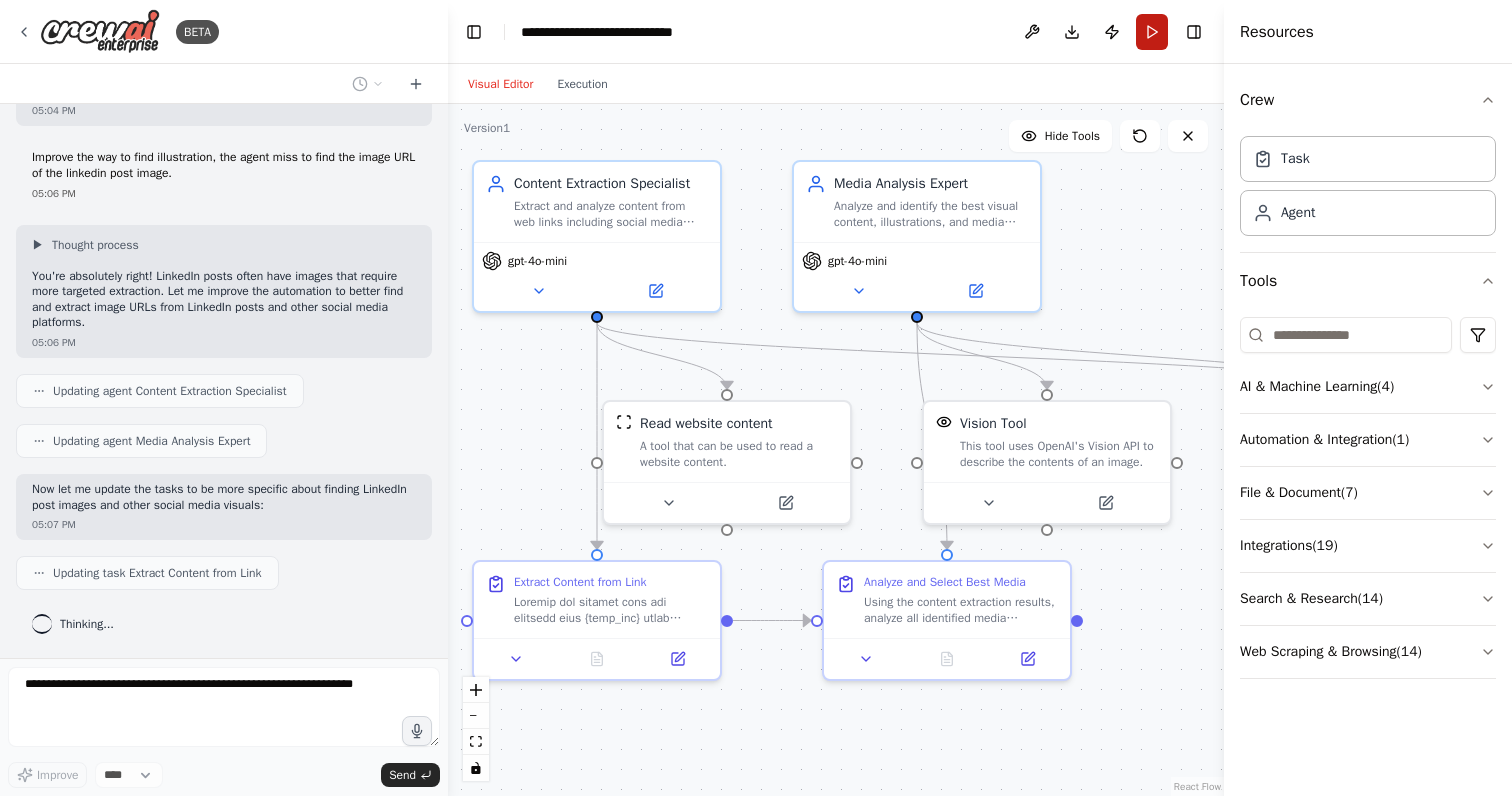 click on "Run" at bounding box center [1152, 32] 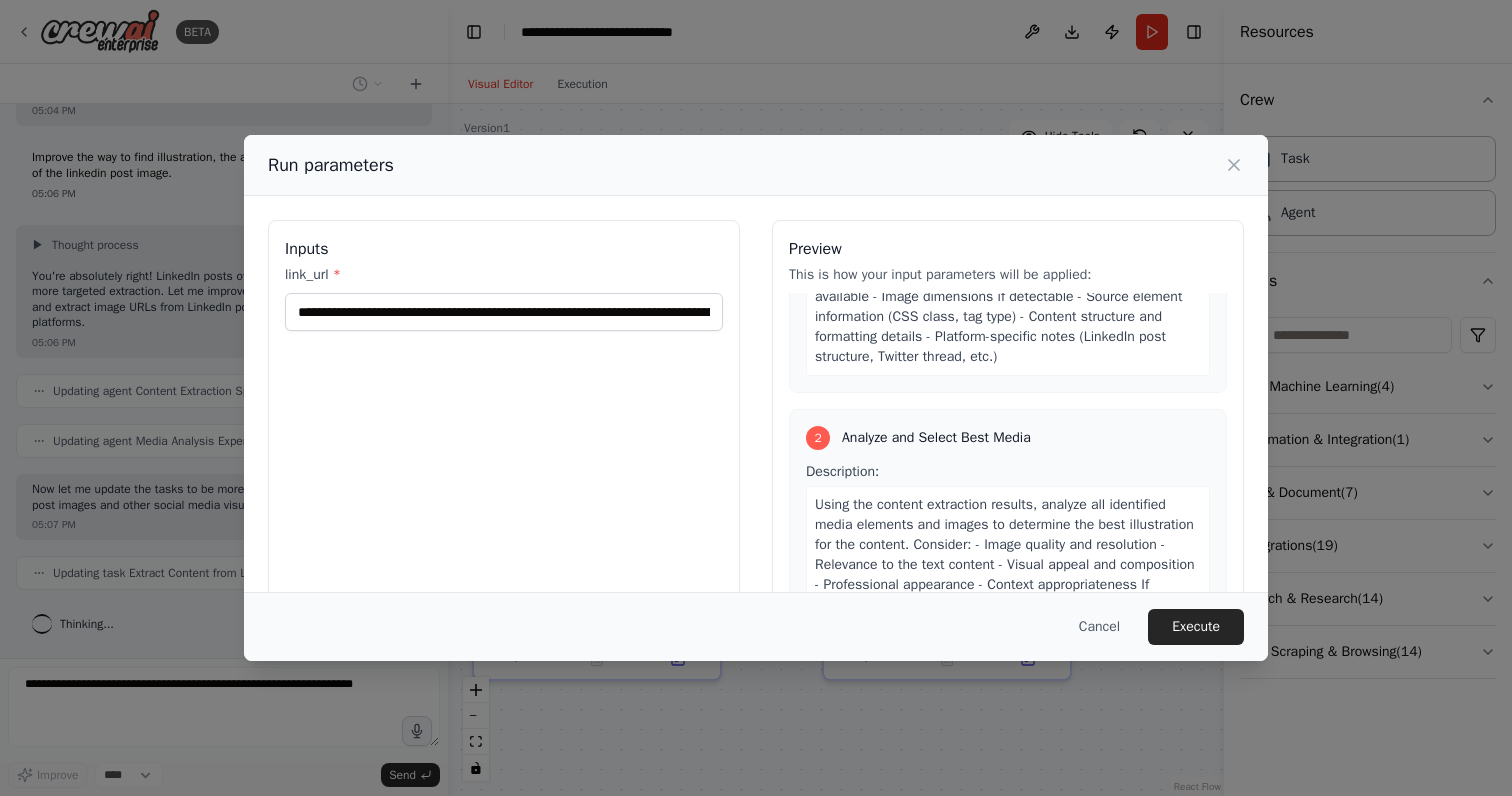 scroll, scrollTop: 824, scrollLeft: 0, axis: vertical 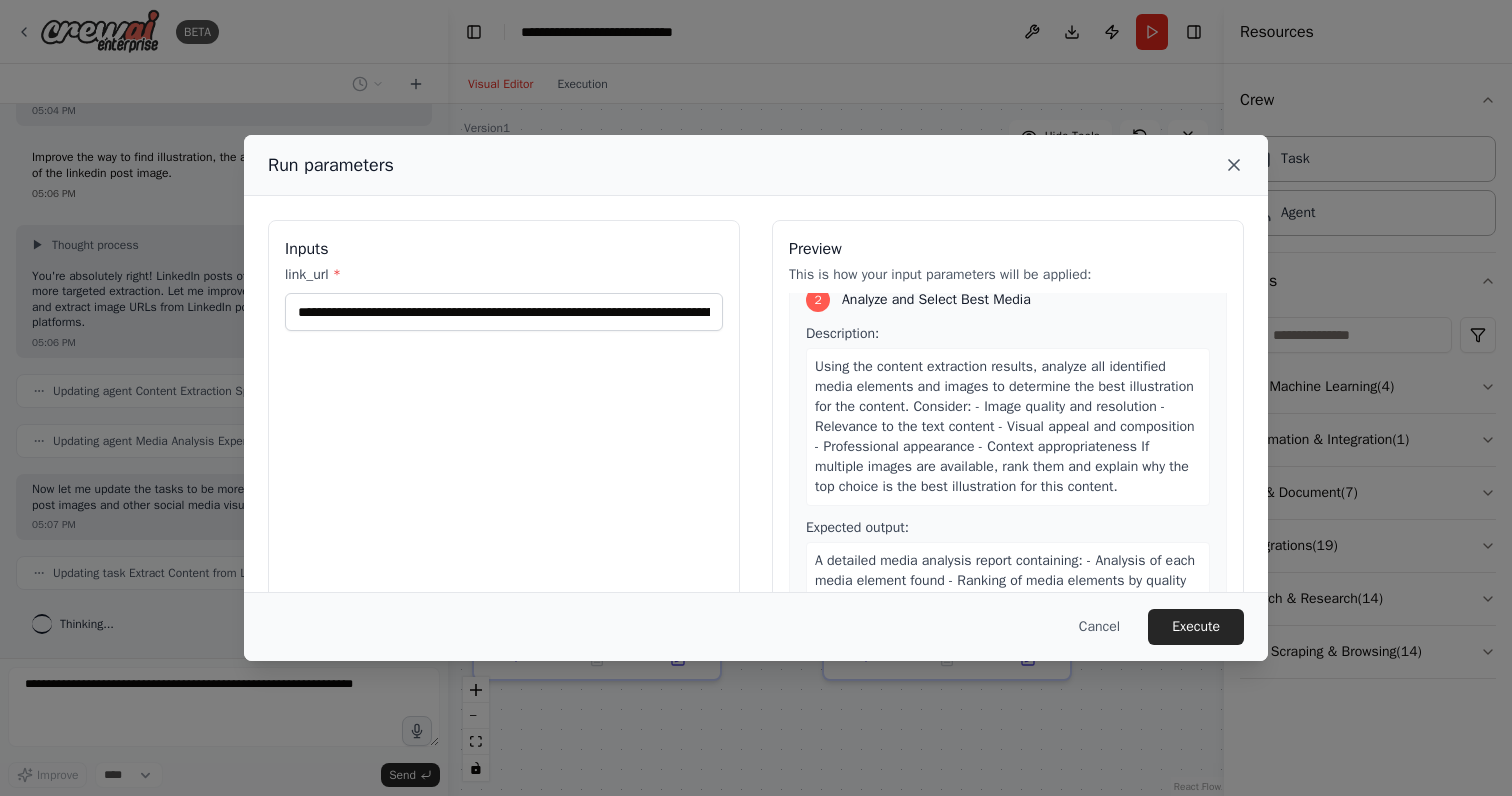 click 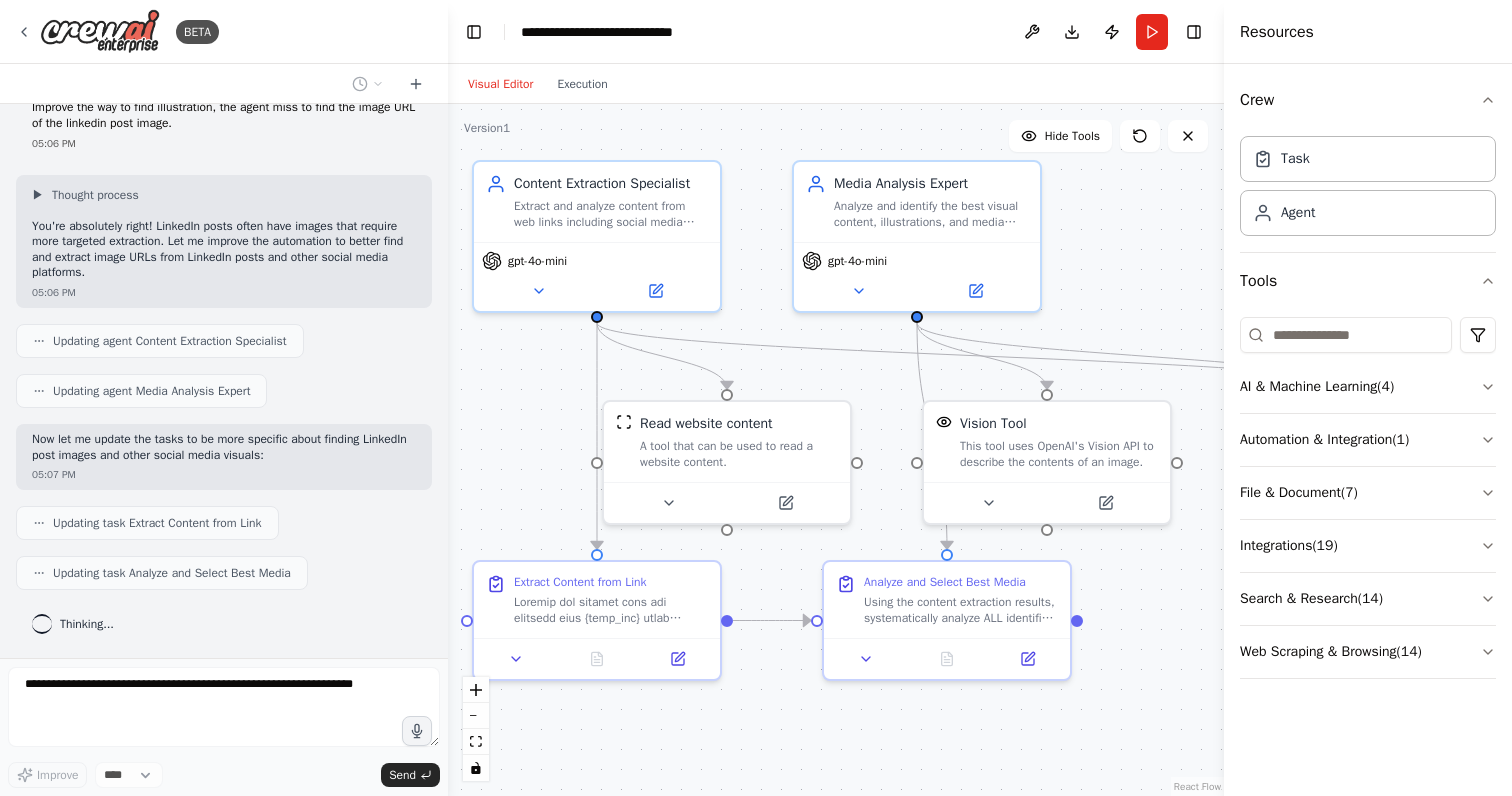 scroll, scrollTop: 1617, scrollLeft: 0, axis: vertical 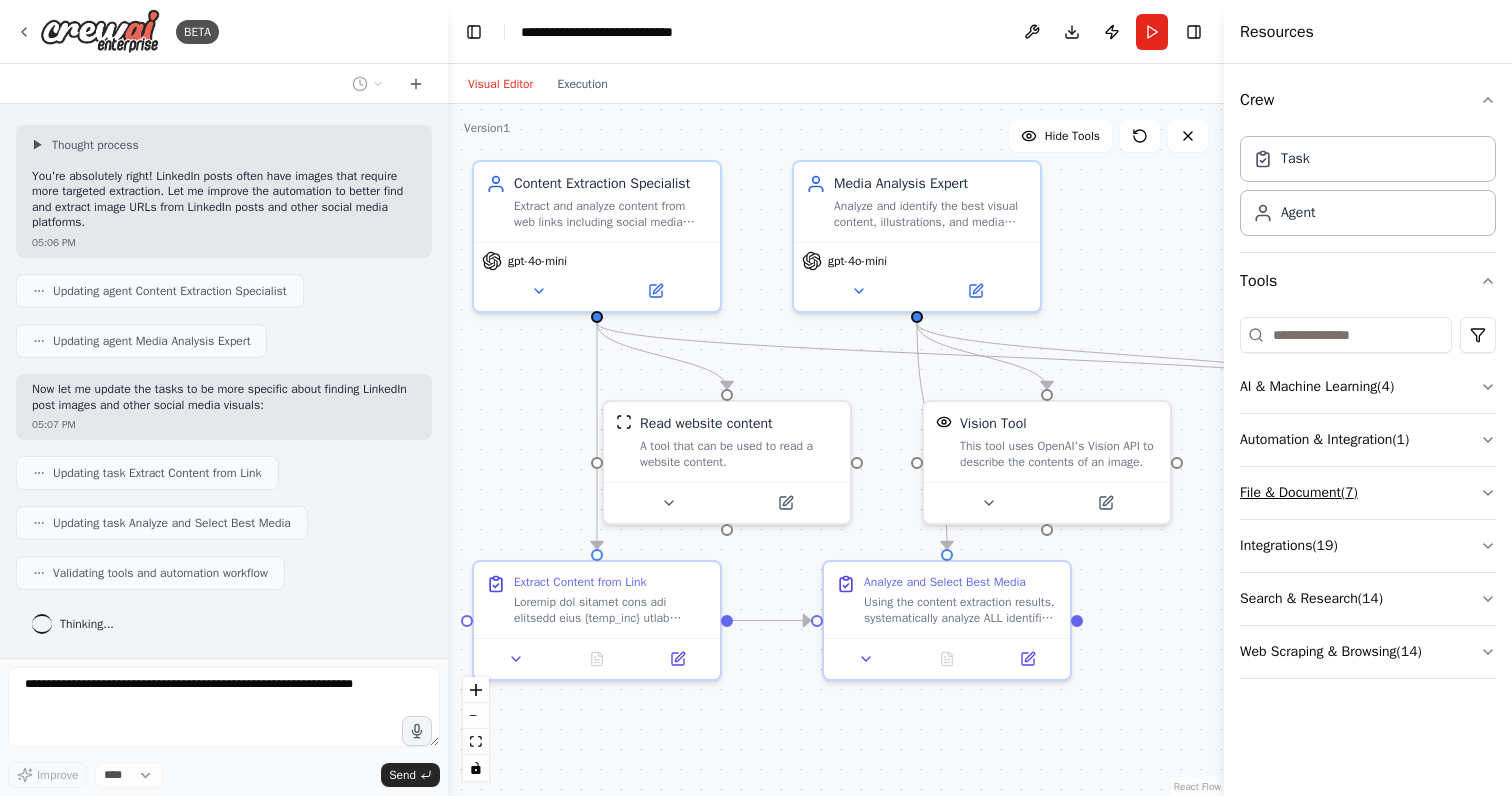 click on "File & Document  ( 7 )" at bounding box center [1368, 493] 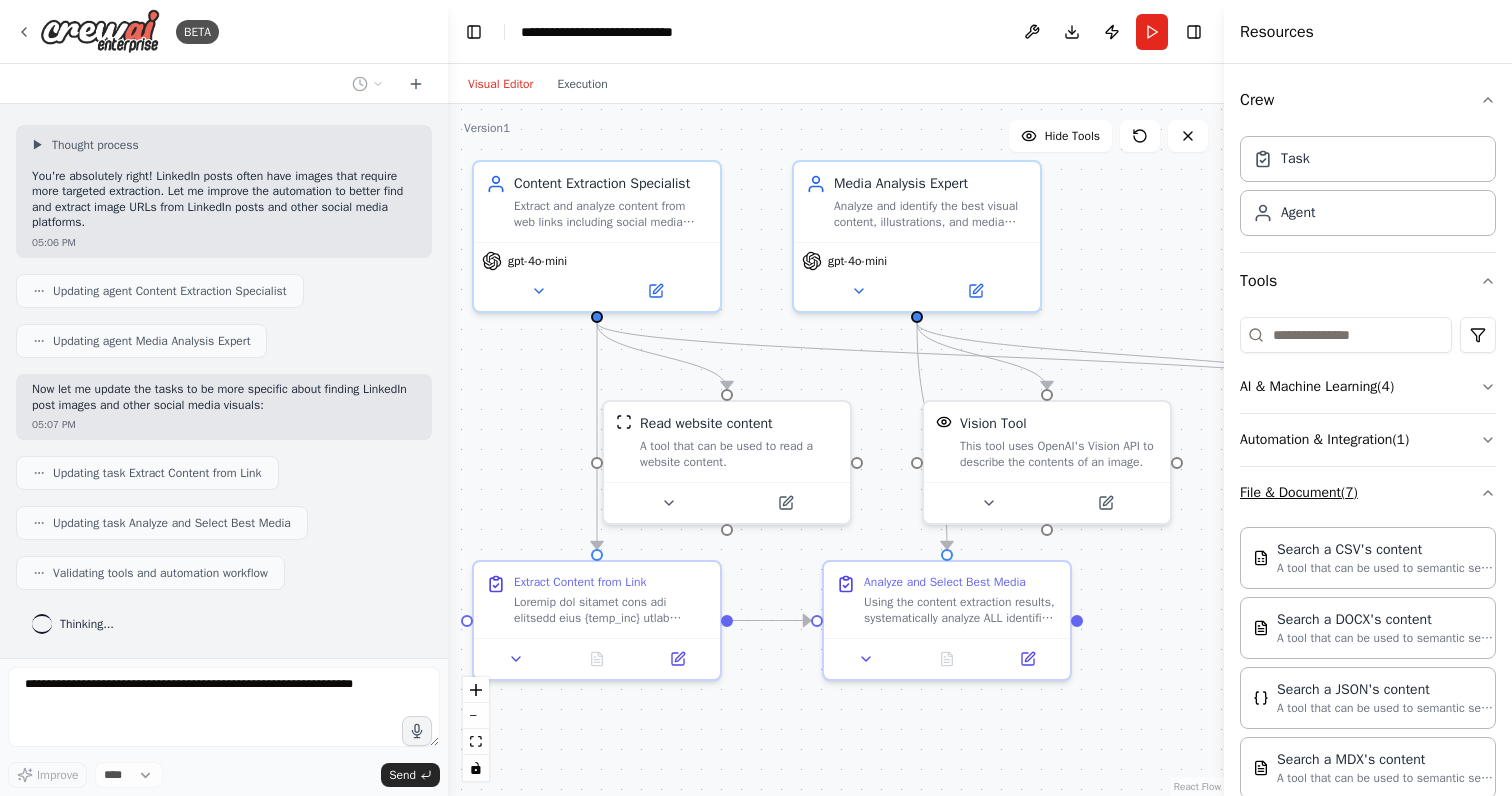 click on "File & Document  ( 7 )" at bounding box center (1368, 493) 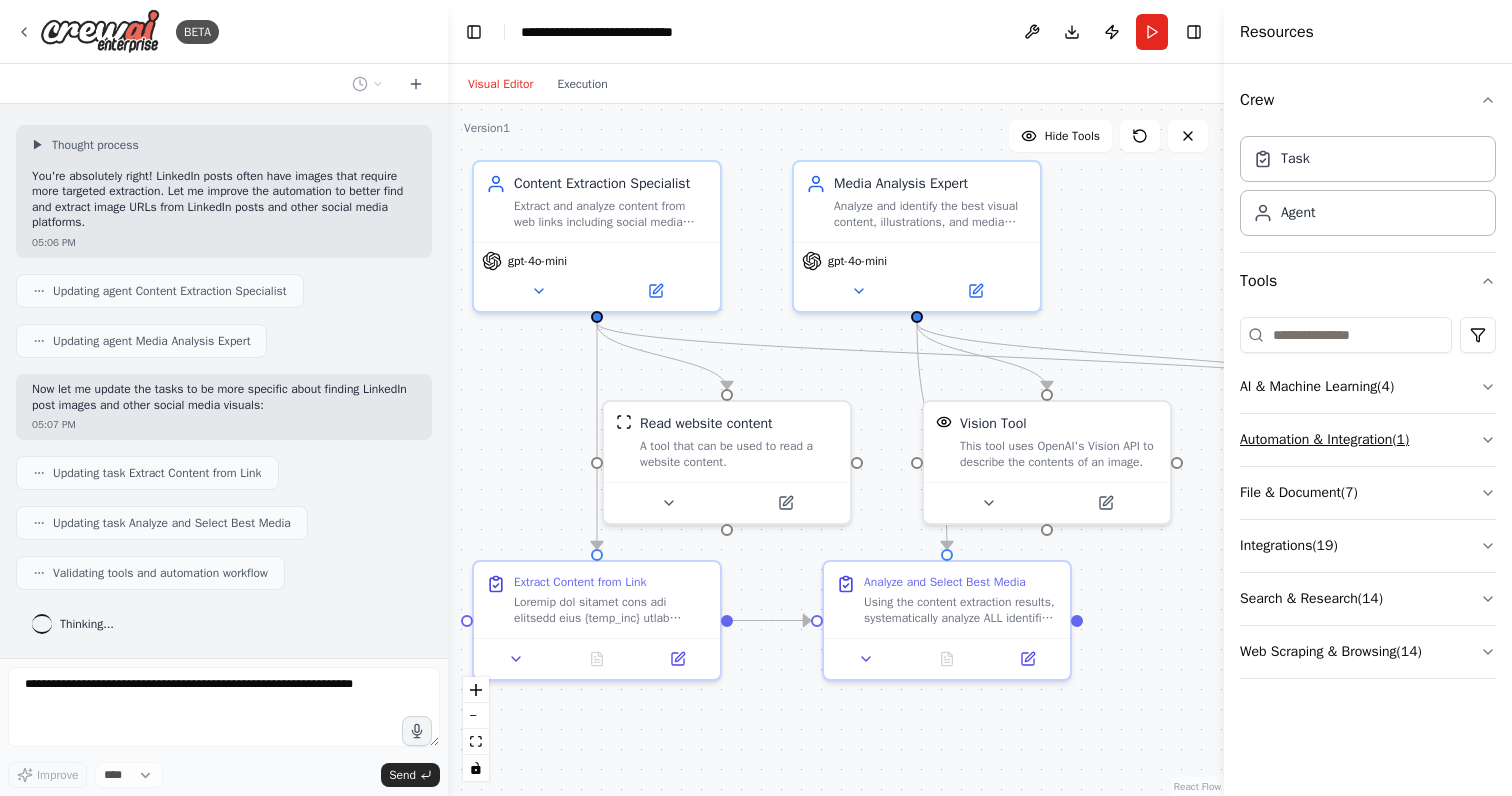 click on "Automation & Integration  ( 1 )" at bounding box center [1368, 440] 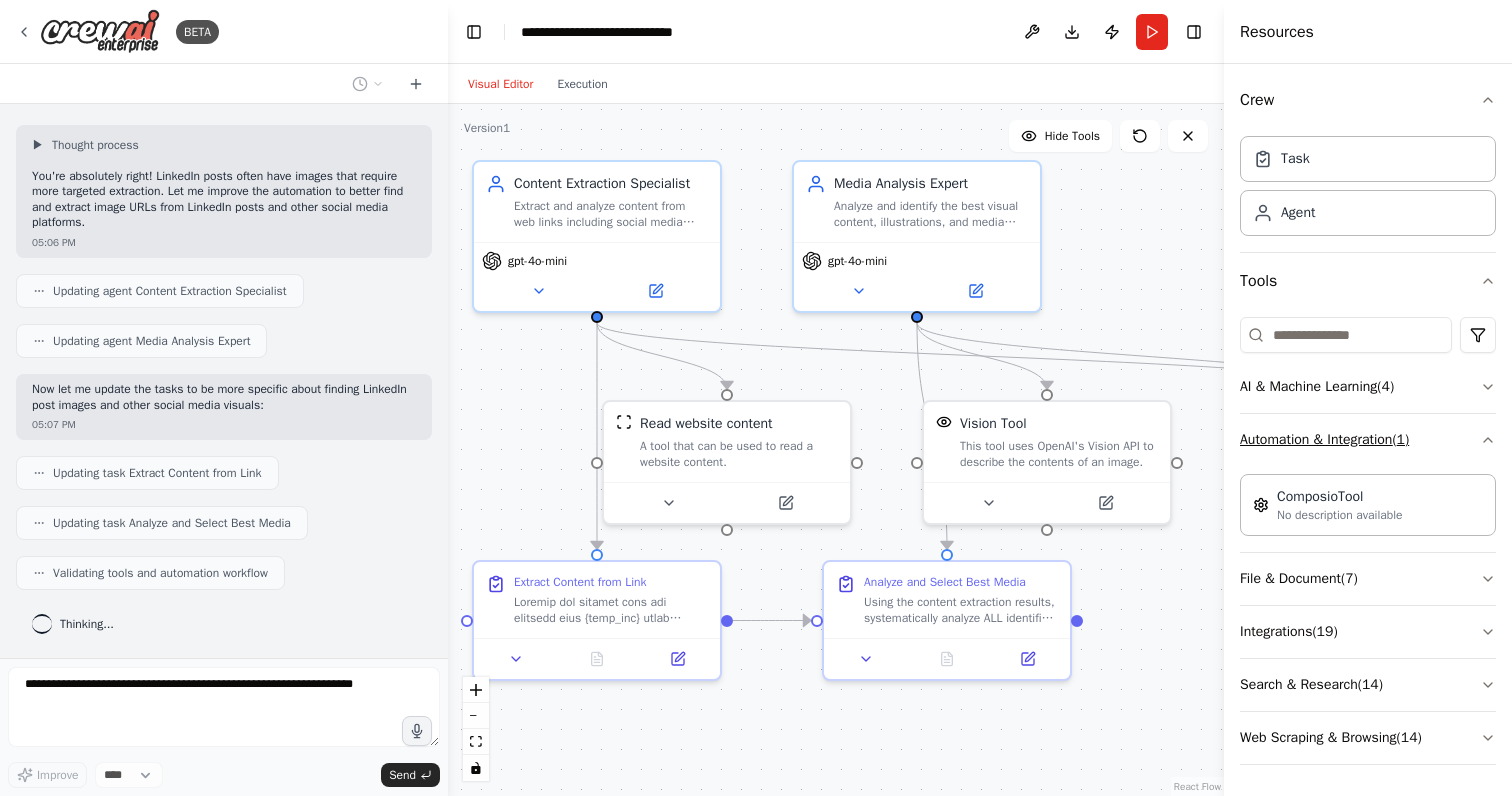 click on "Automation & Integration  ( 1 )" at bounding box center [1368, 440] 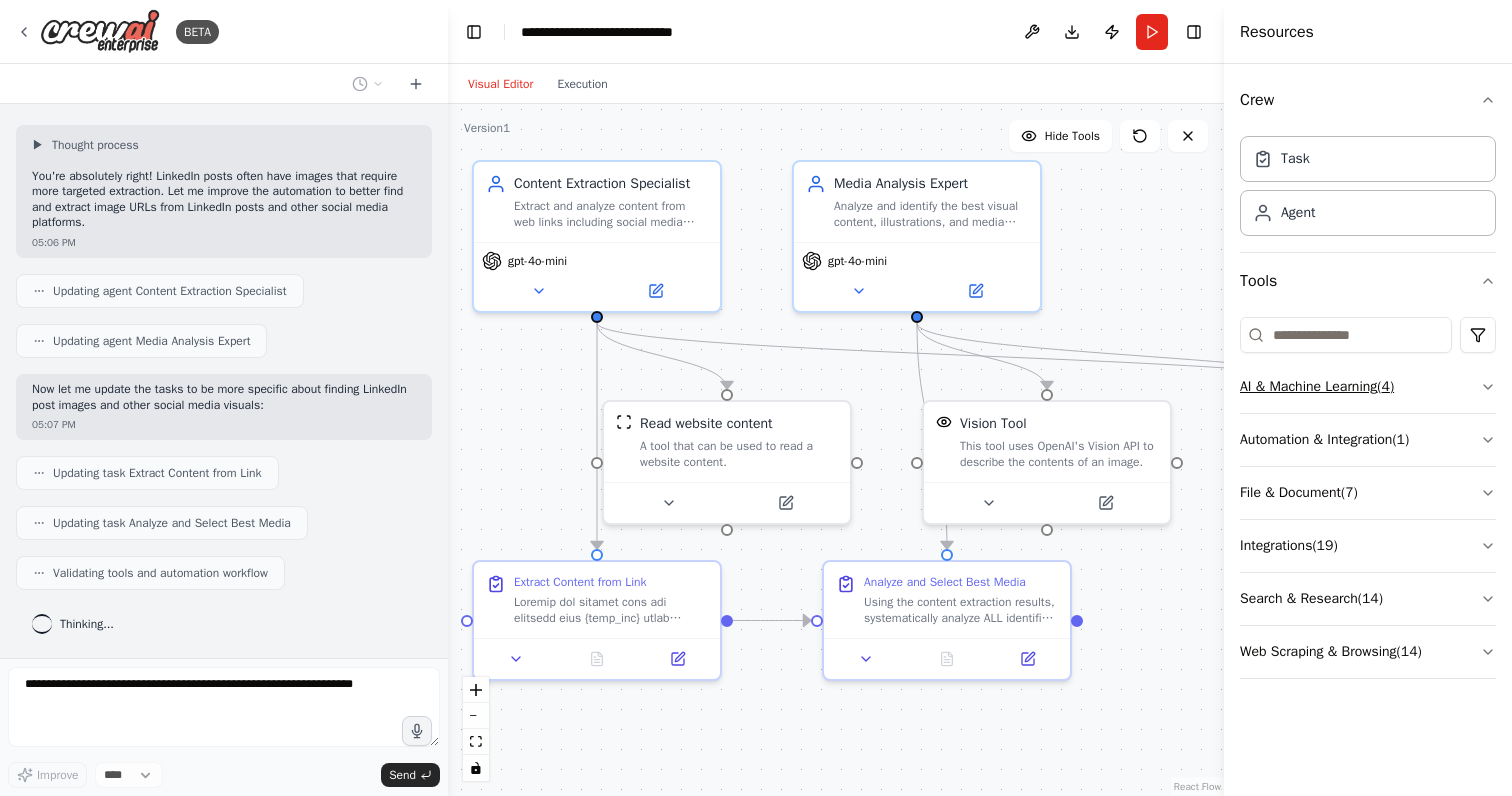 click on "AI & Machine Learning  ( 4 )" at bounding box center [1368, 387] 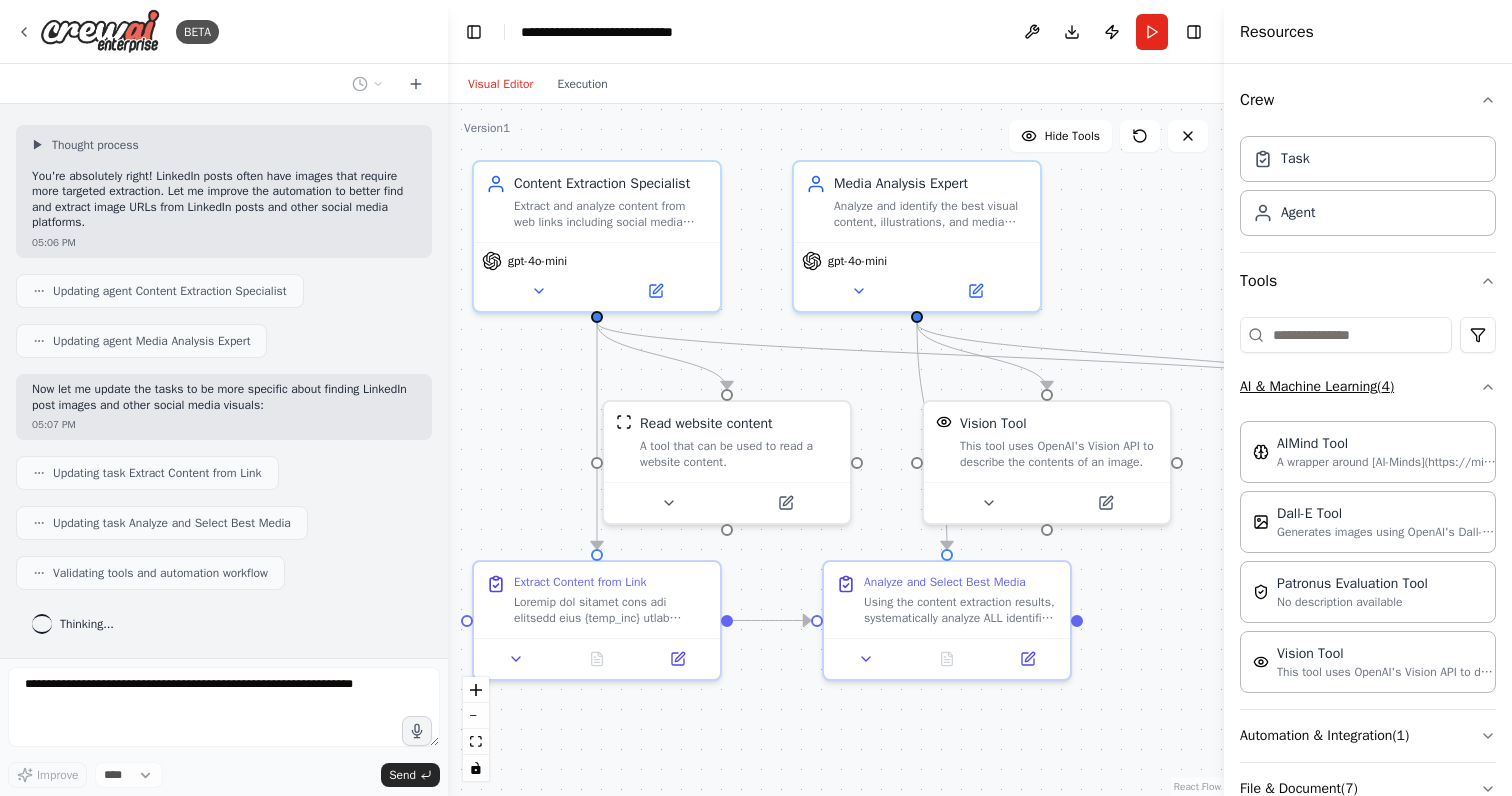 click on "AI & Machine Learning  ( 4 )" at bounding box center [1368, 387] 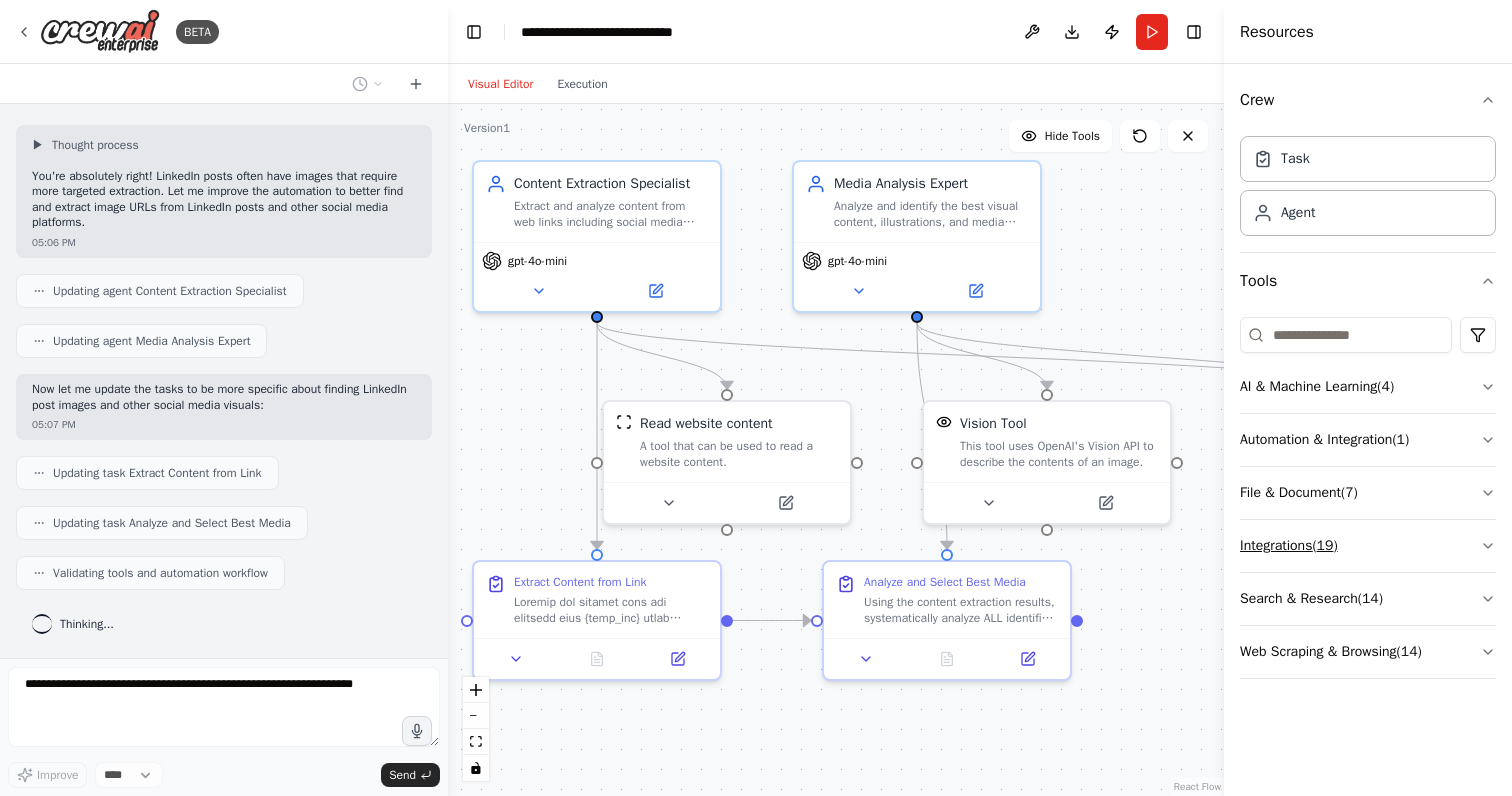 click on "Integrations  ( 19 )" at bounding box center [1368, 546] 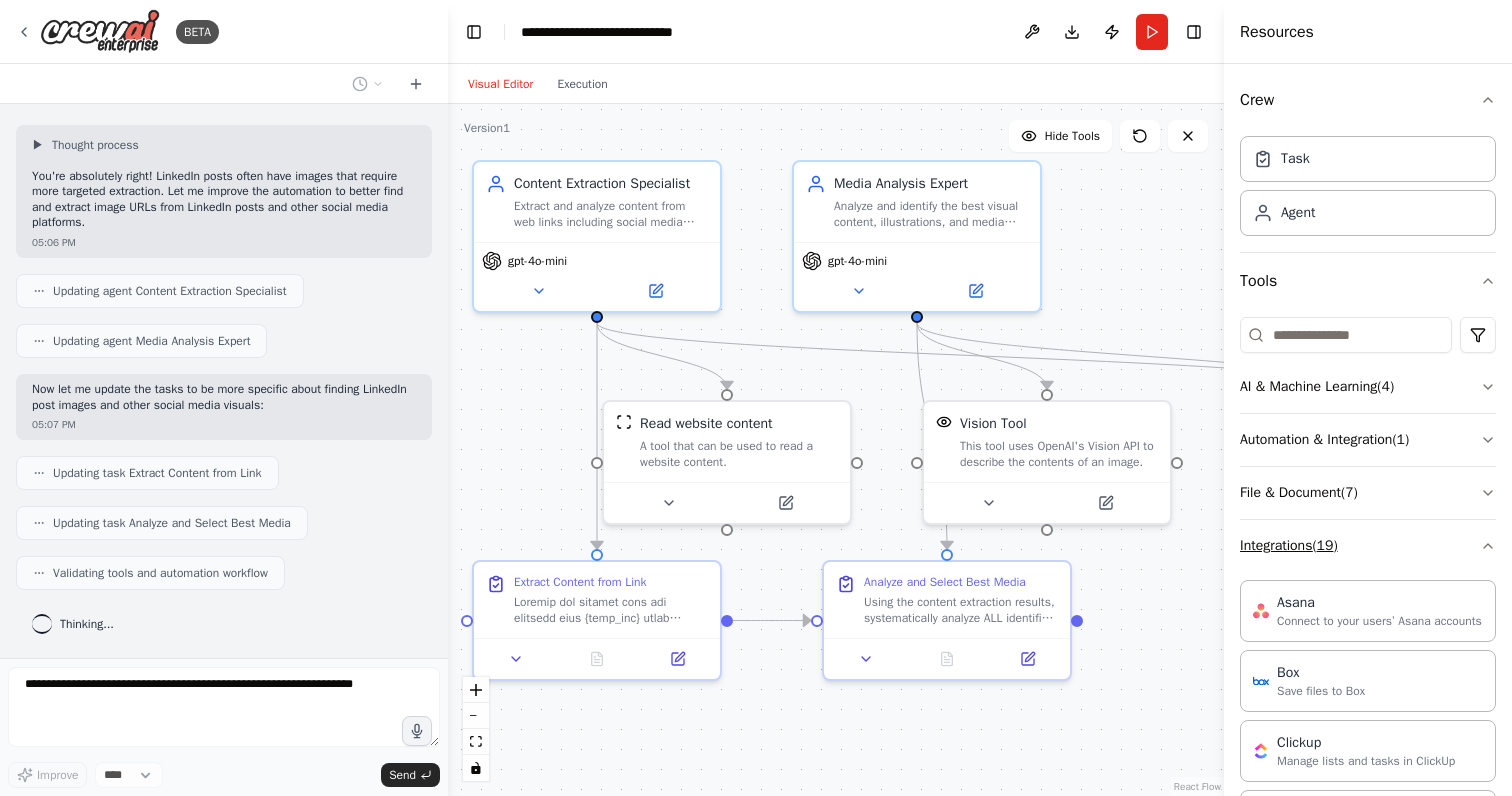 click on "Integrations  ( 19 )" at bounding box center (1368, 546) 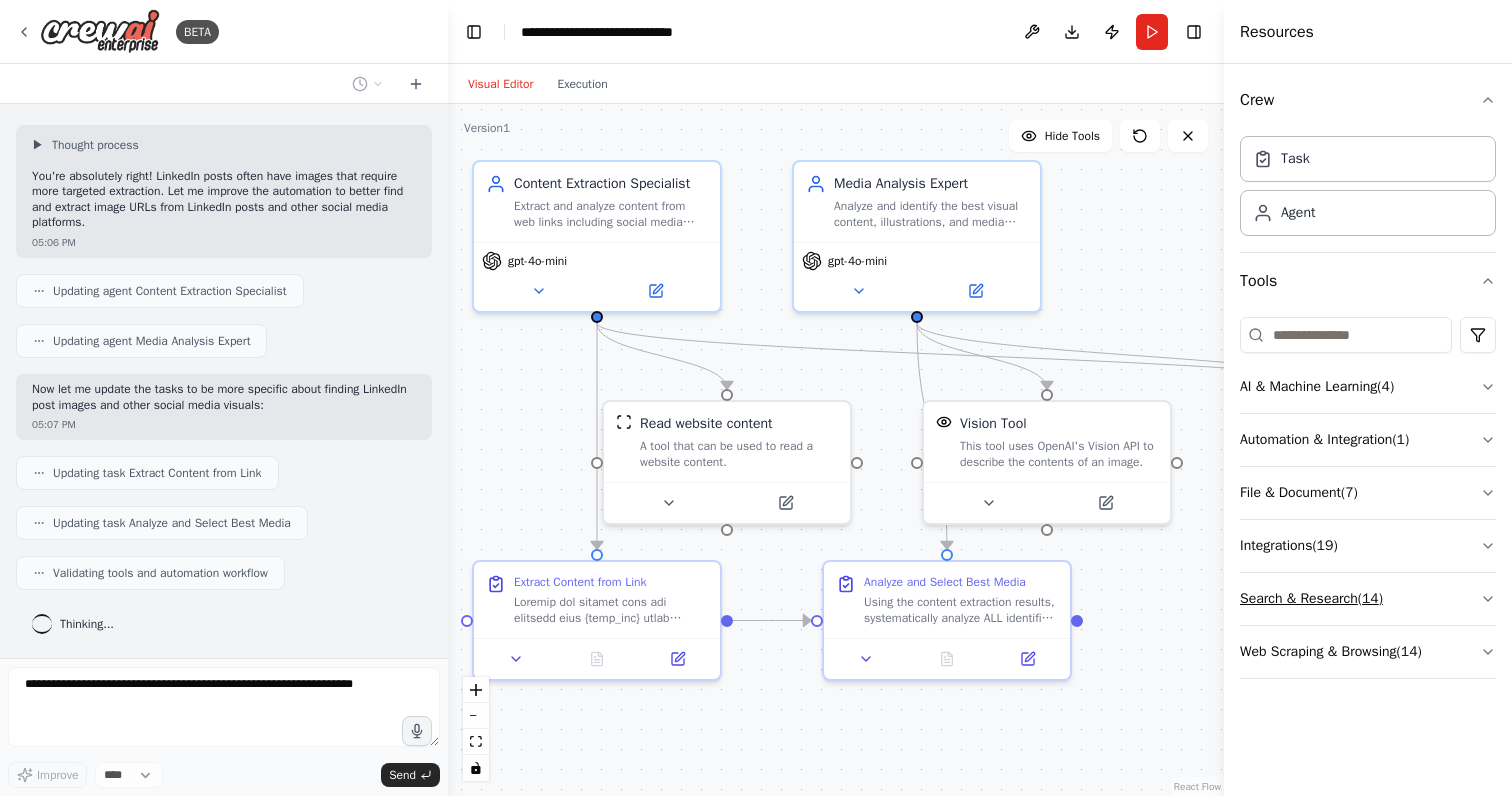 click on "Search & Research  ( 14 )" at bounding box center [1368, 599] 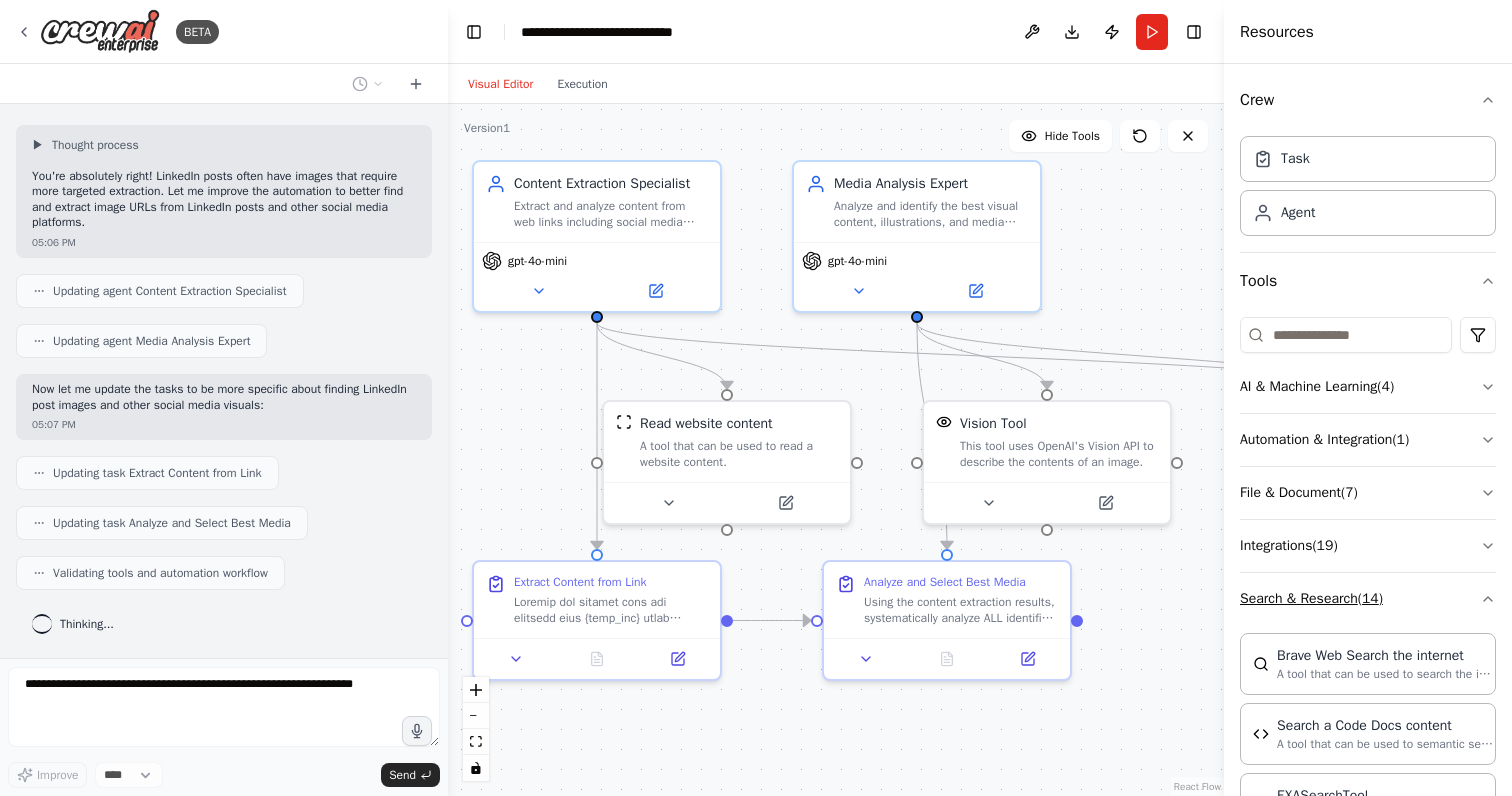 click on "Search & Research  ( 14 )" at bounding box center [1368, 599] 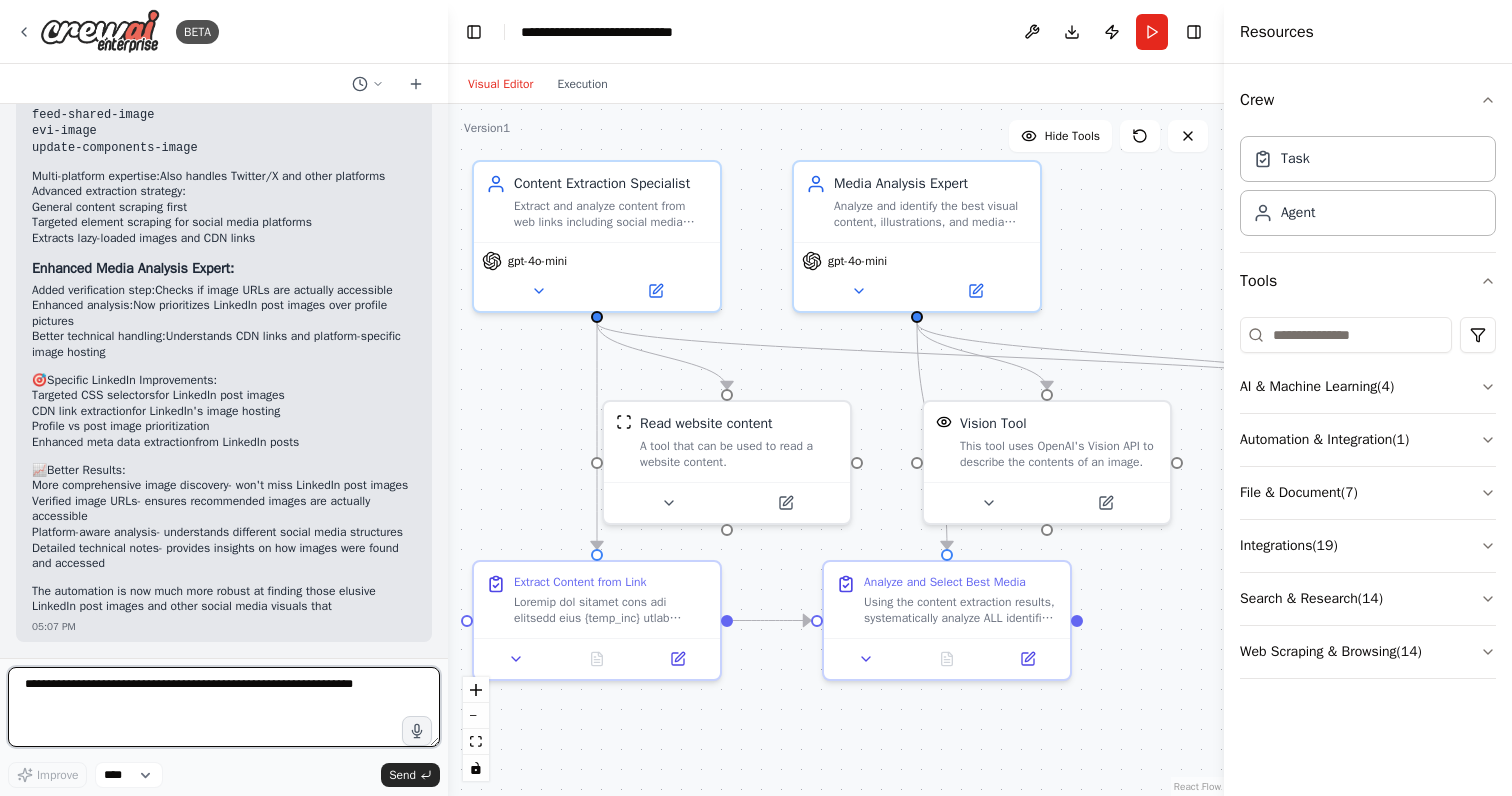 scroll, scrollTop: 2366, scrollLeft: 0, axis: vertical 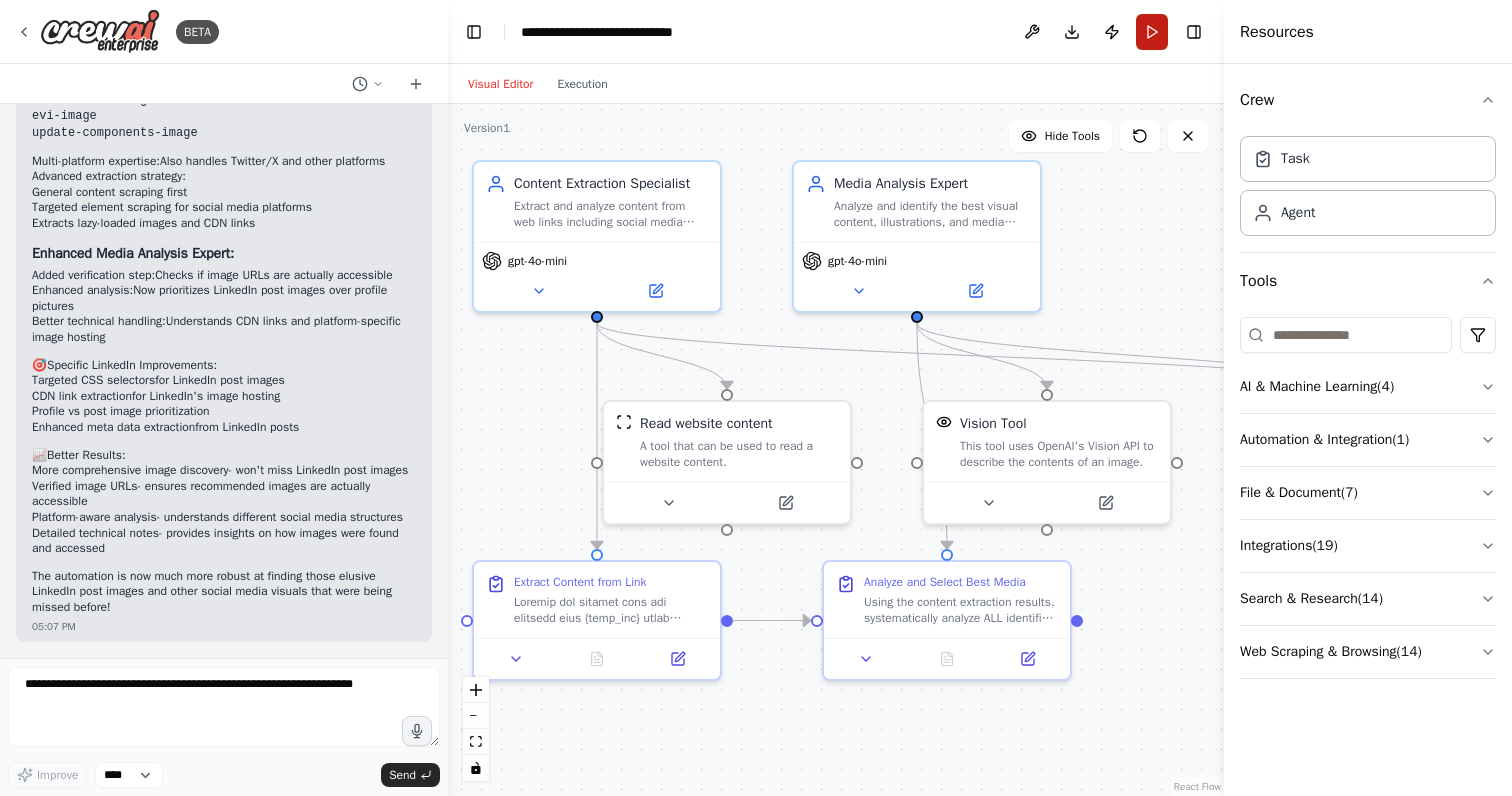 click on "Run" at bounding box center [1152, 32] 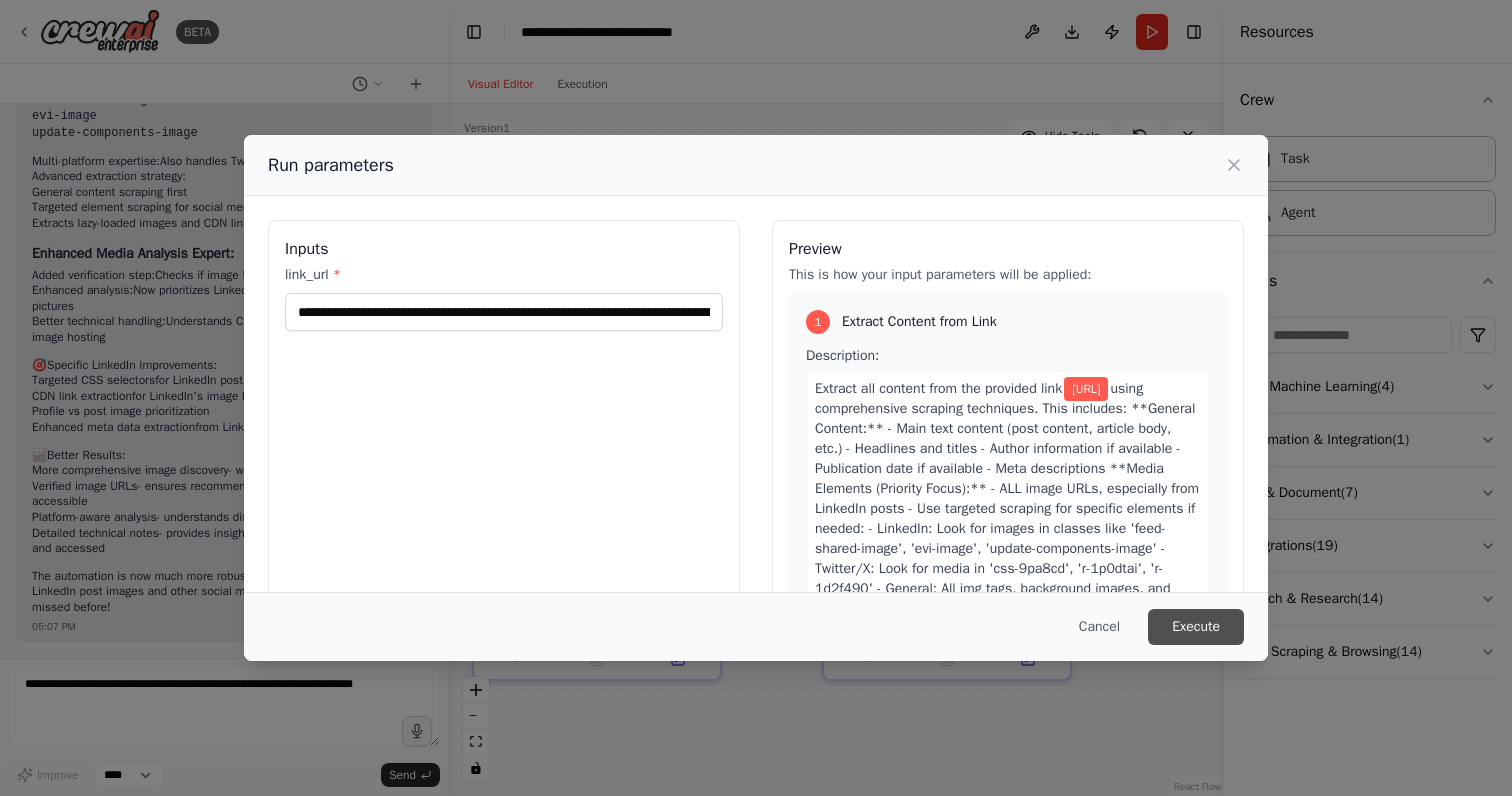 click on "Execute" at bounding box center [1196, 627] 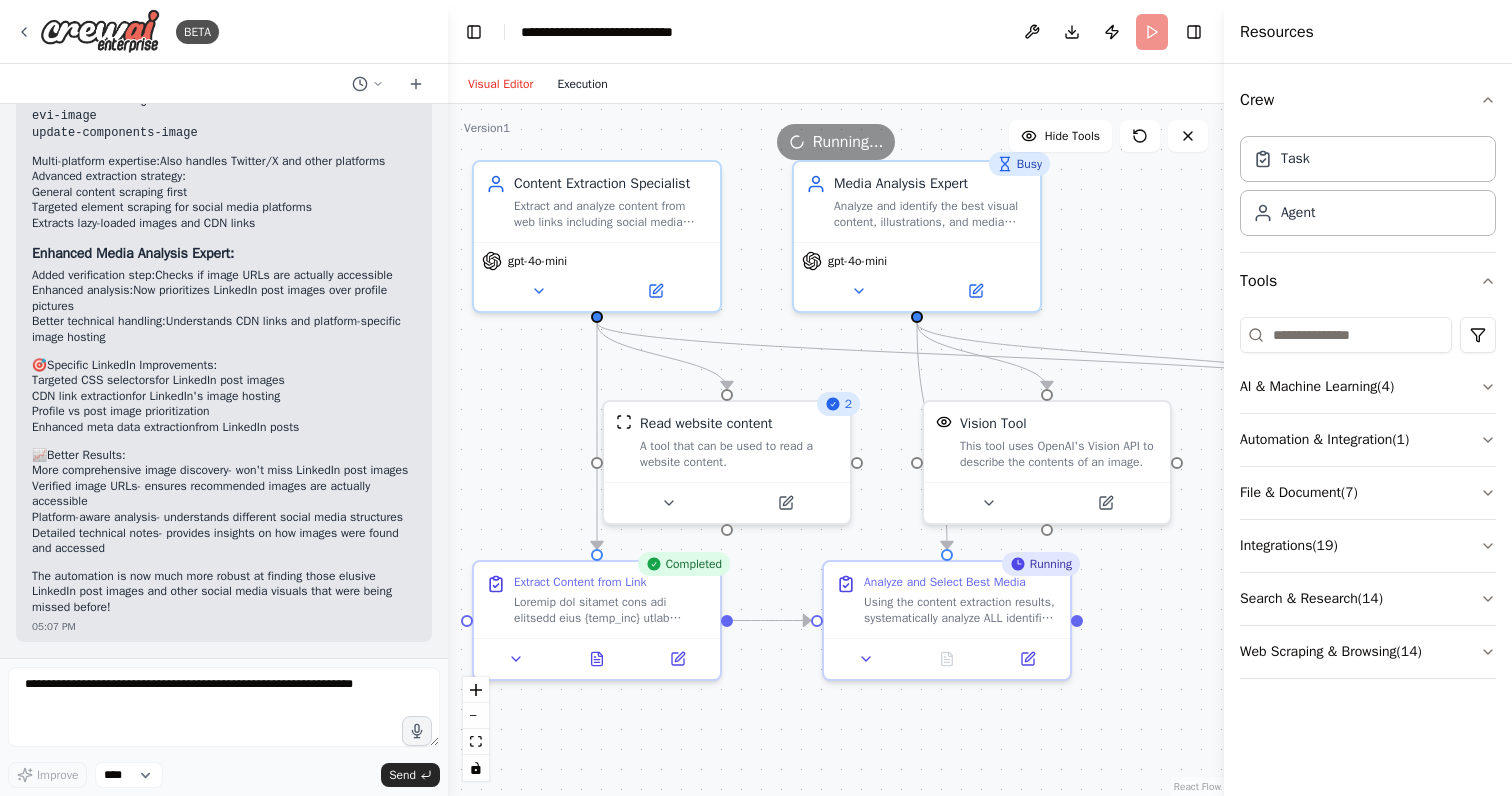 click on "Execution" at bounding box center (582, 84) 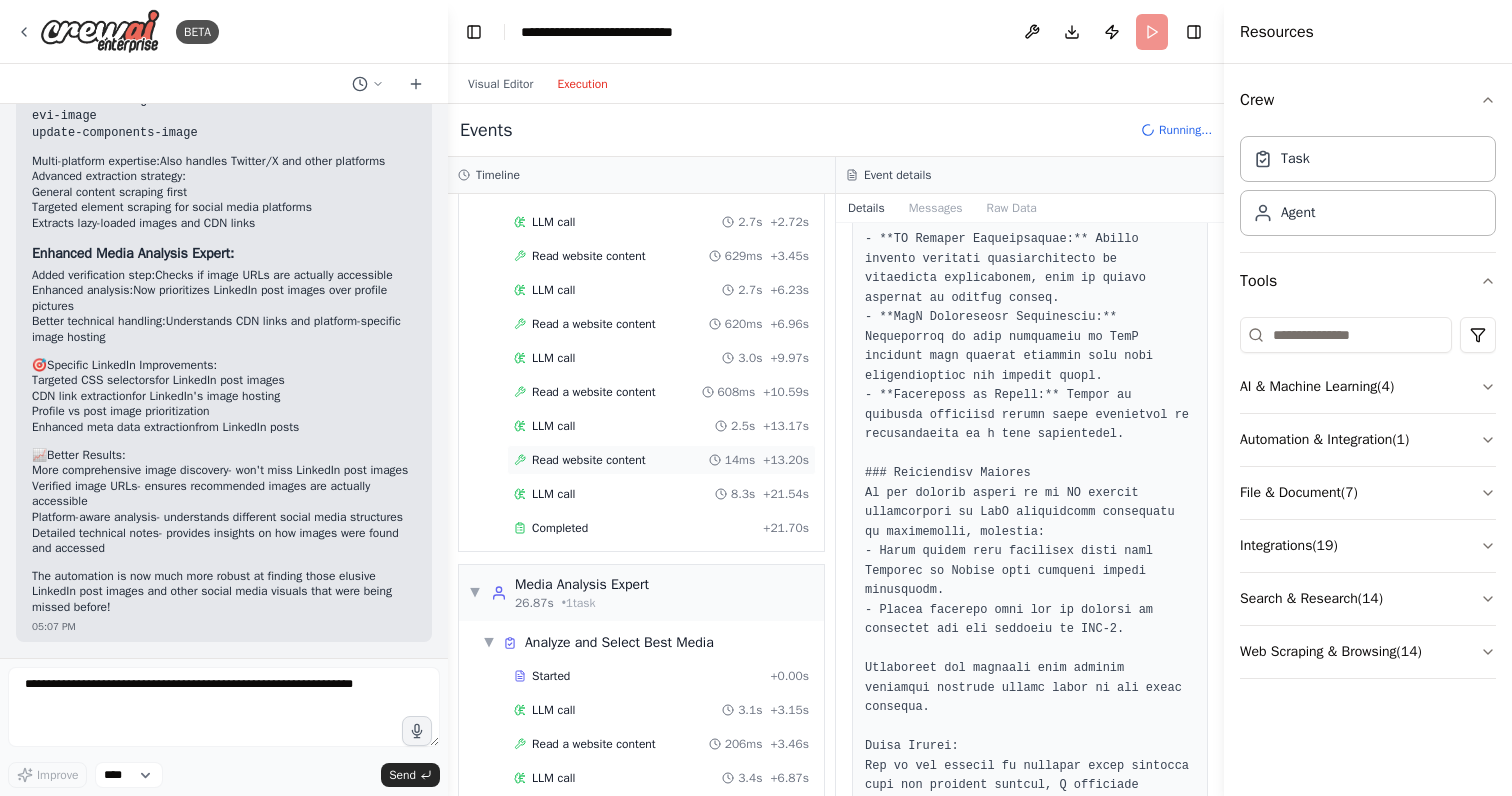 scroll, scrollTop: 278, scrollLeft: 0, axis: vertical 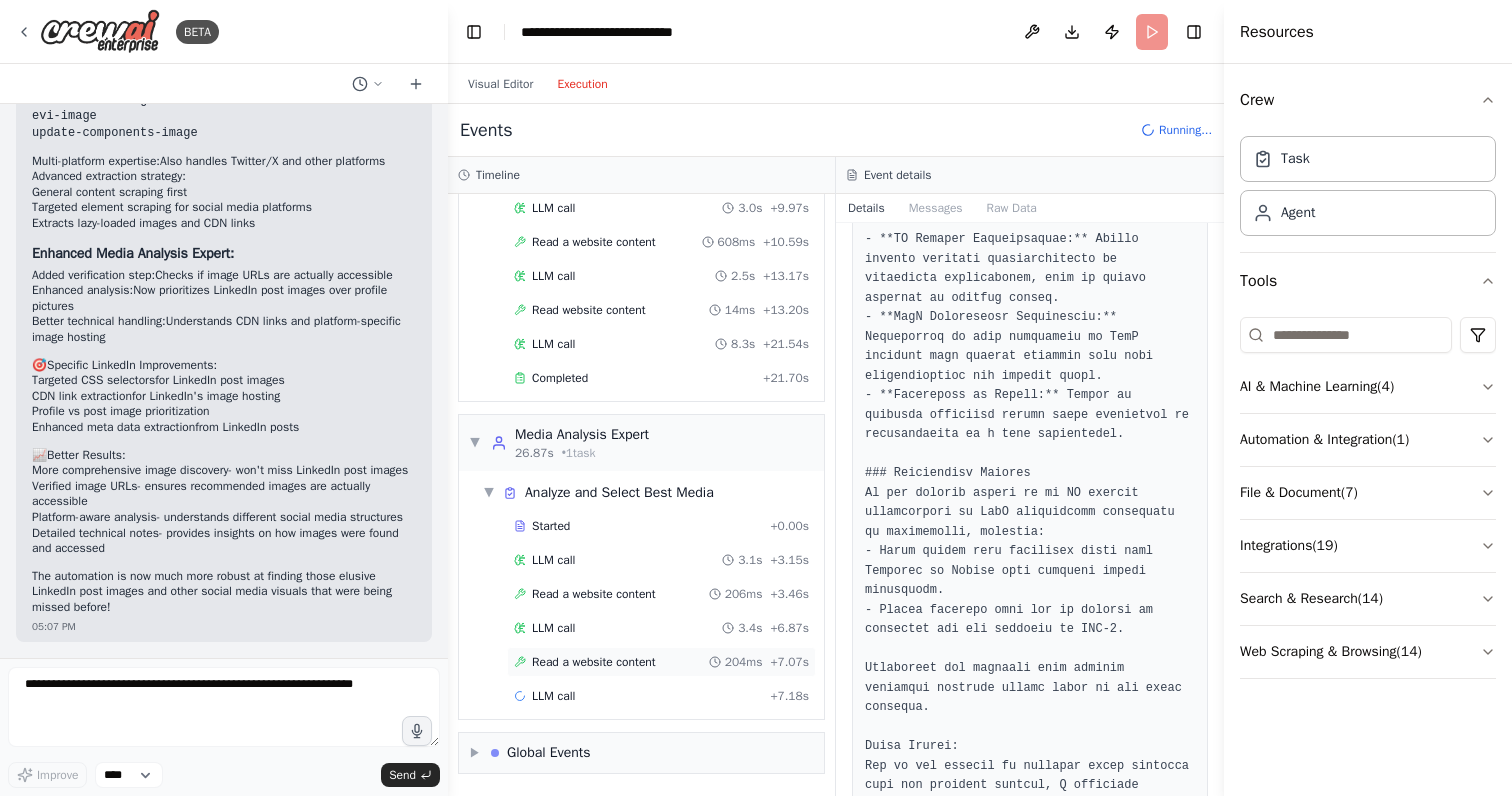 click on "Read a website content" at bounding box center (594, 662) 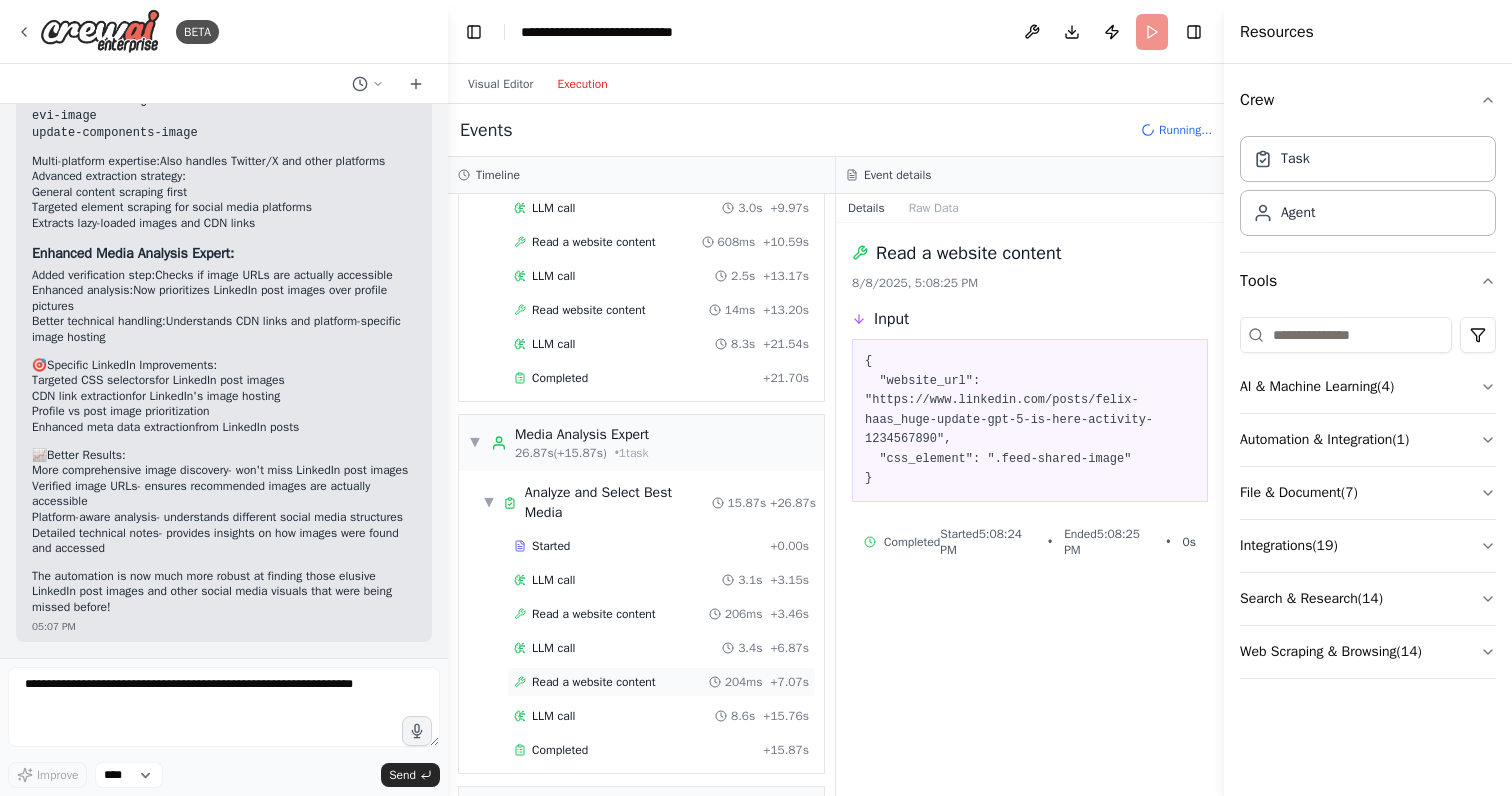 scroll, scrollTop: 332, scrollLeft: 0, axis: vertical 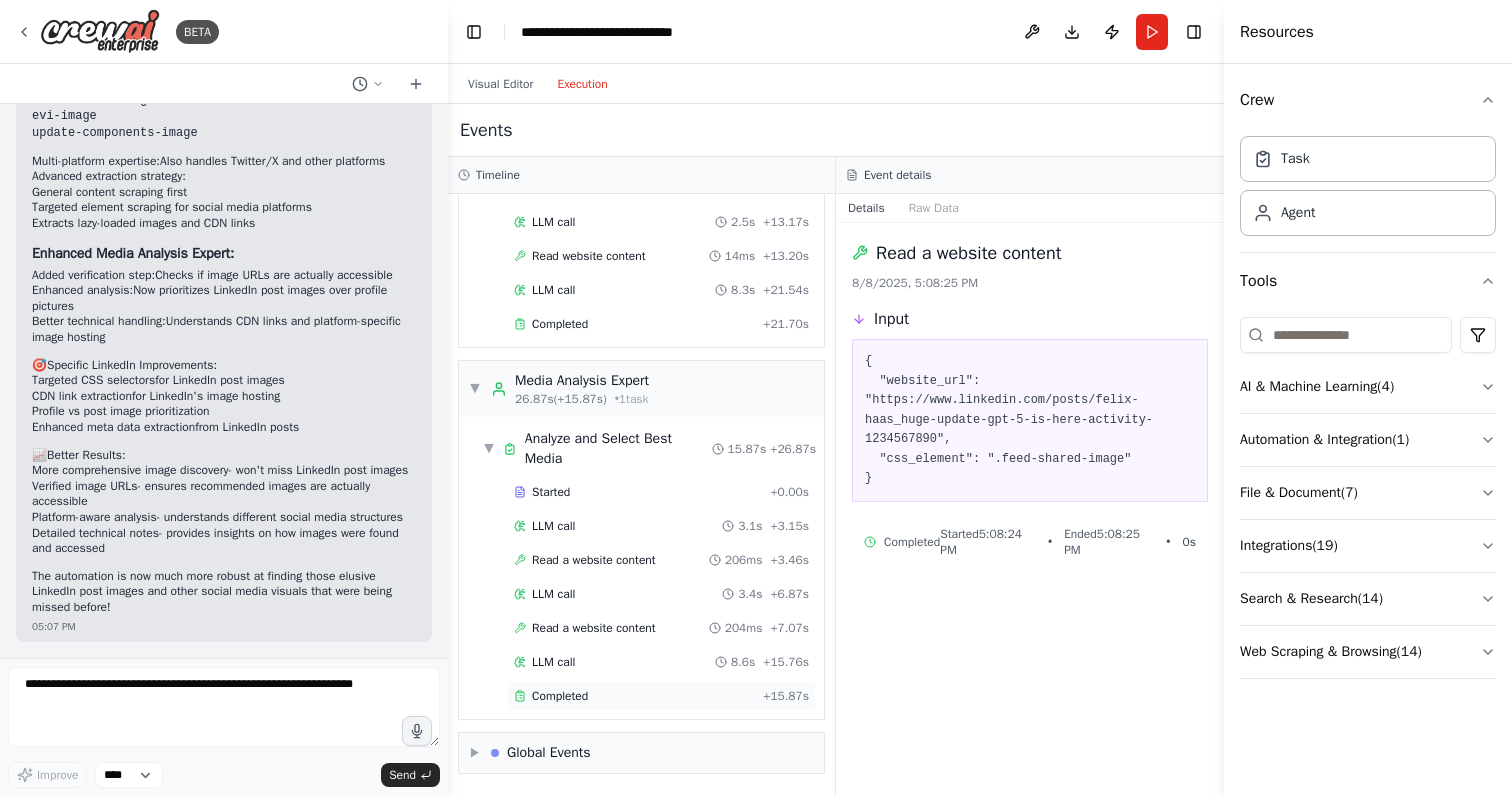 click on "Completed" at bounding box center (560, 696) 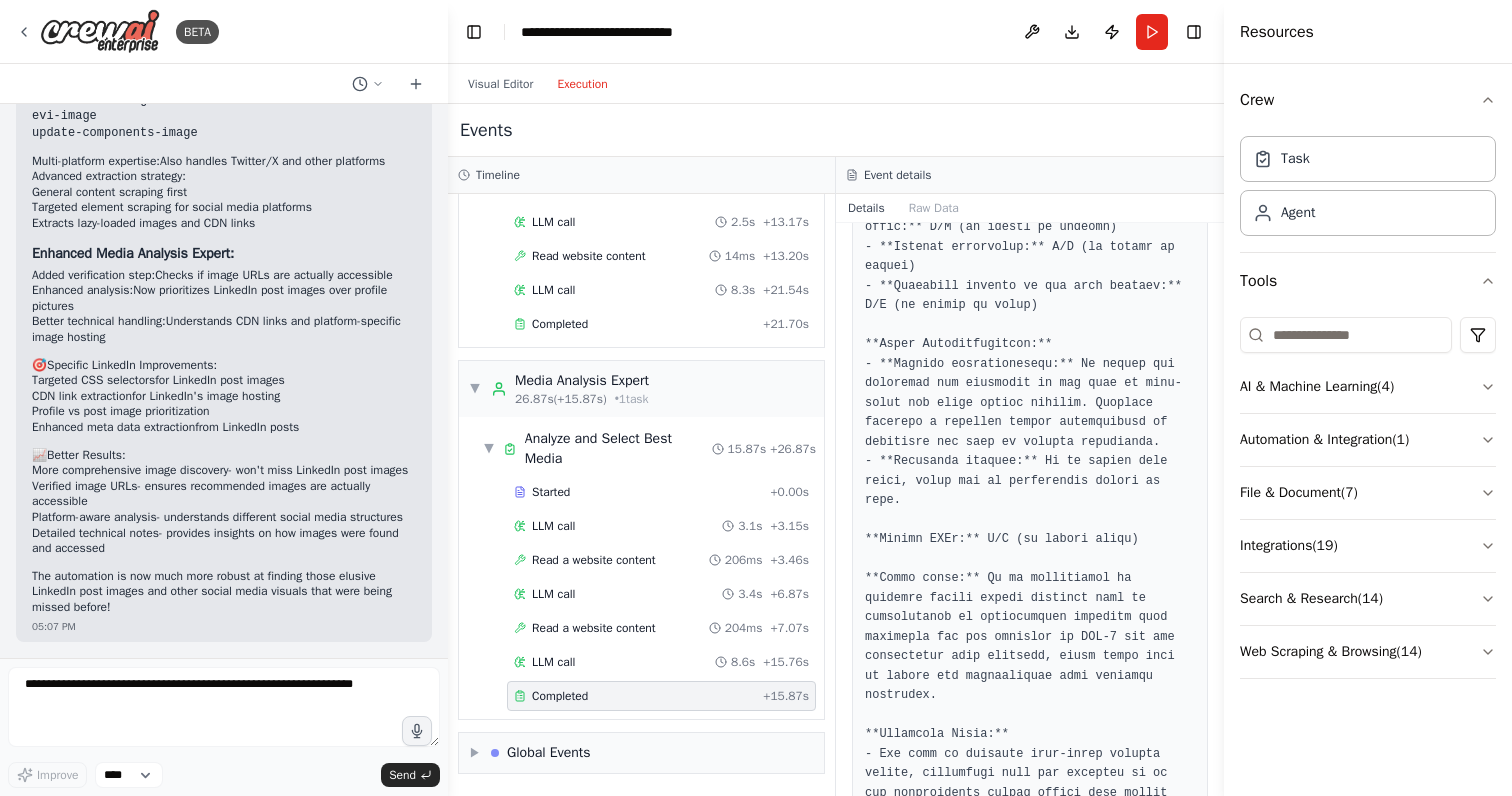 scroll, scrollTop: 319, scrollLeft: 0, axis: vertical 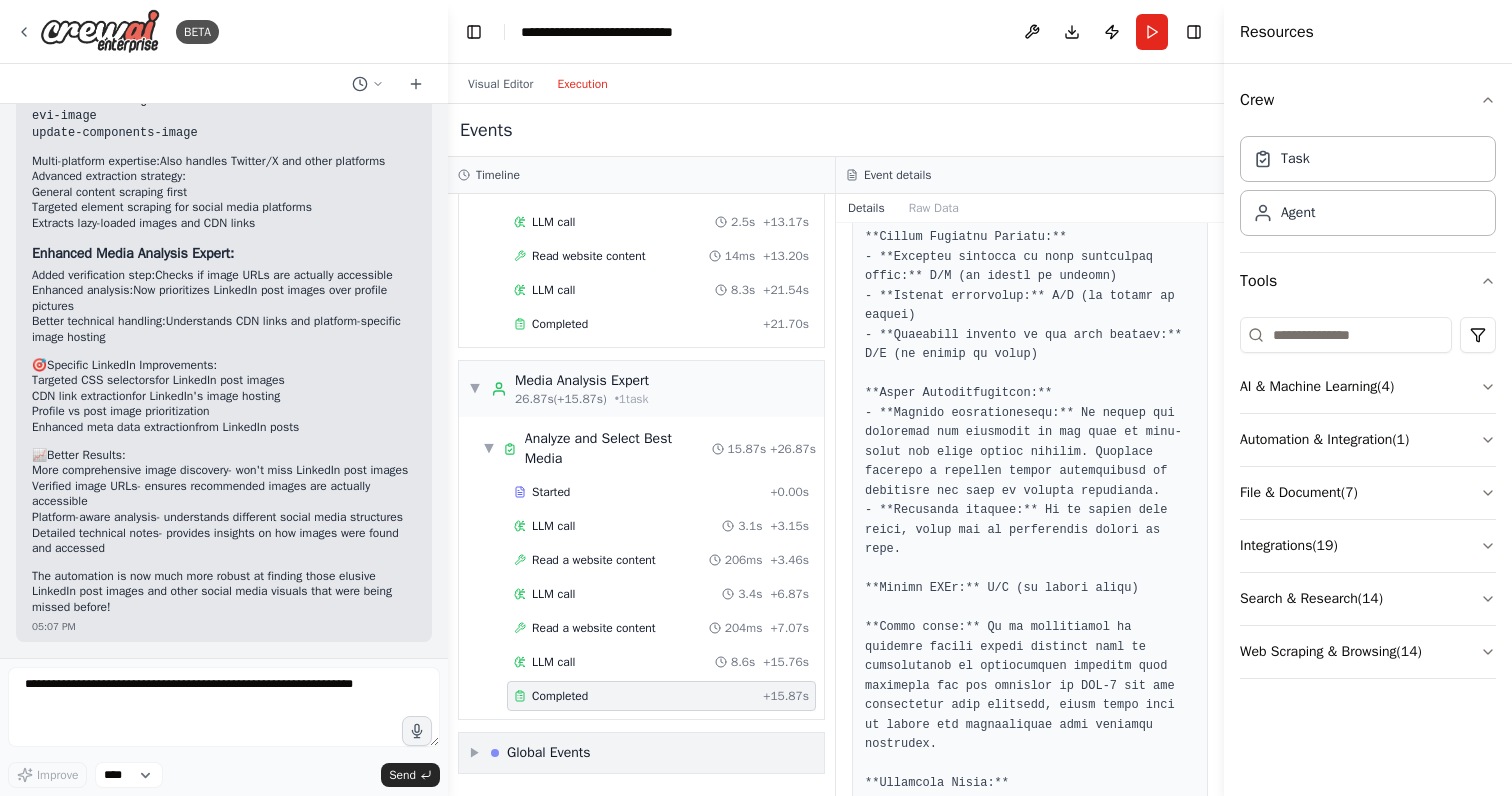 click on "Global Events" at bounding box center [549, 753] 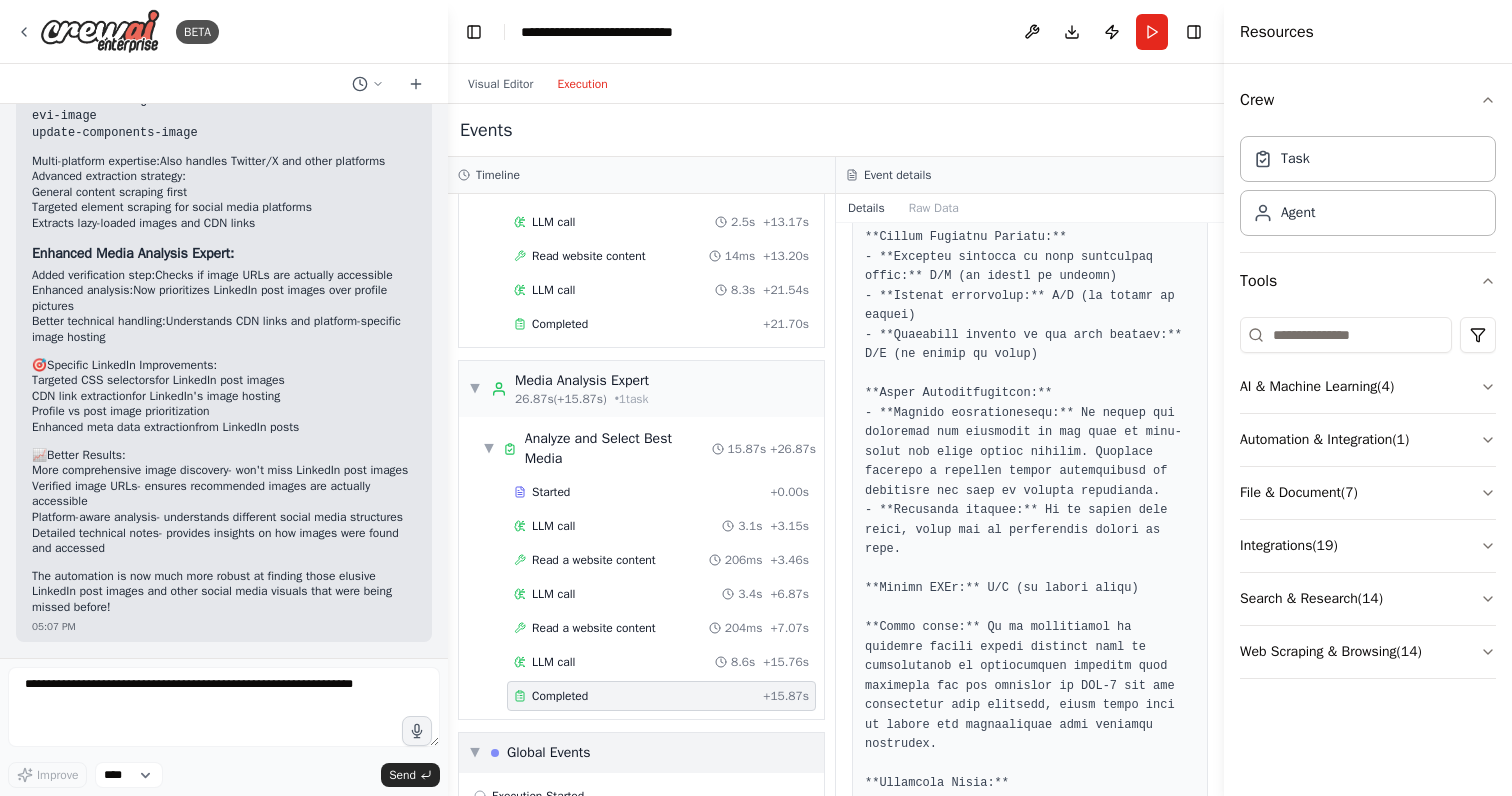 scroll, scrollTop: 480, scrollLeft: 0, axis: vertical 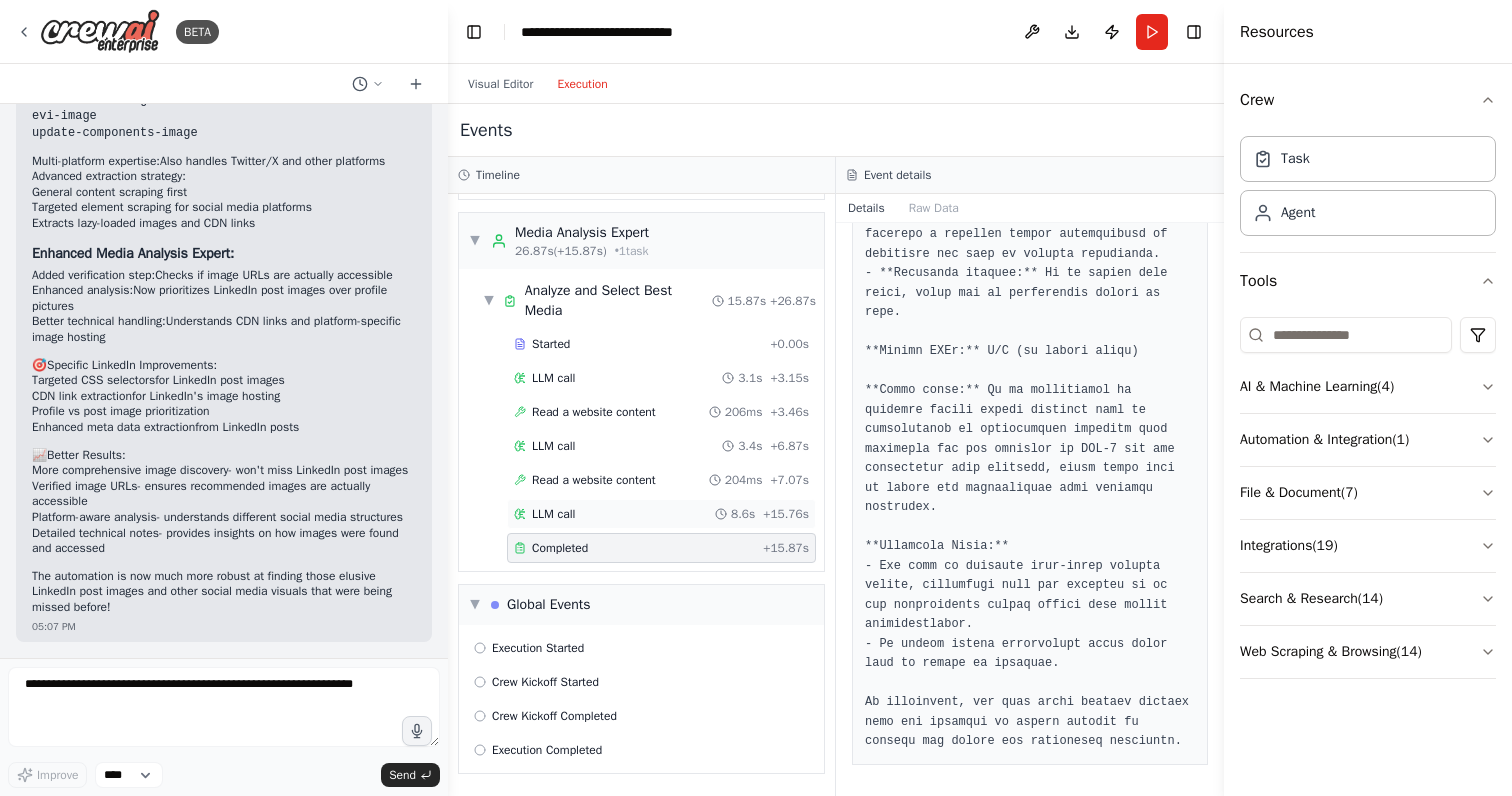 click on "LLM call 8.6s + 15.76s" at bounding box center [661, 514] 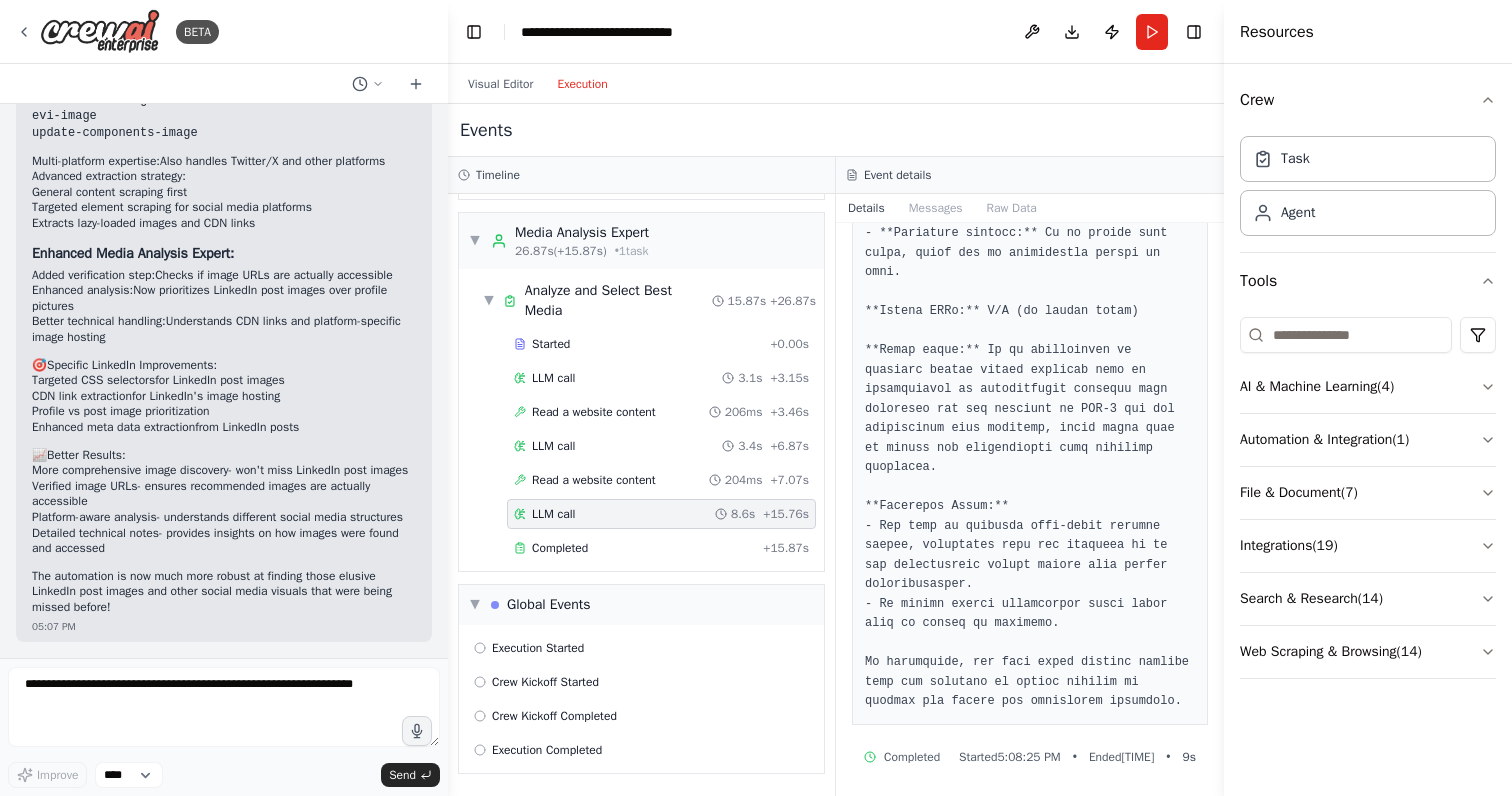 scroll, scrollTop: 835, scrollLeft: 0, axis: vertical 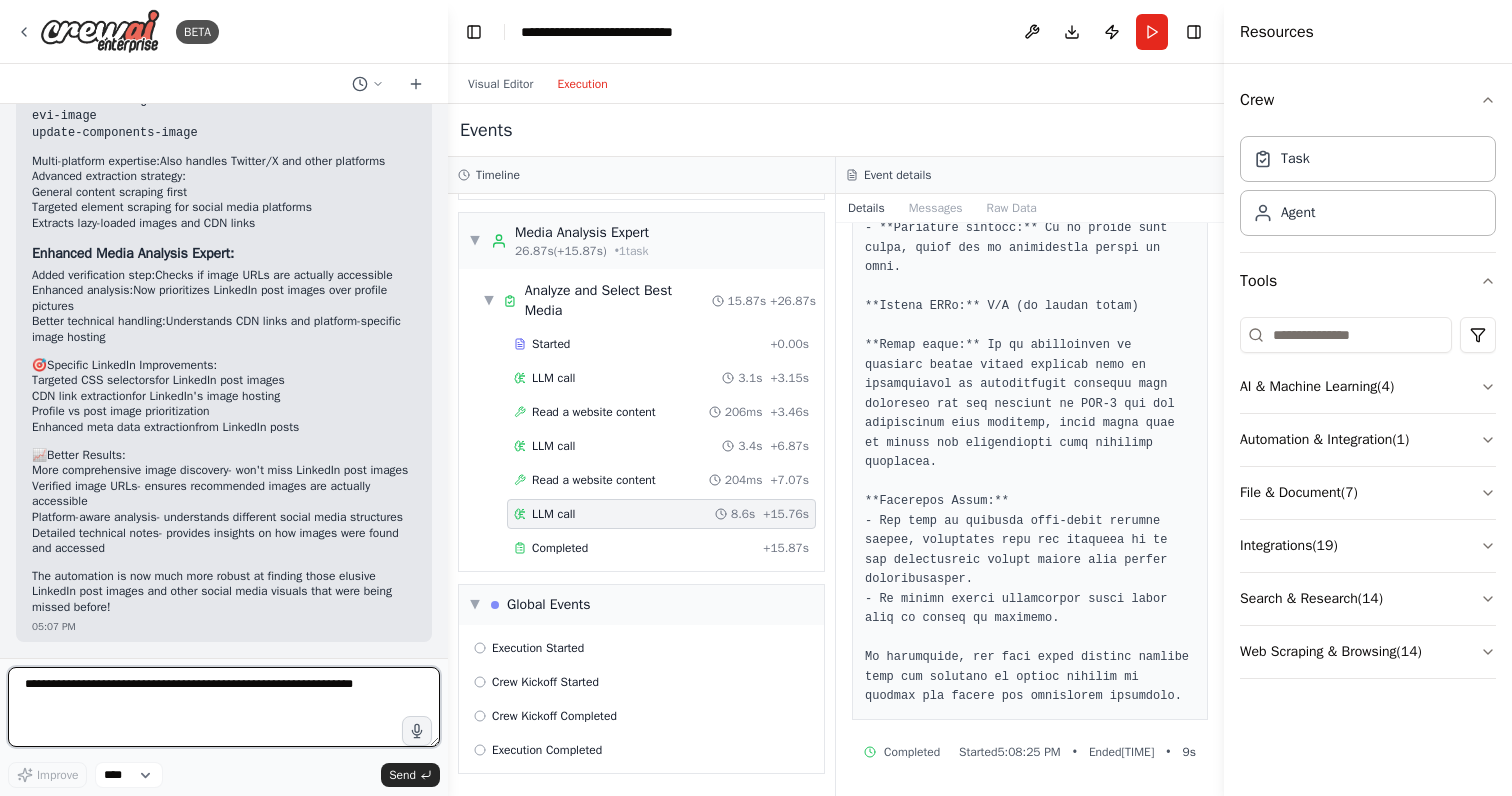 click at bounding box center [224, 707] 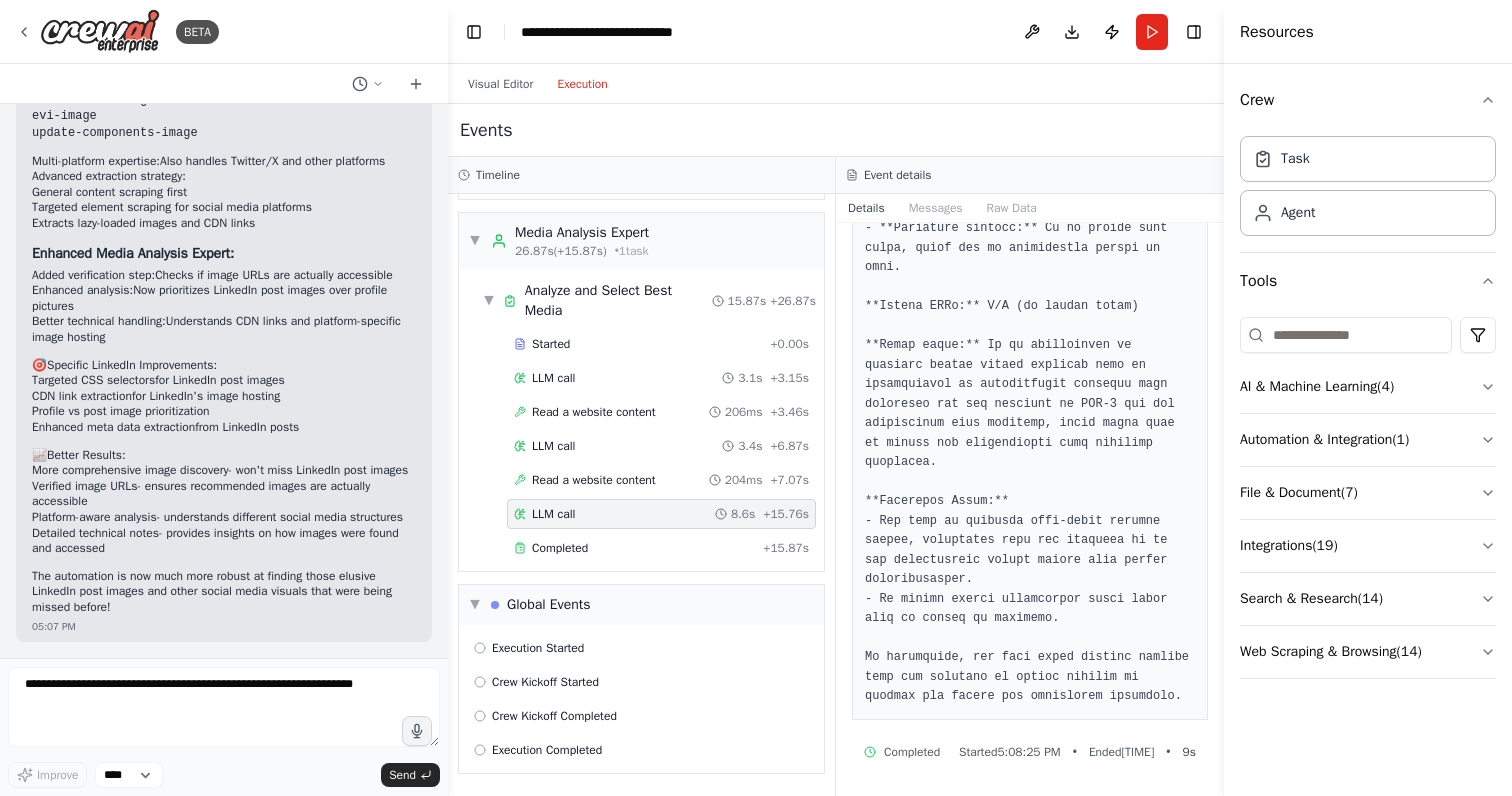 click on "Started + 0.00s LLM call 3.1s + 3.15s Read a website content 206ms + 3.46s LLM call 3.4s + 6.87s Read a website content 204ms + 7.07s LLM call 8.6s + 15.76s Completed + 15.87s" at bounding box center [649, 448] 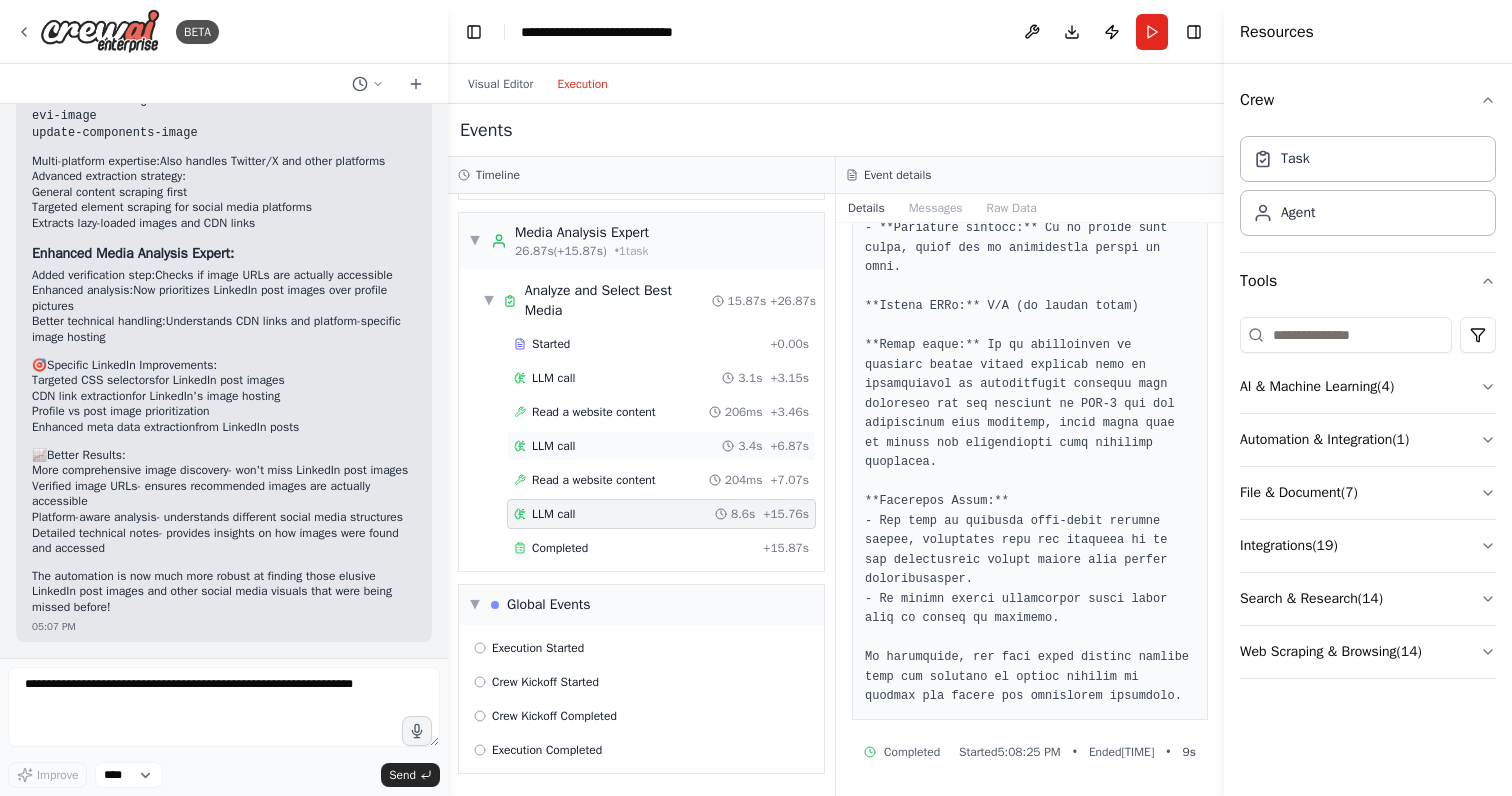 click on "LLM call 3.4s + 6.87s" at bounding box center (661, 446) 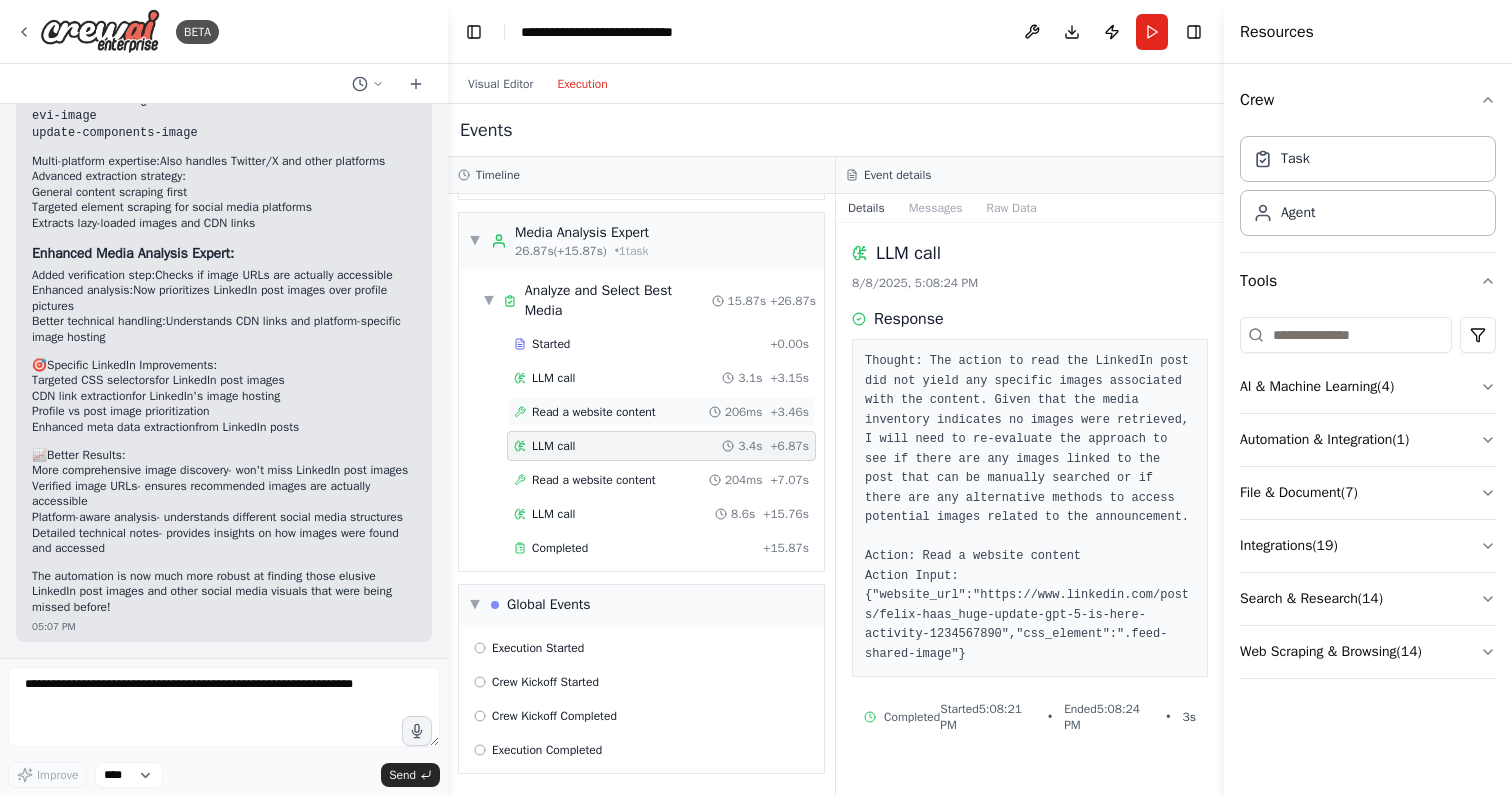 click on "Read a website content" at bounding box center (594, 412) 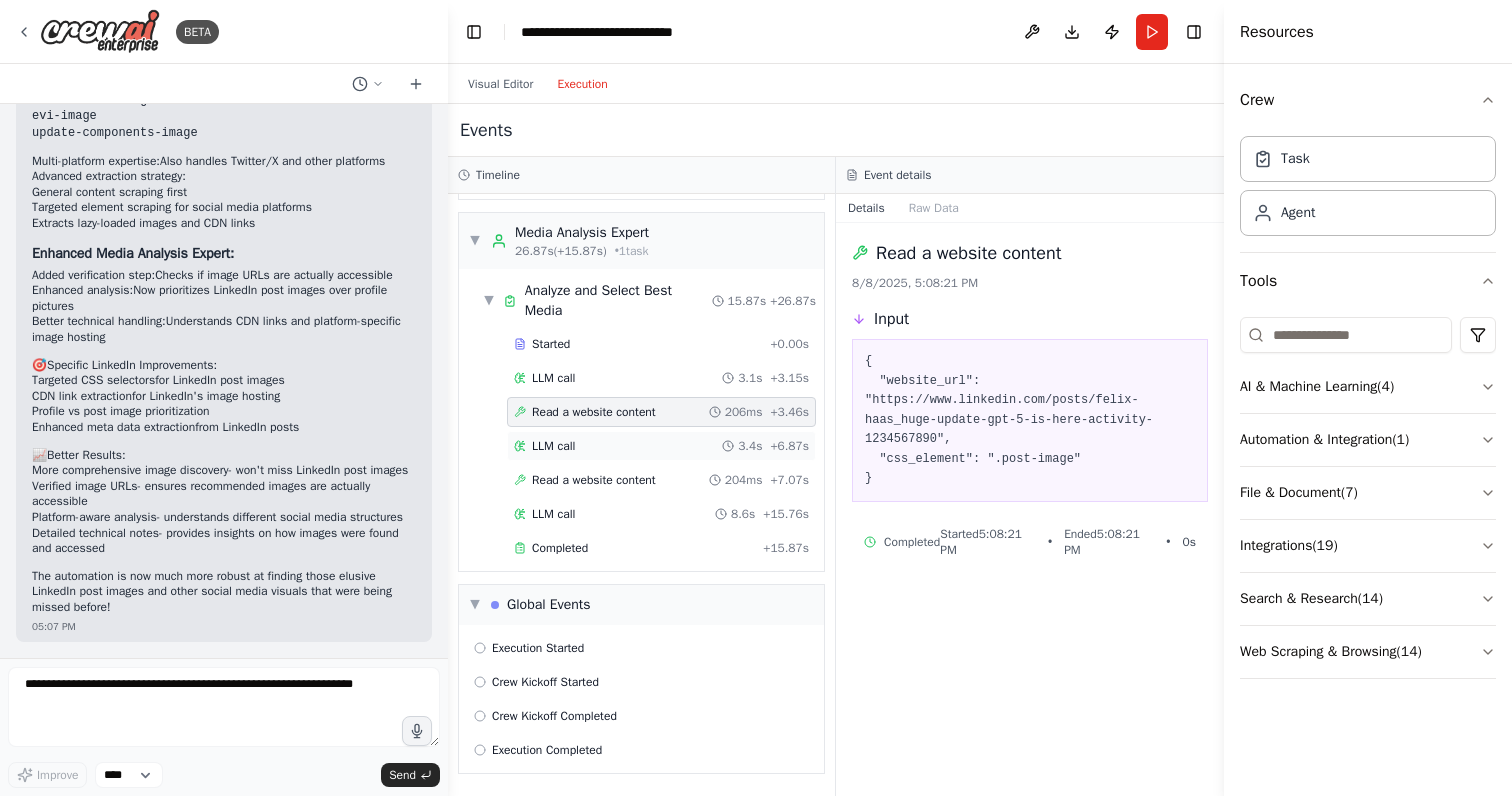 click on "LLM call 3.4s + 6.87s" at bounding box center [661, 446] 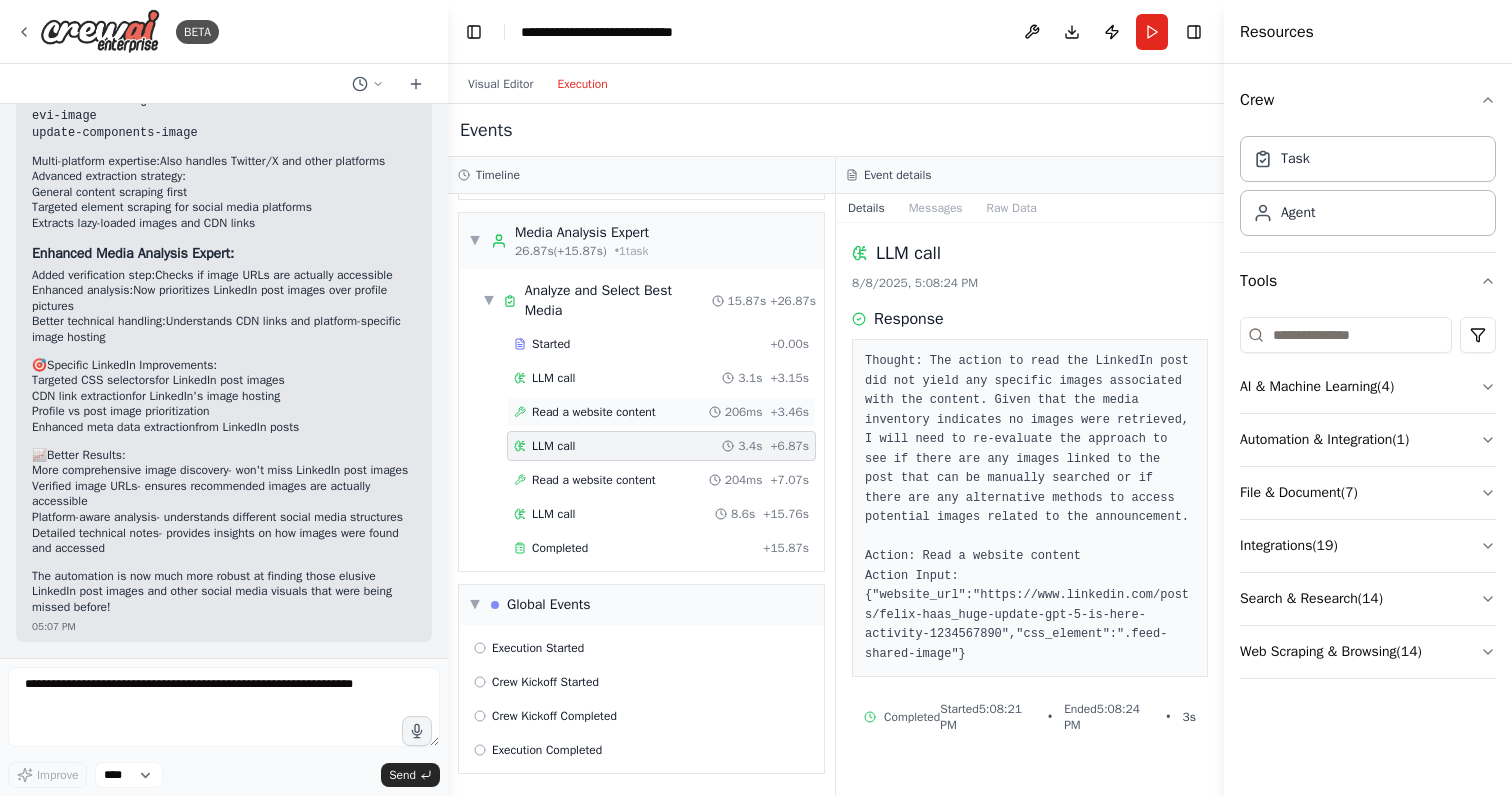click on "Read a website content" at bounding box center [594, 412] 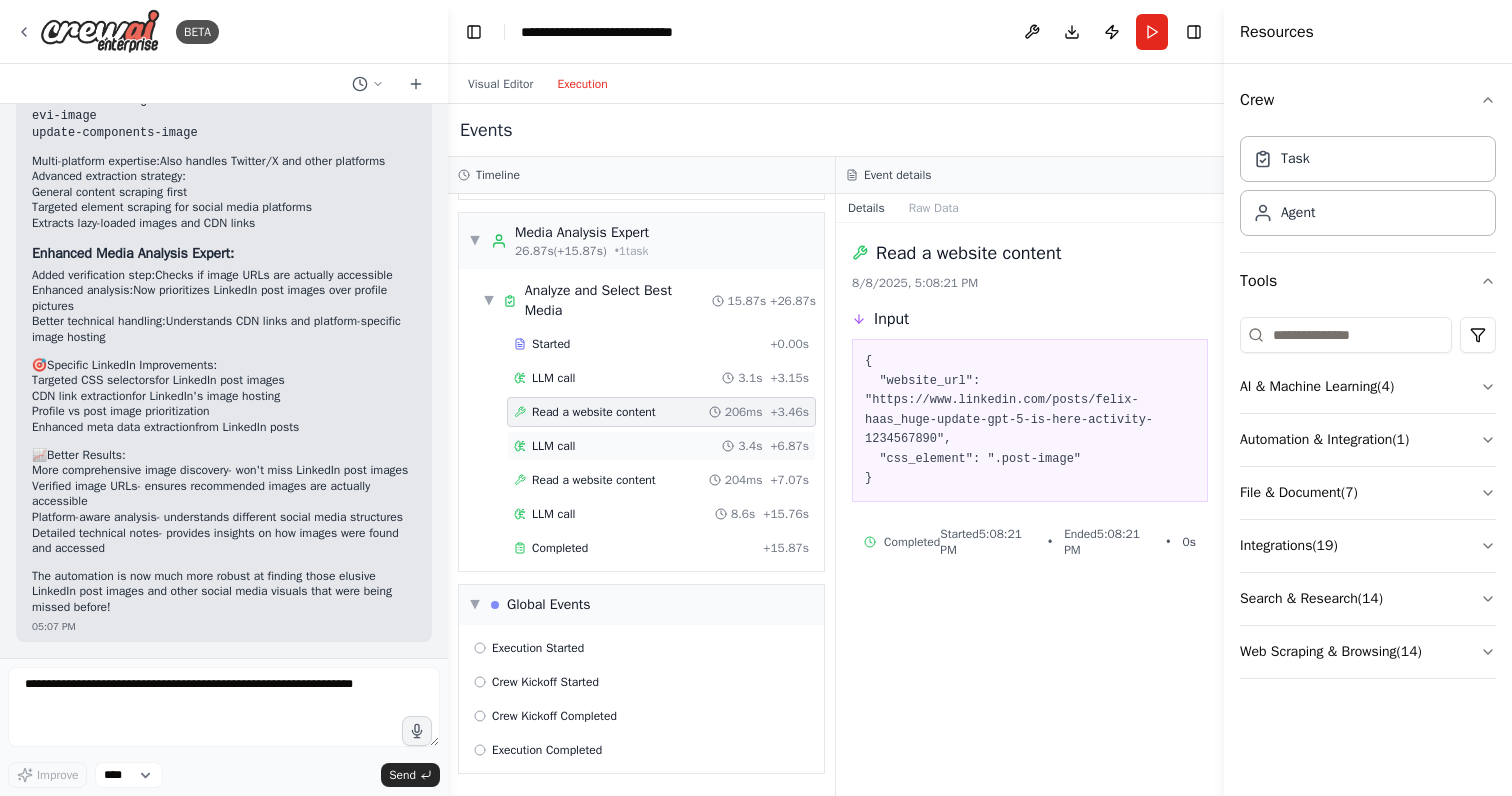 click on "LLM call 3.4s + 6.87s" at bounding box center (661, 446) 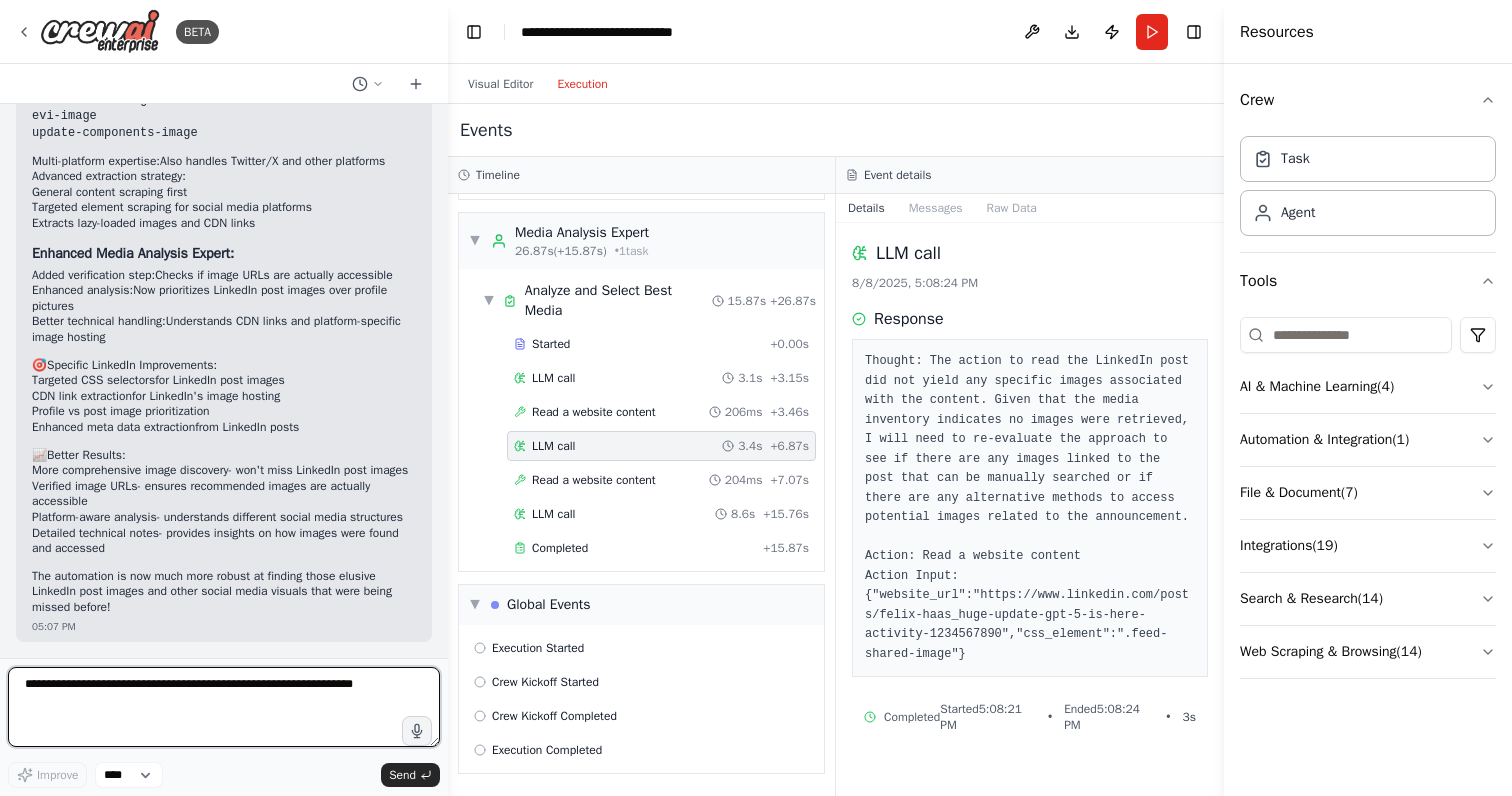 click at bounding box center [224, 707] 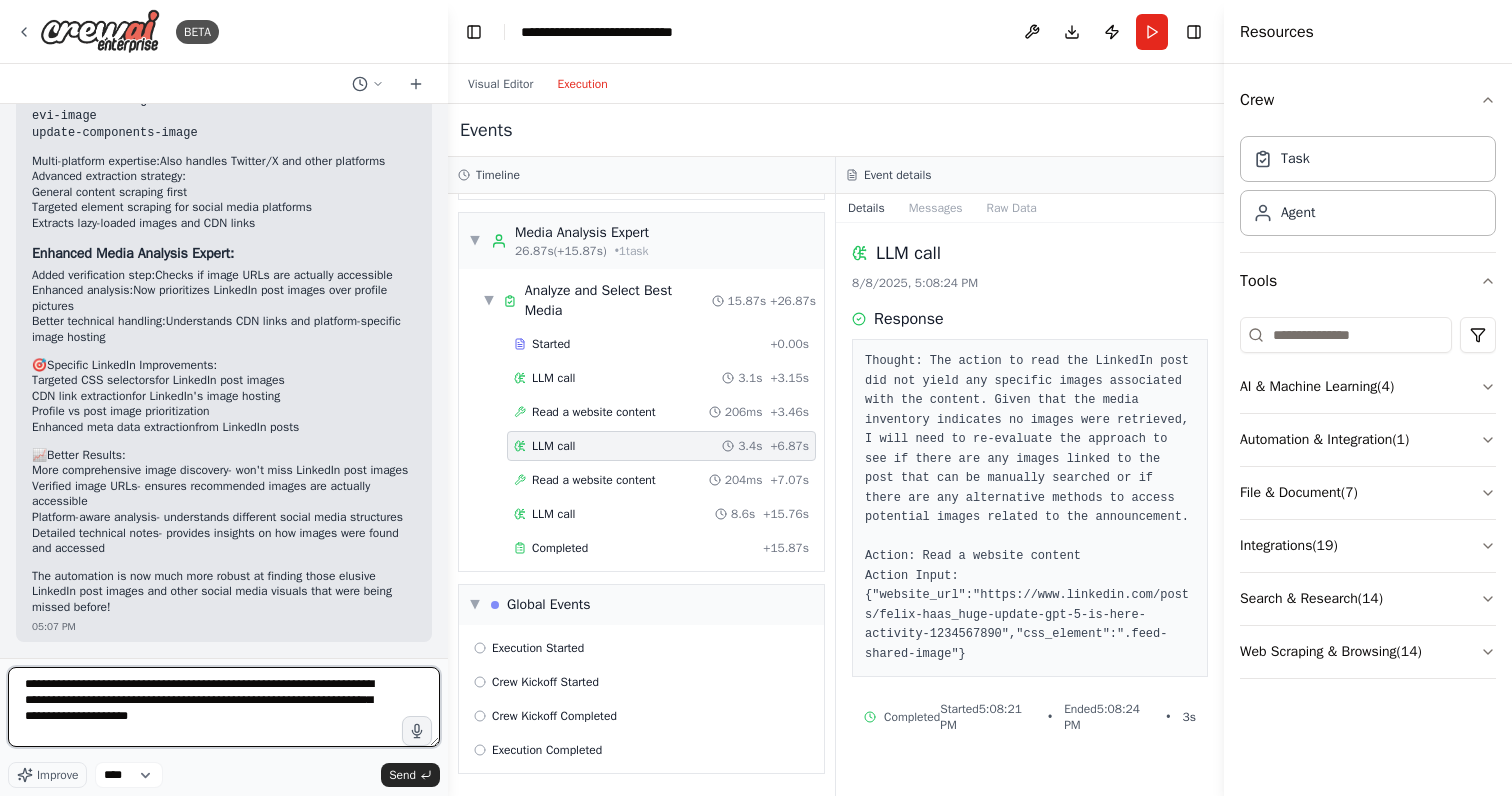 click on "**********" at bounding box center (224, 707) 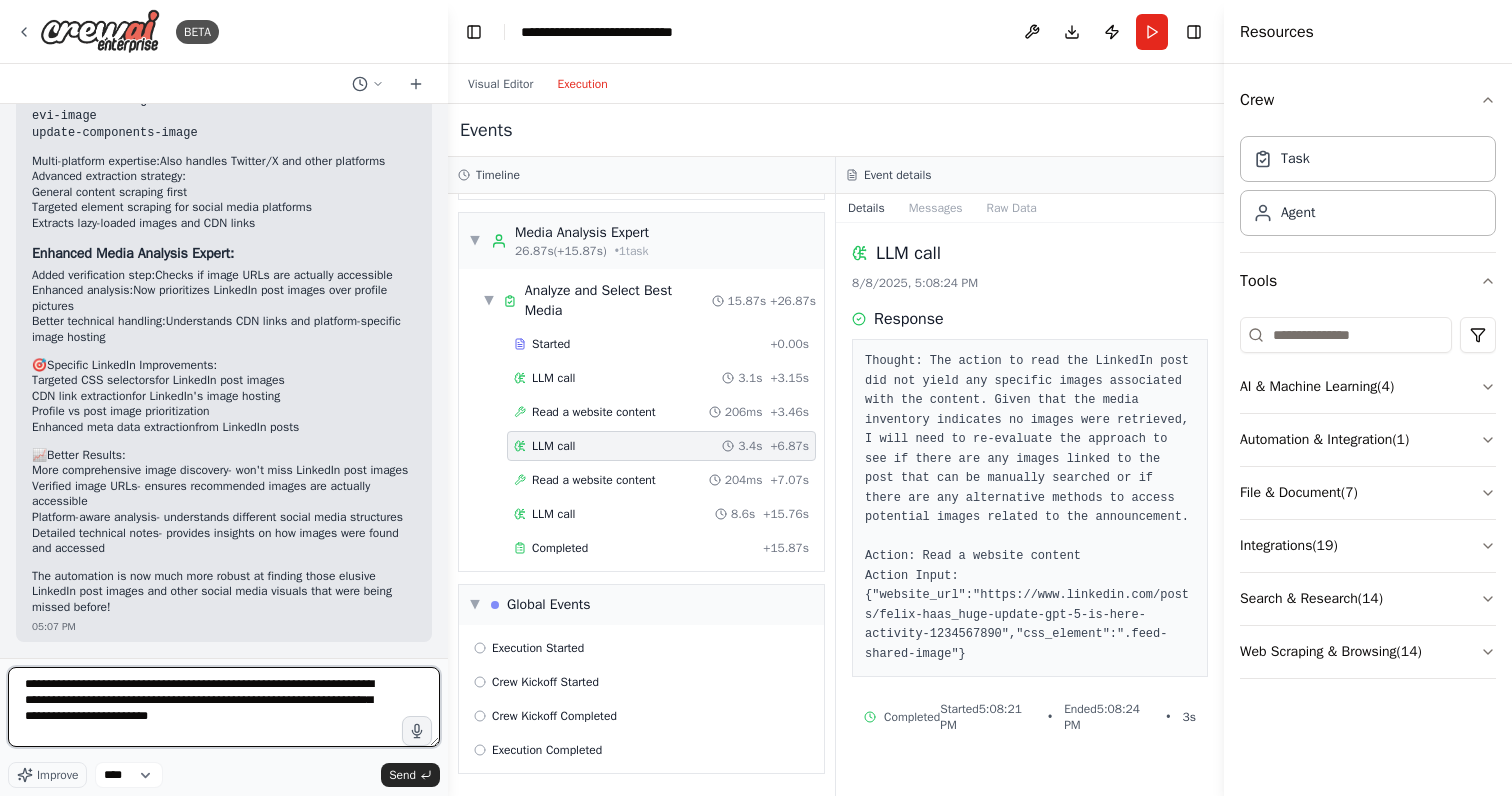 click on "**********" at bounding box center [224, 707] 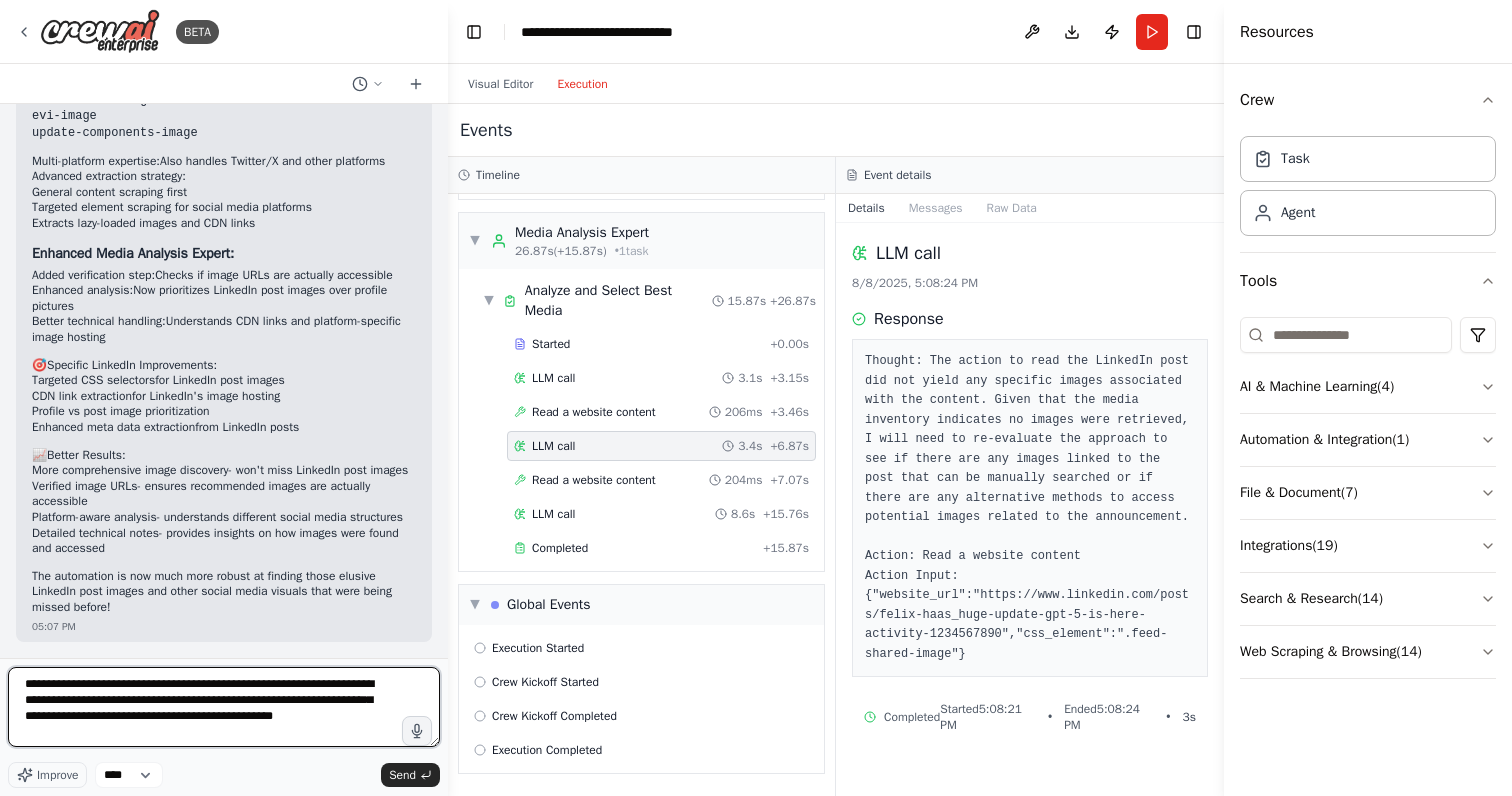 type on "**********" 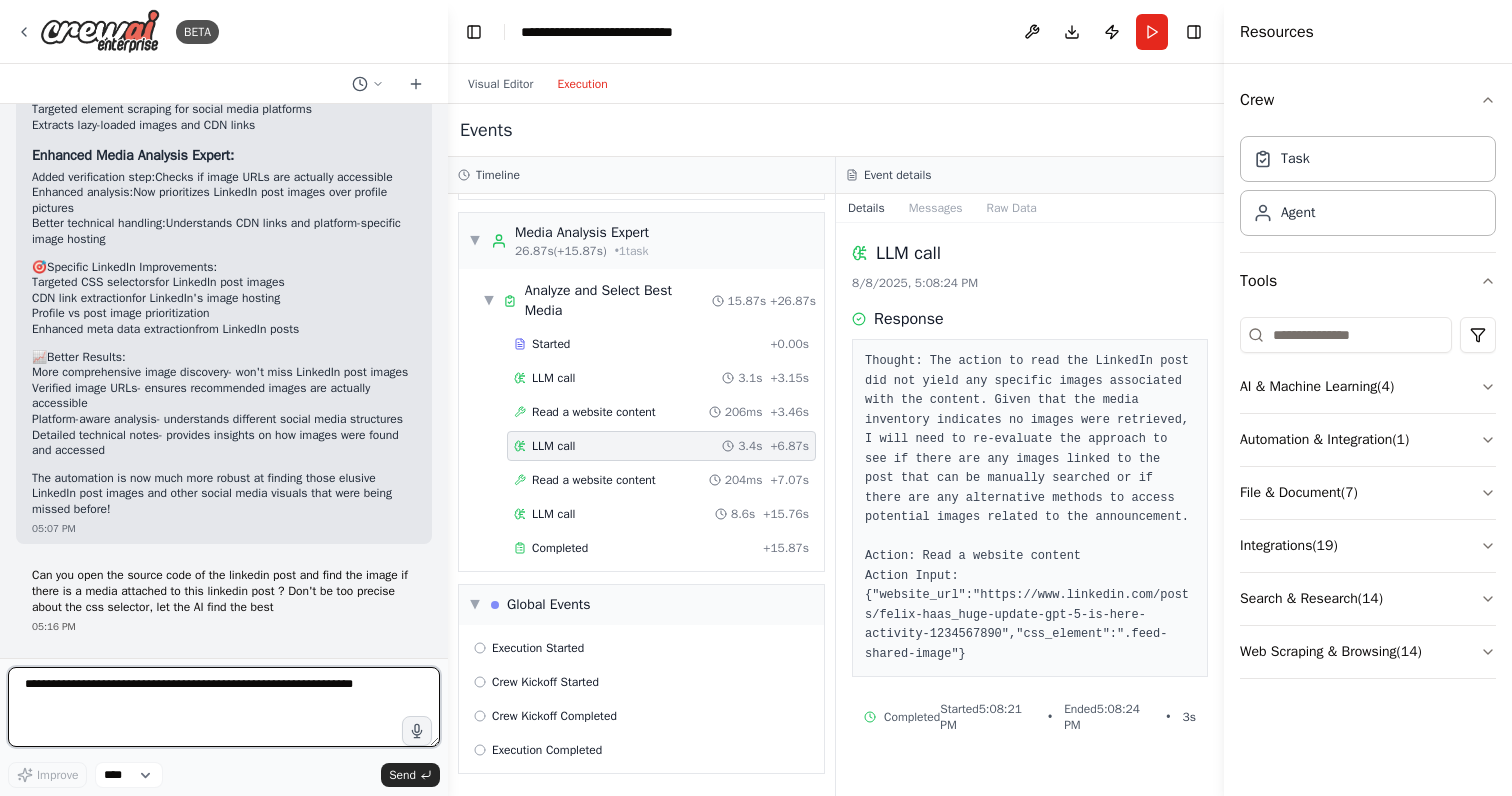 type 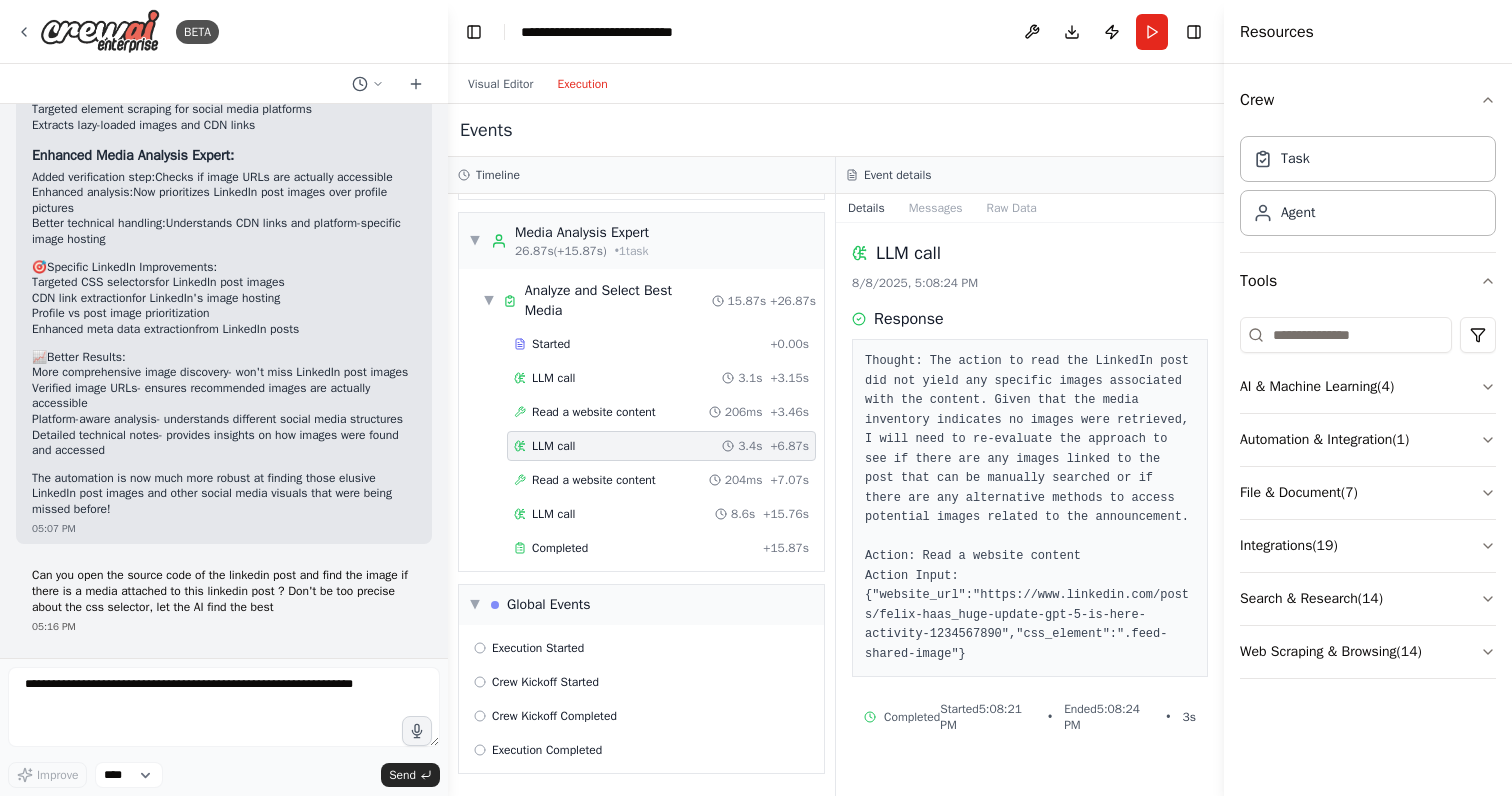 scroll, scrollTop: 2515, scrollLeft: 0, axis: vertical 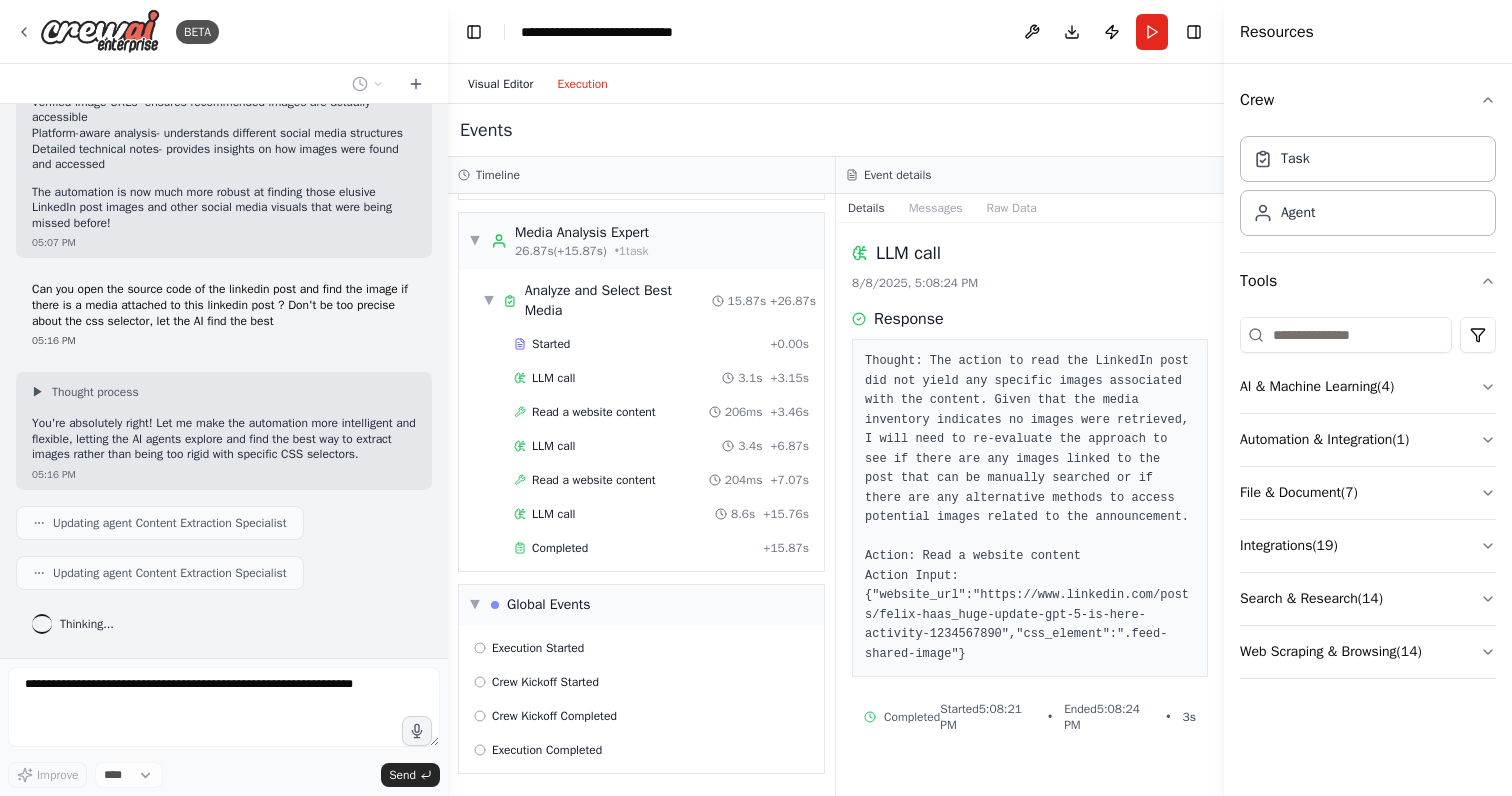 click on "Visual Editor" at bounding box center (500, 84) 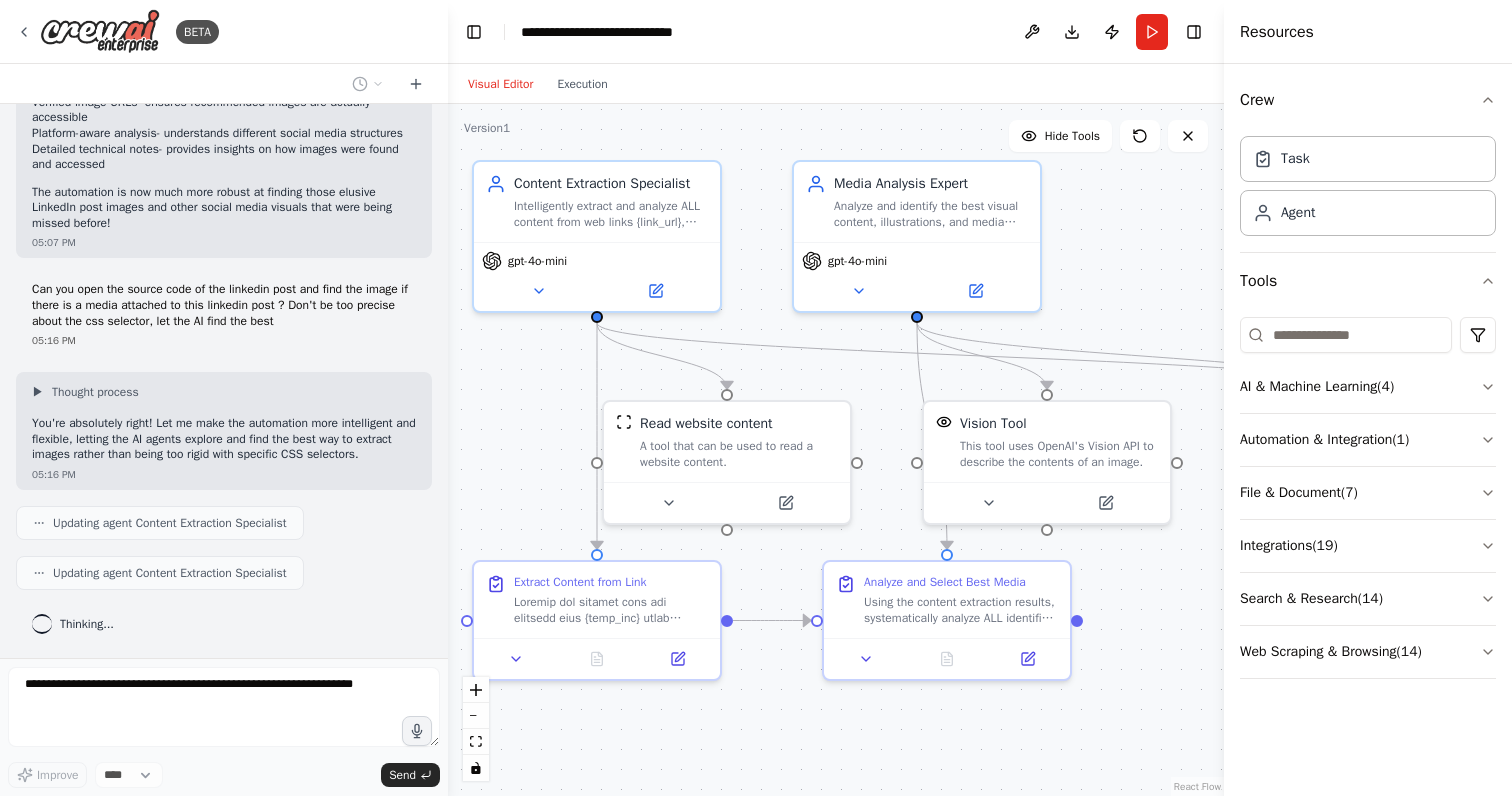 scroll, scrollTop: 2815, scrollLeft: 0, axis: vertical 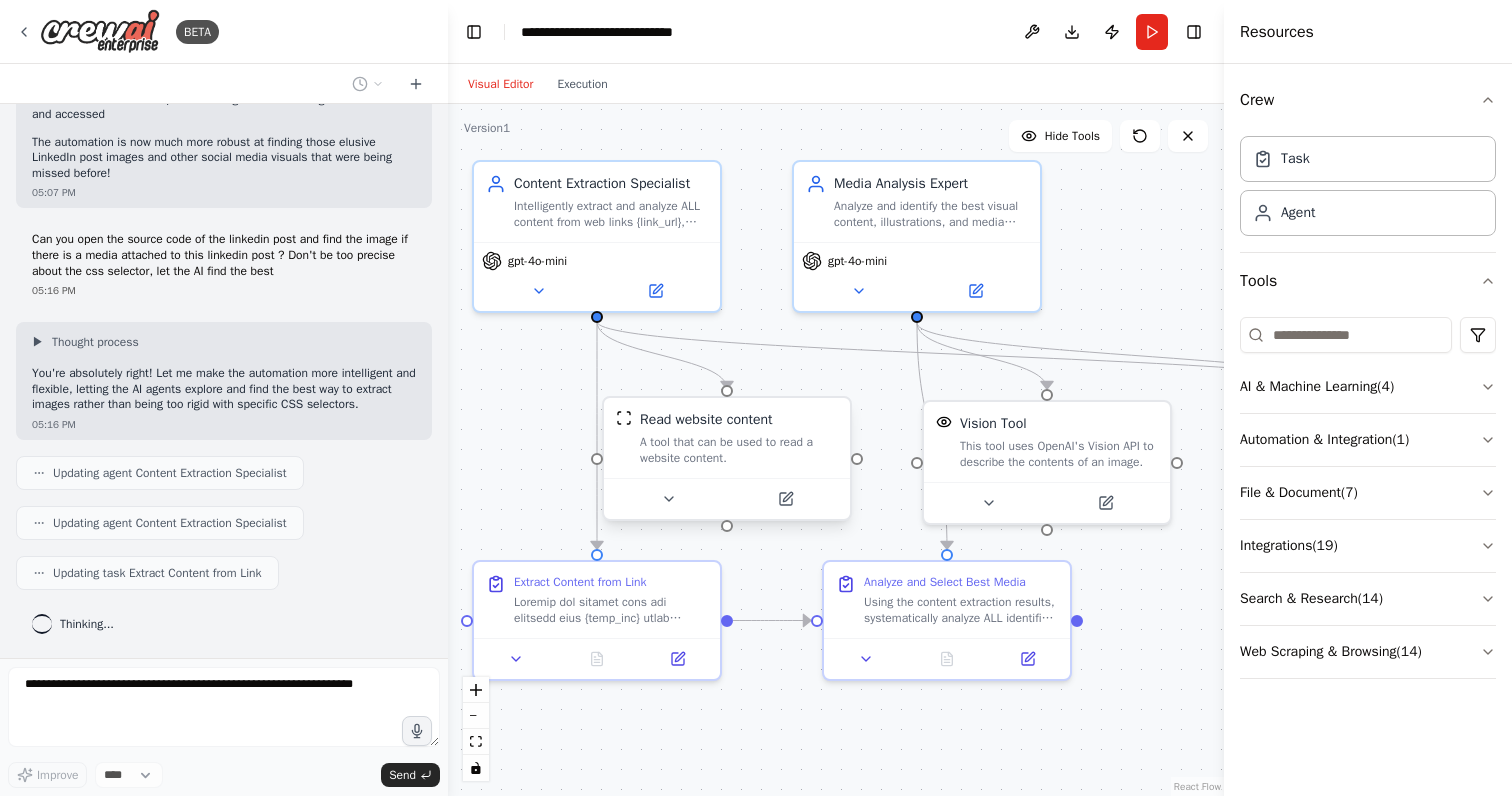 click on "A tool that can be used to read a website content." at bounding box center [739, 450] 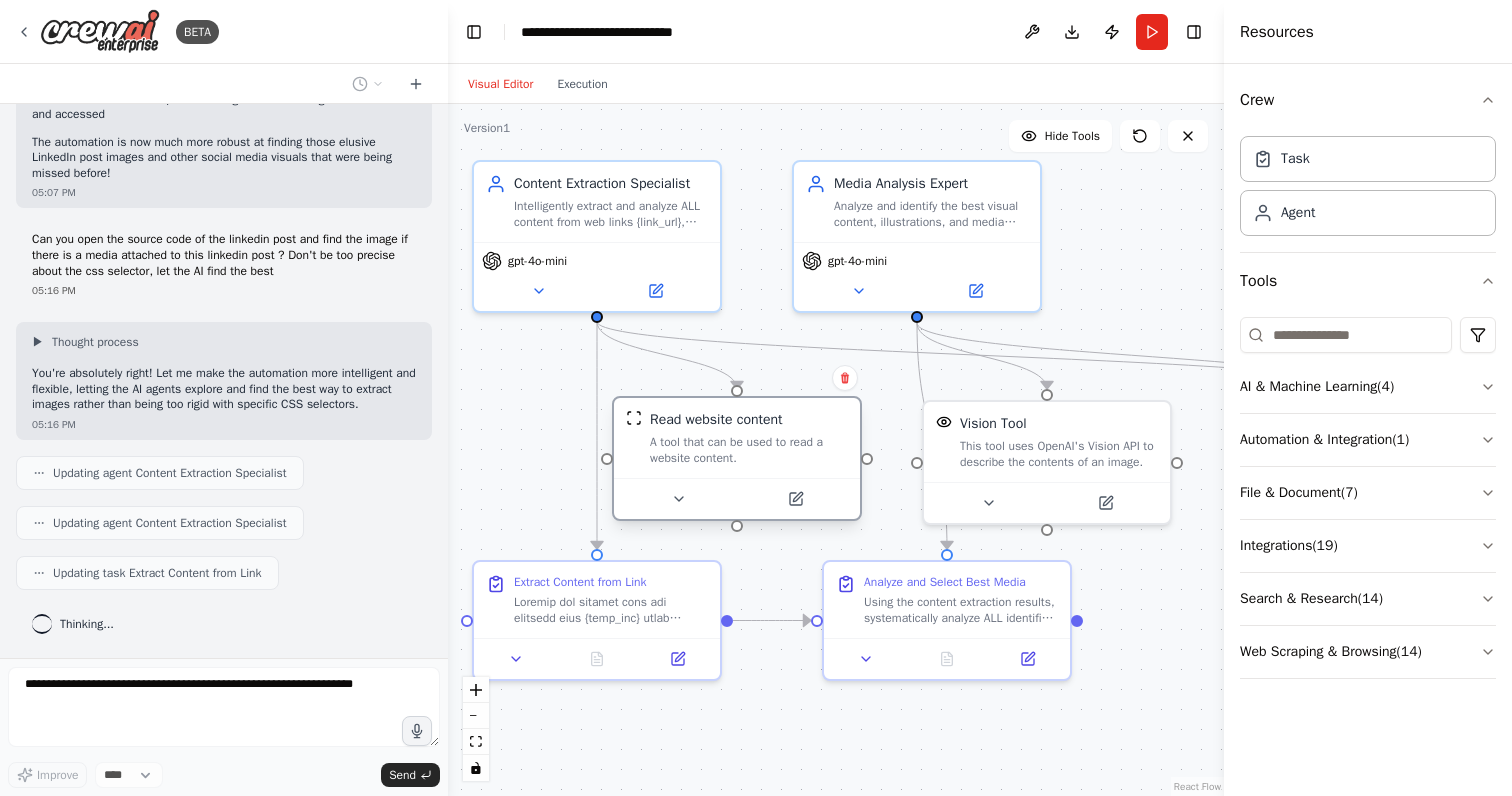 click on "A tool that can be used to read a website content." at bounding box center [749, 450] 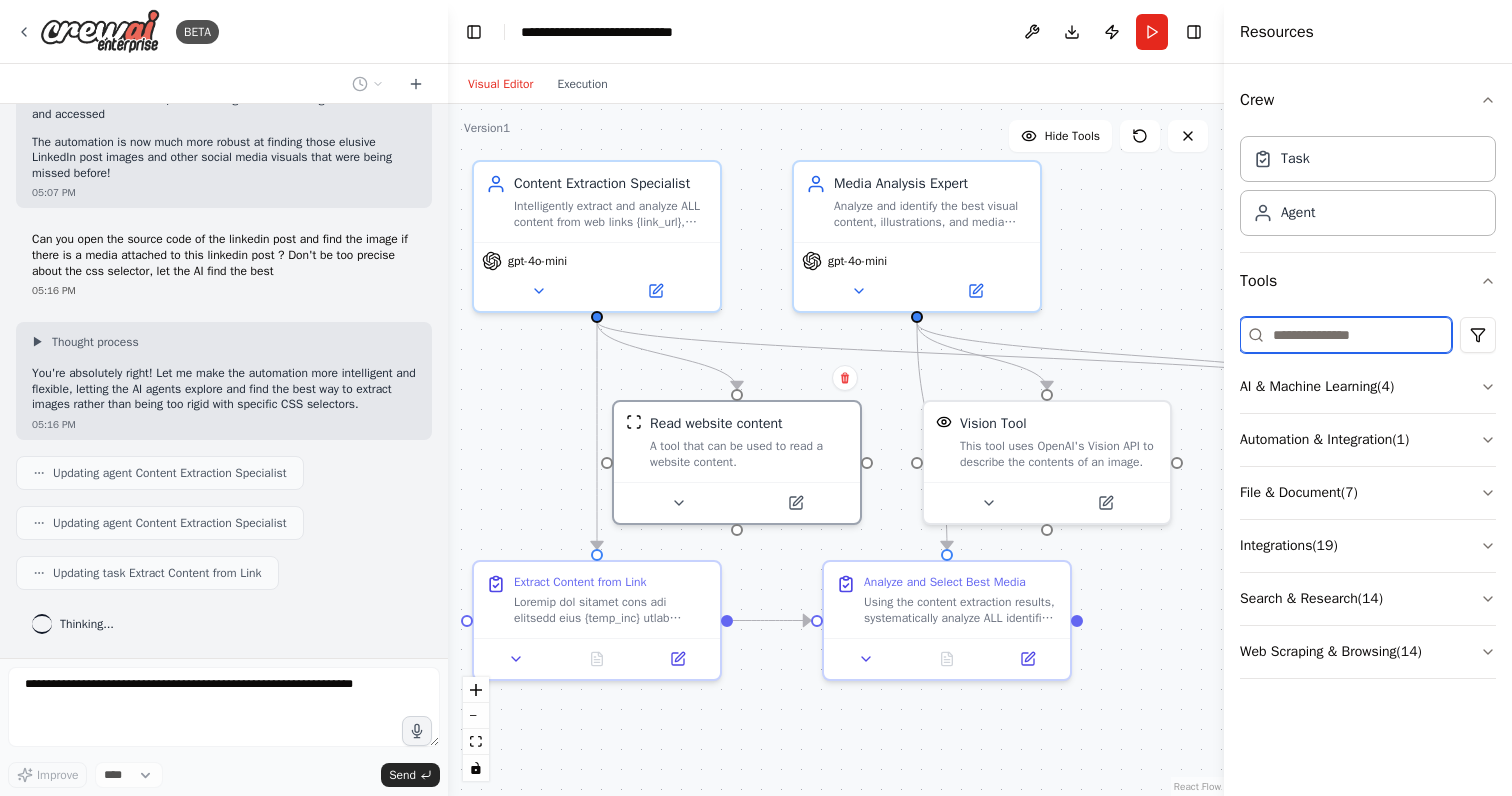 click at bounding box center [1346, 335] 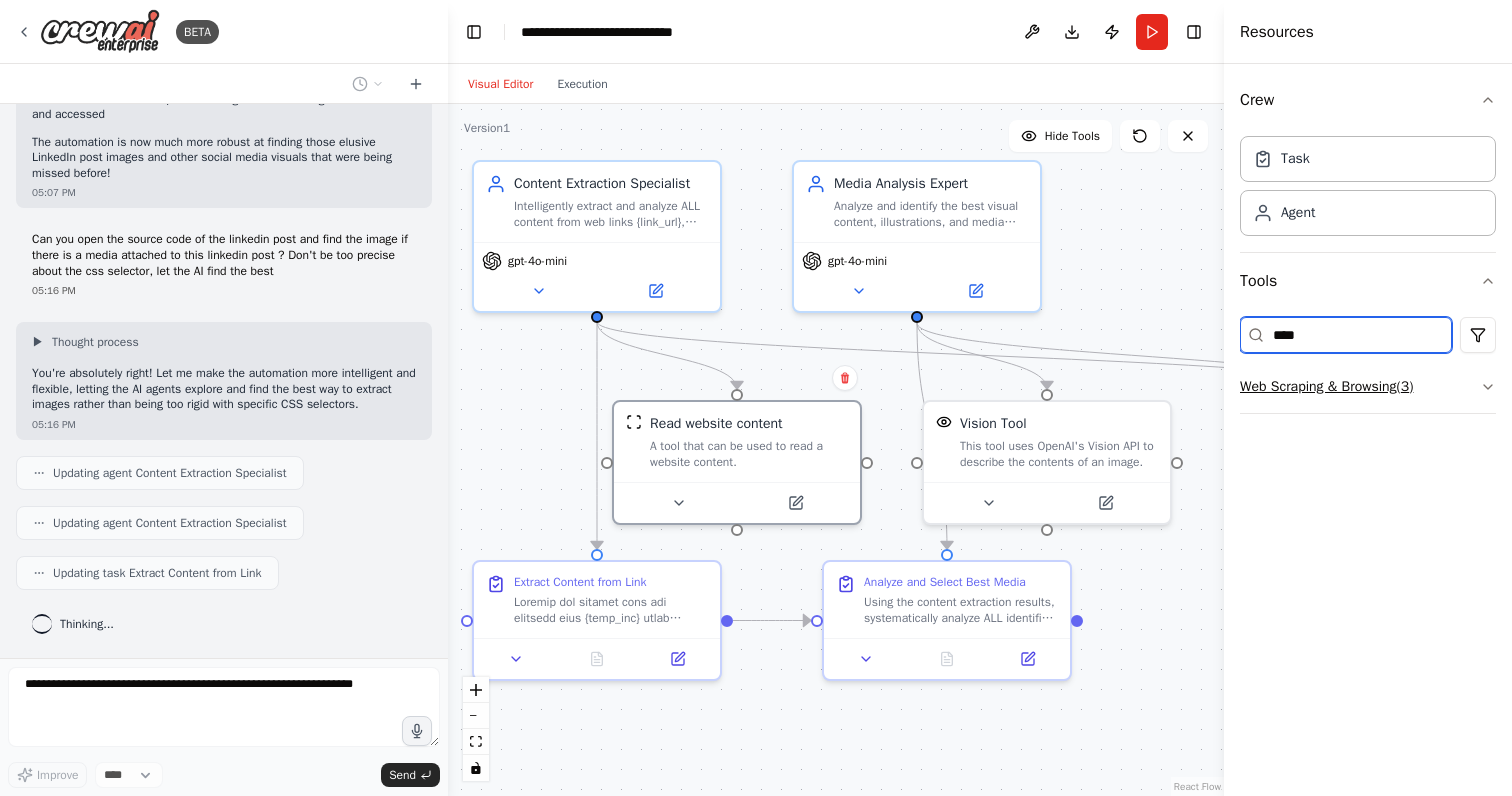 scroll, scrollTop: 2865, scrollLeft: 0, axis: vertical 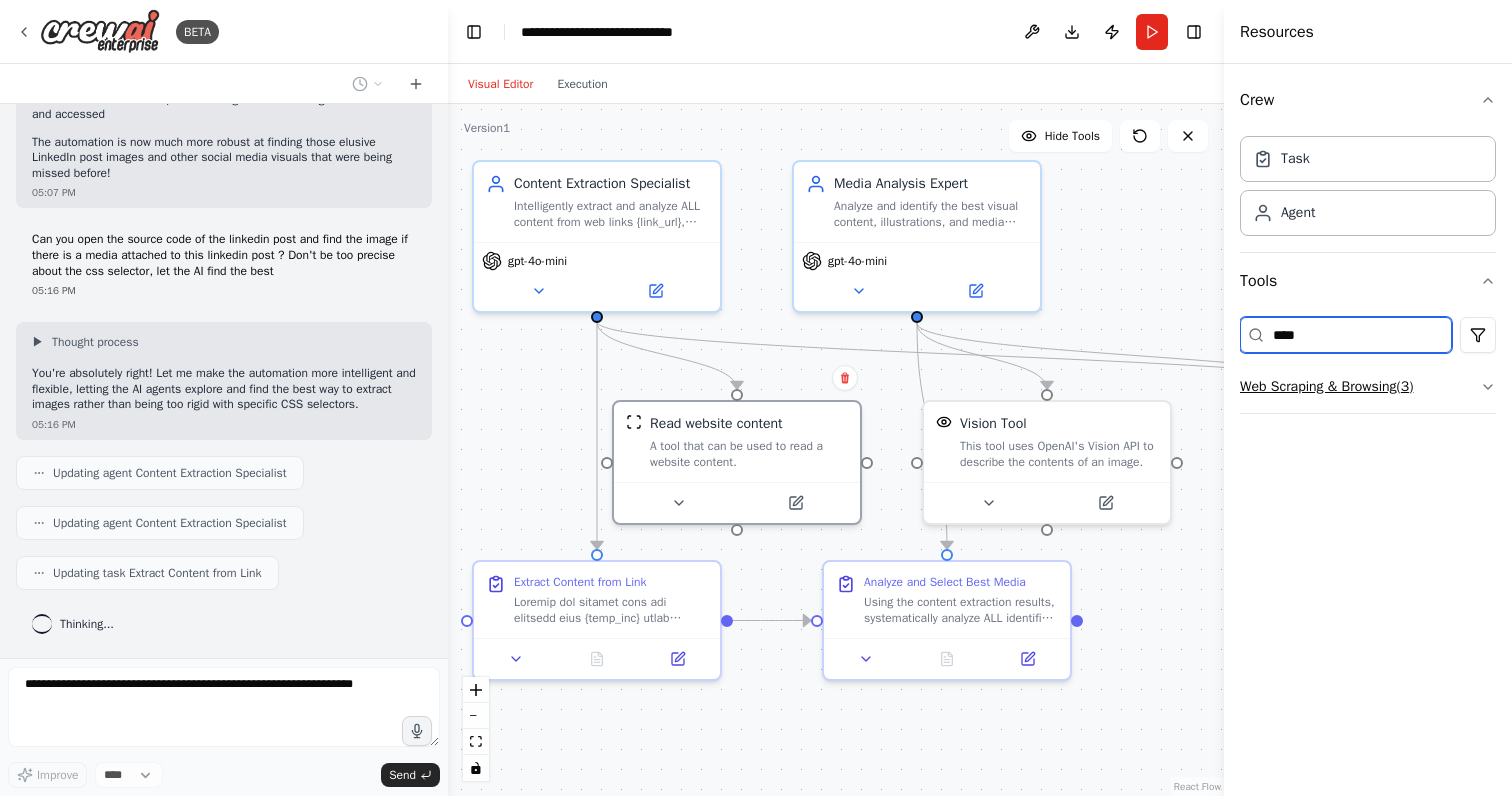 type on "****" 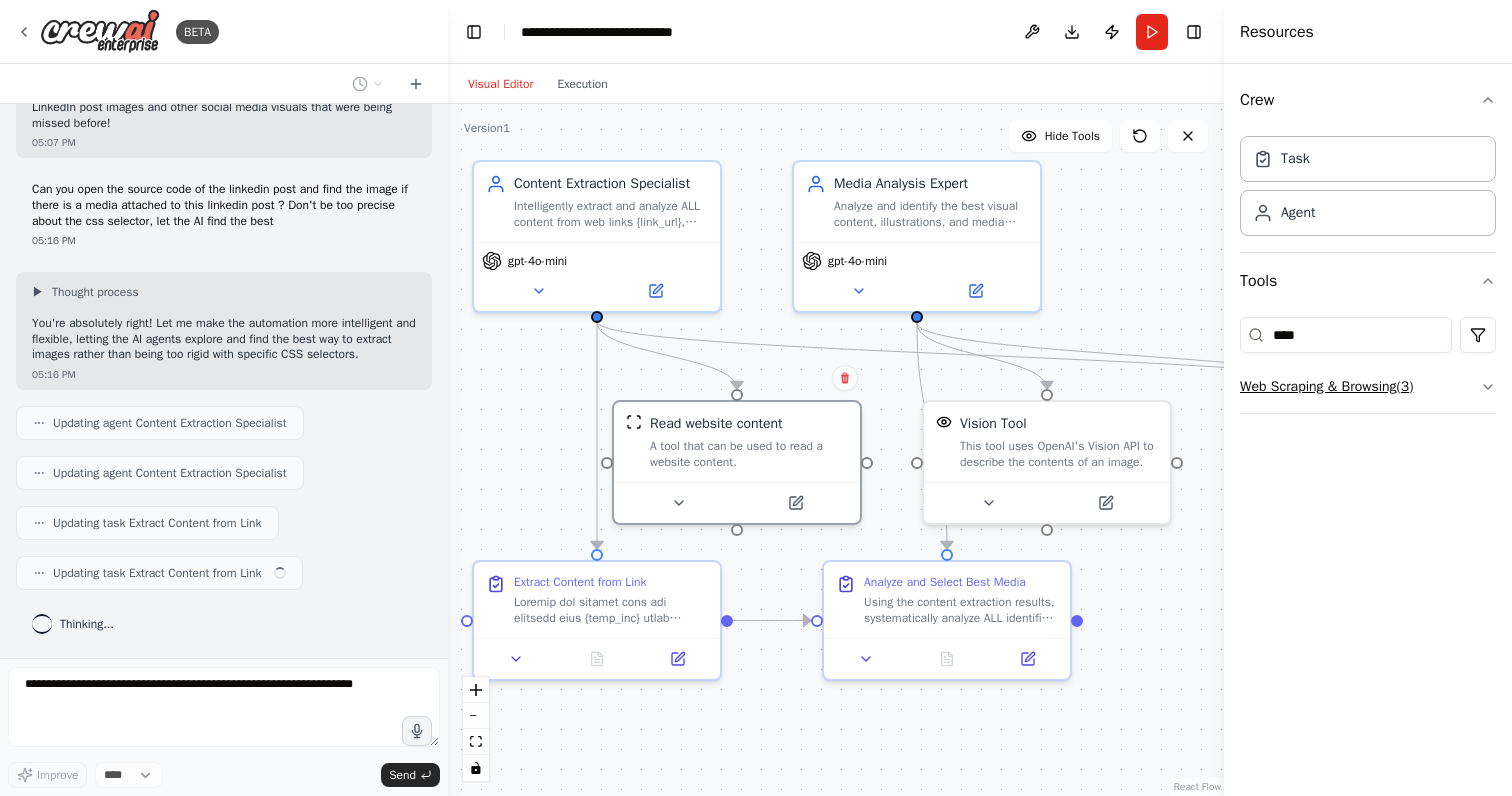 click on "Web Scraping & Browsing  ( 3 )" at bounding box center (1368, 387) 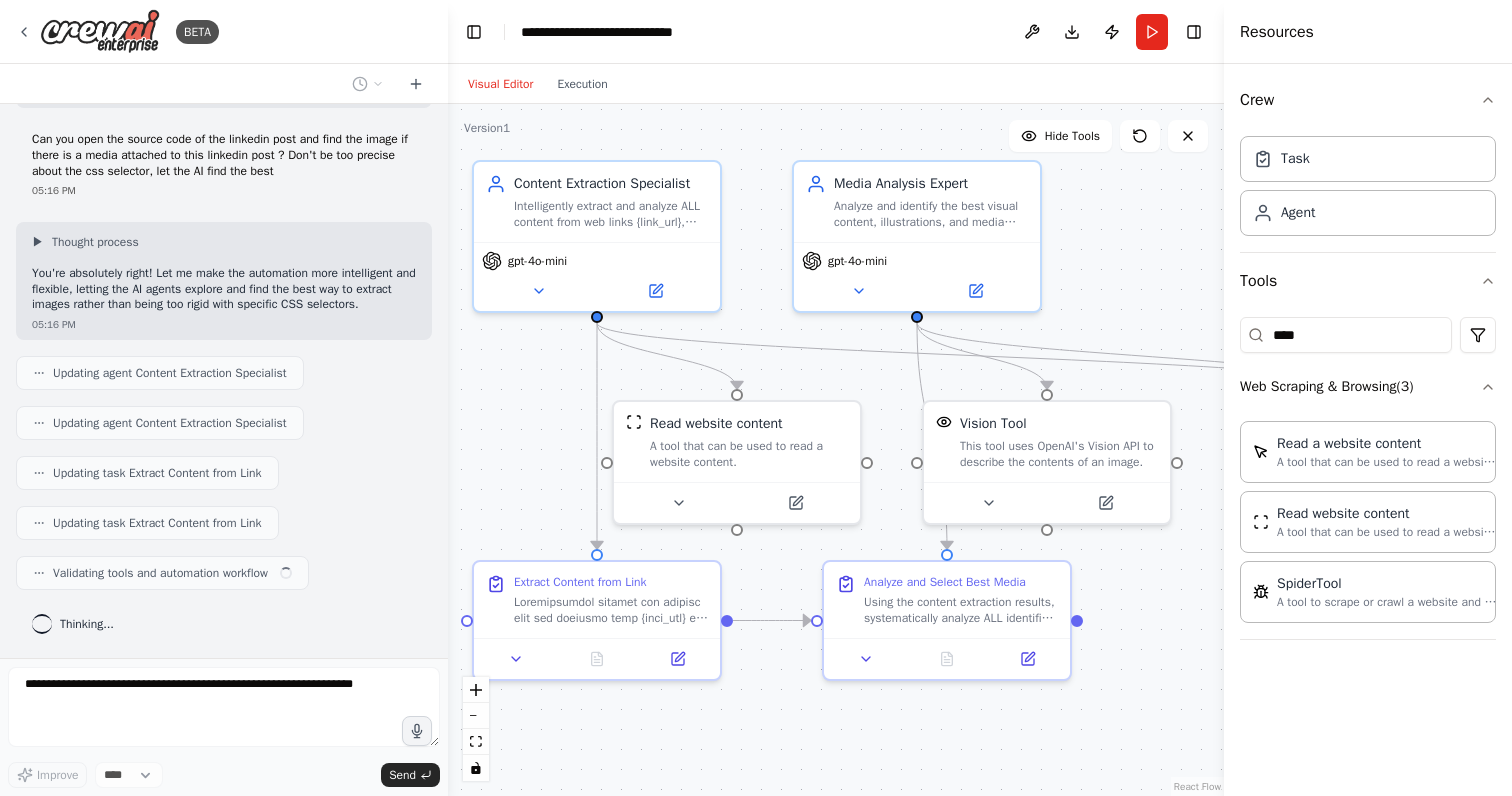 scroll, scrollTop: 2915, scrollLeft: 0, axis: vertical 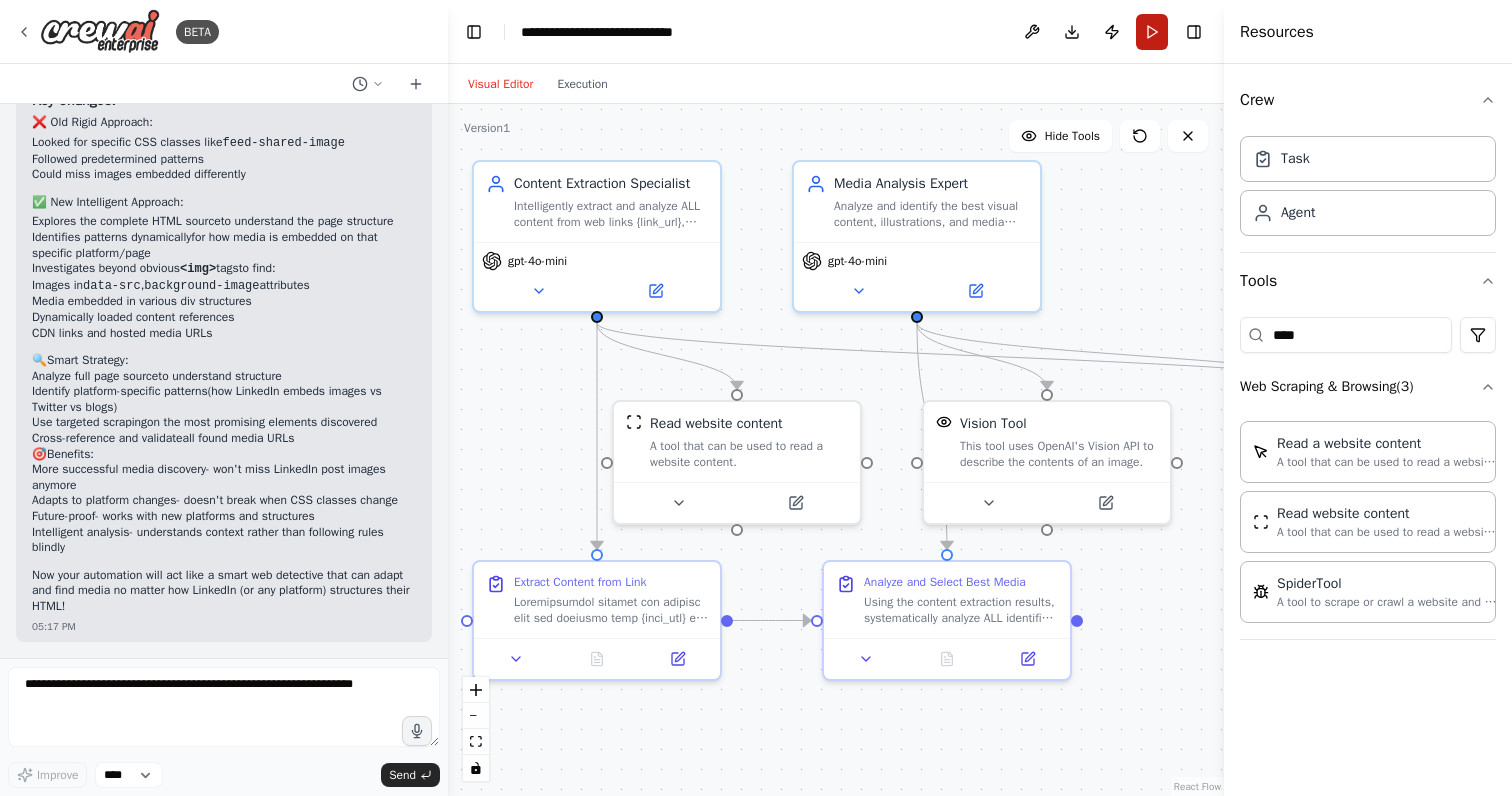 click on "Run" at bounding box center [1152, 32] 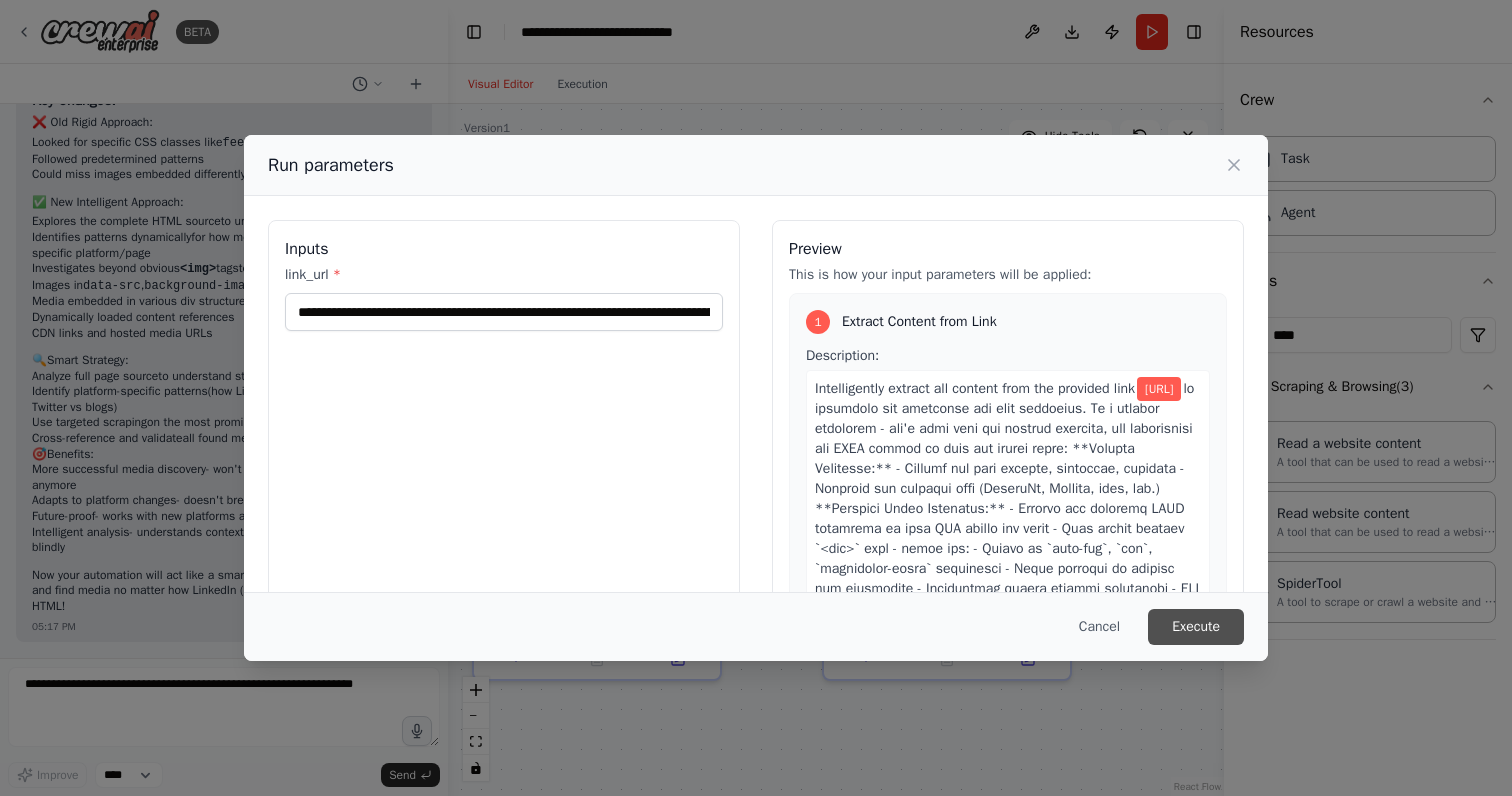 click on "Execute" at bounding box center [1196, 627] 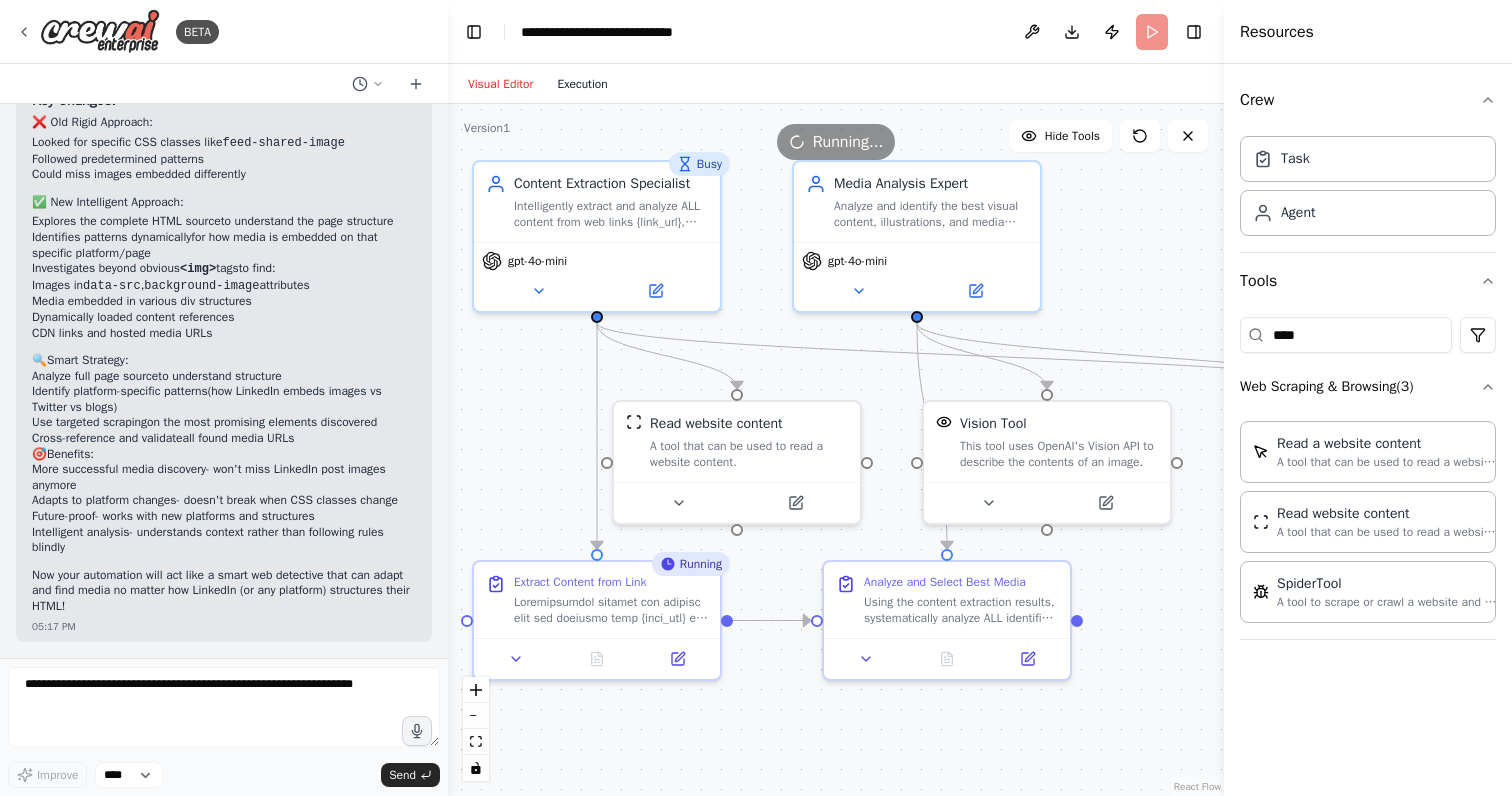 click on "Execution" at bounding box center (582, 84) 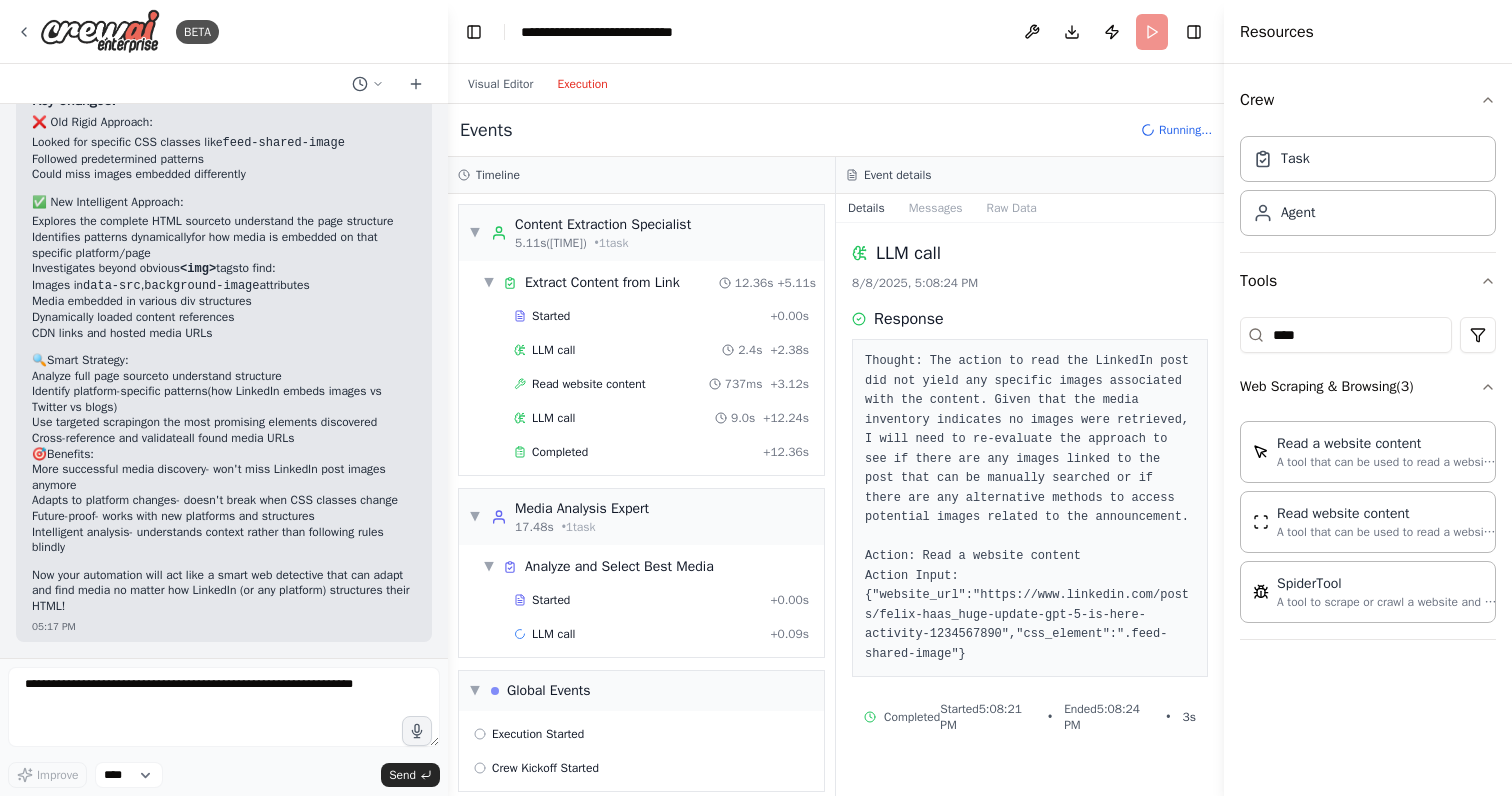 scroll, scrollTop: 18, scrollLeft: 0, axis: vertical 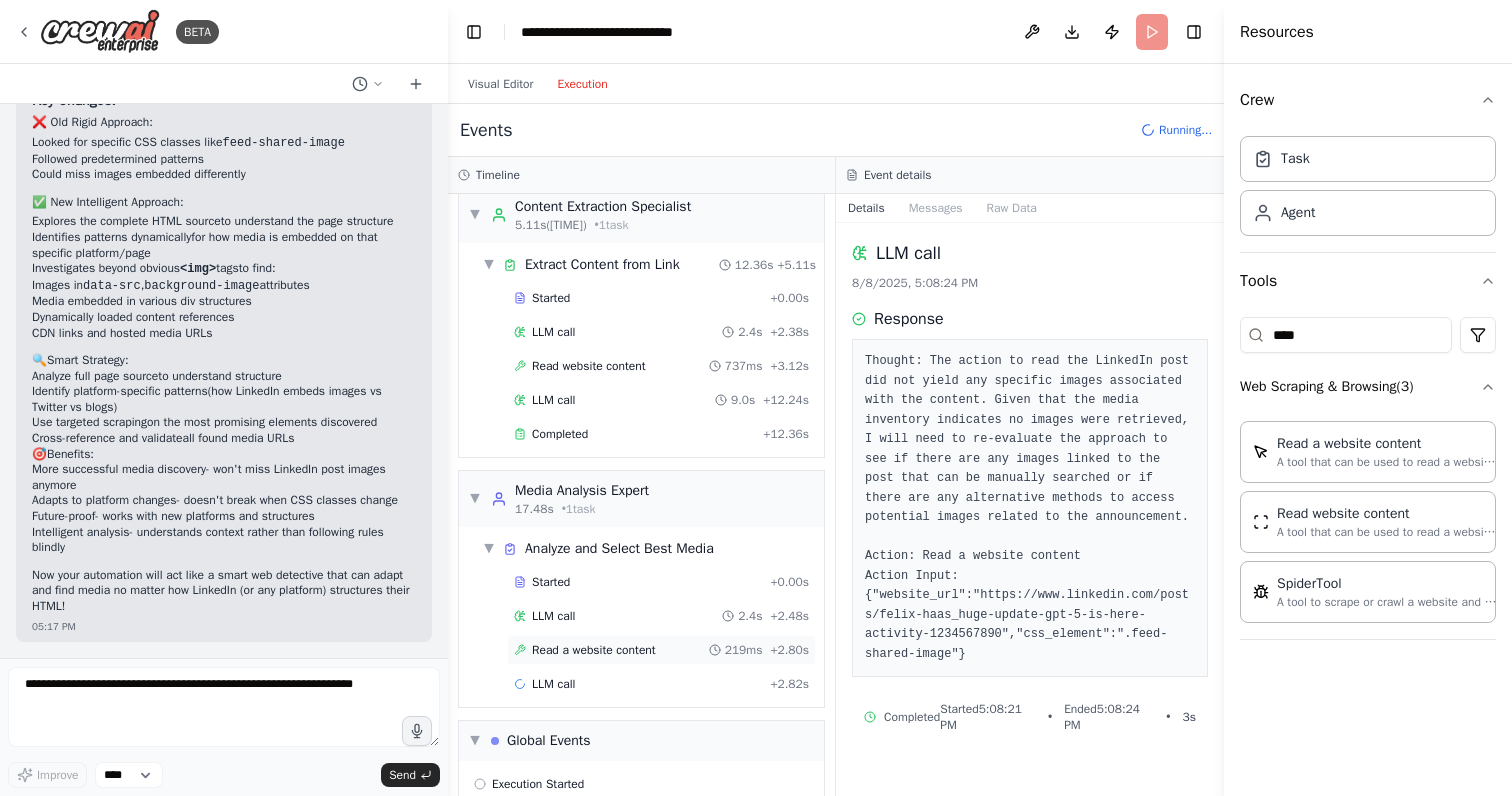 click on "Read a website content" at bounding box center [594, 650] 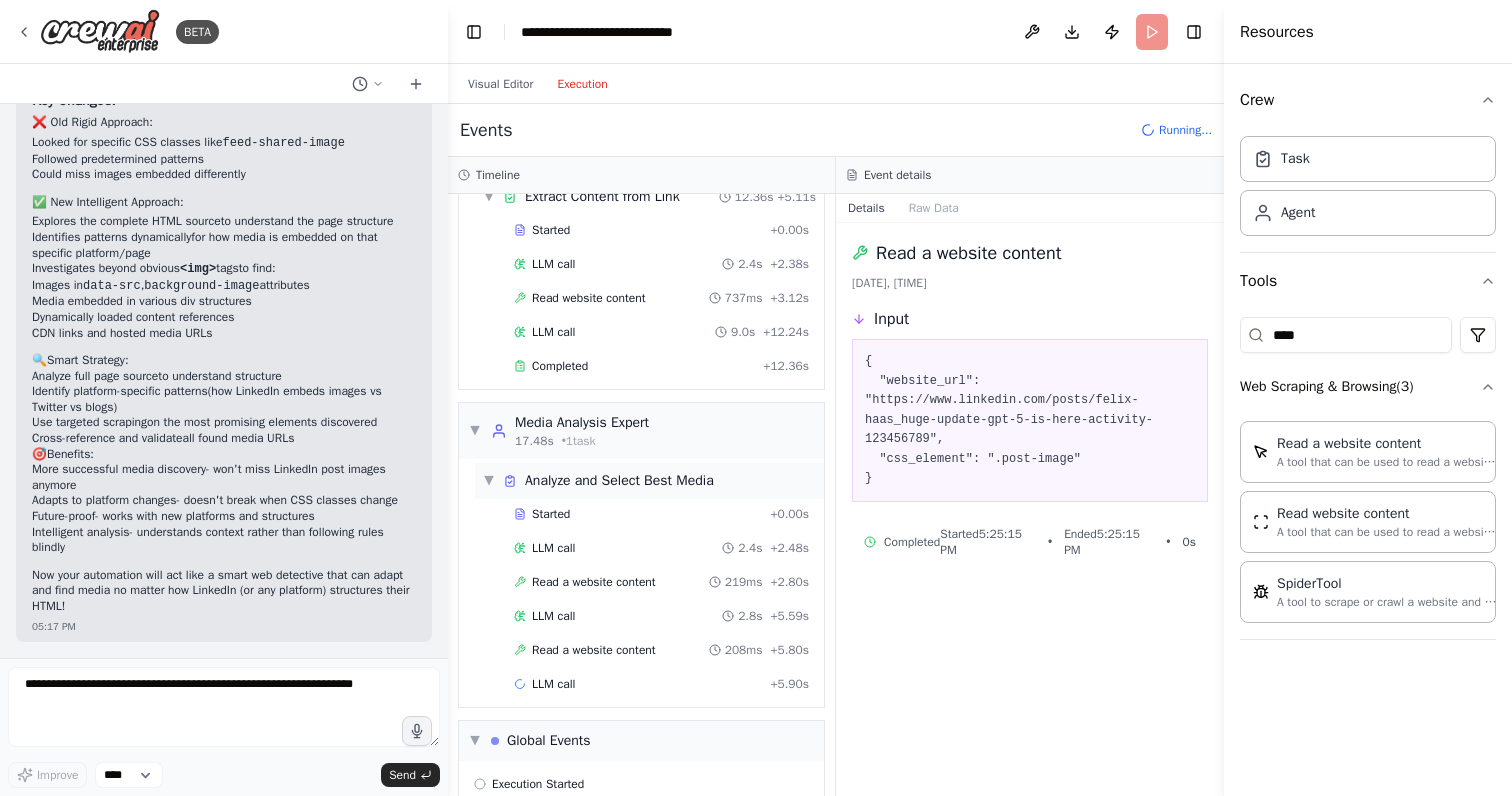 scroll, scrollTop: 154, scrollLeft: 0, axis: vertical 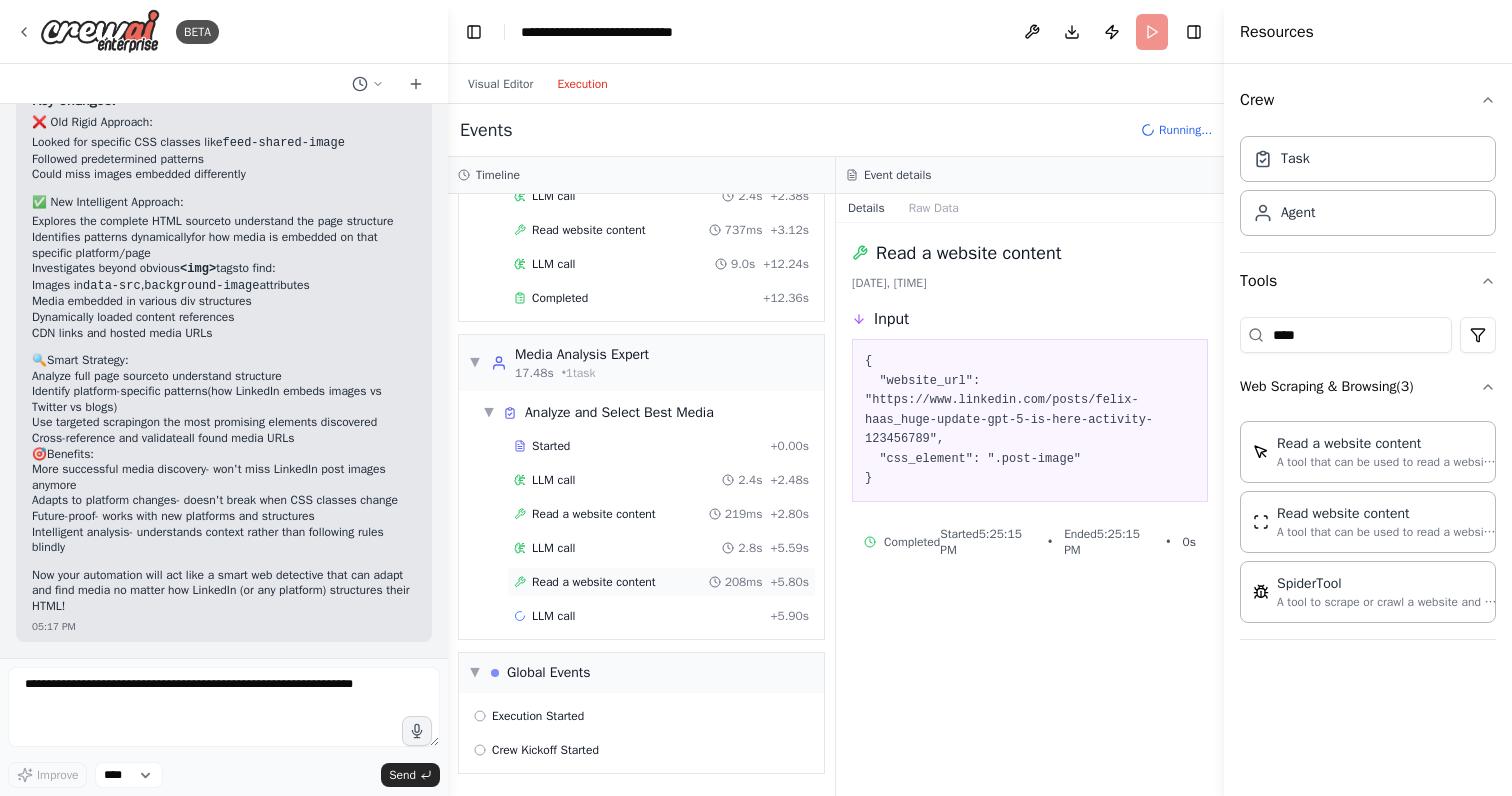 click on "Read a website content" at bounding box center [594, 582] 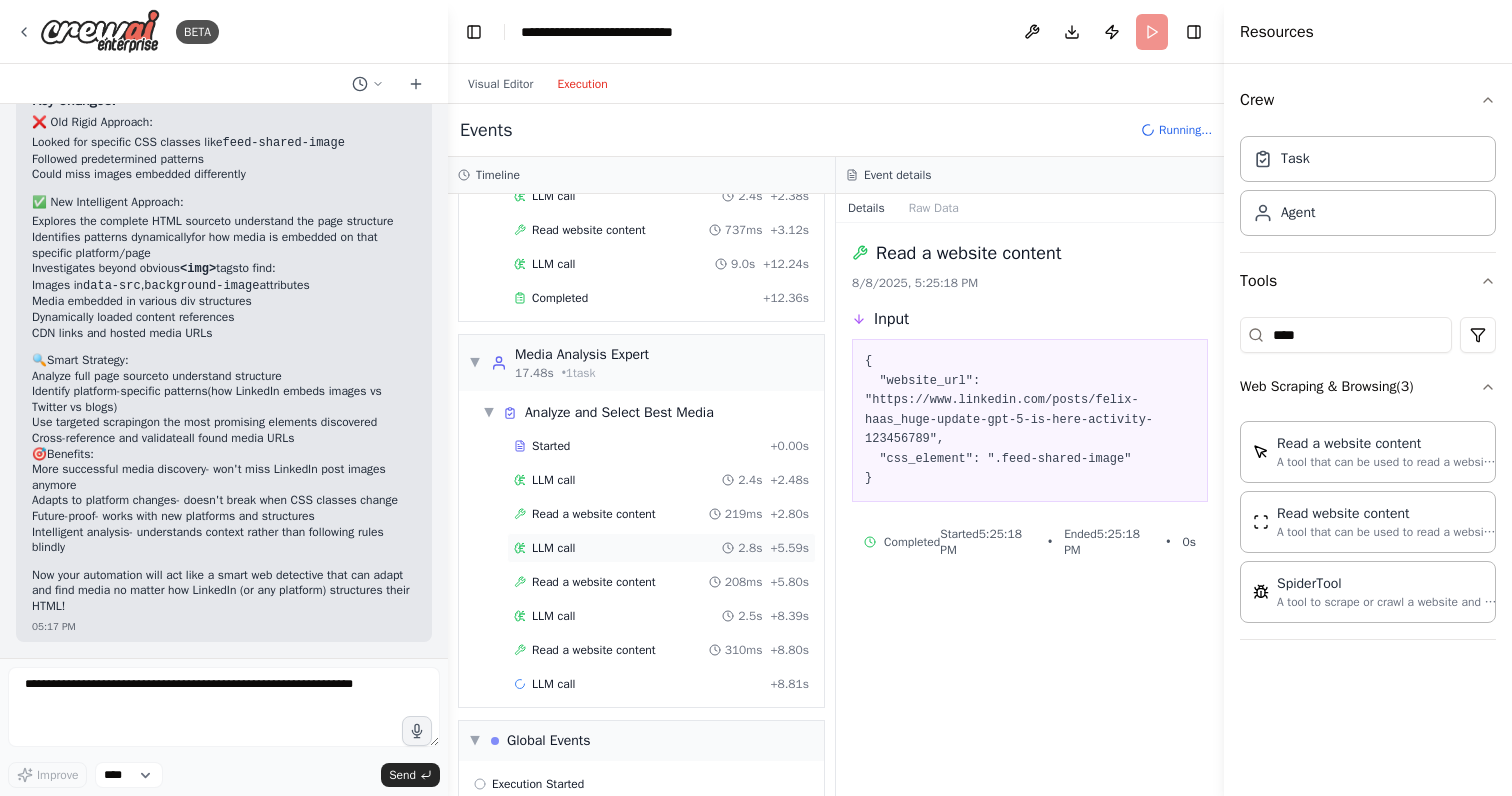 click on "LLM call [TIME] + [TIME]" at bounding box center [661, 548] 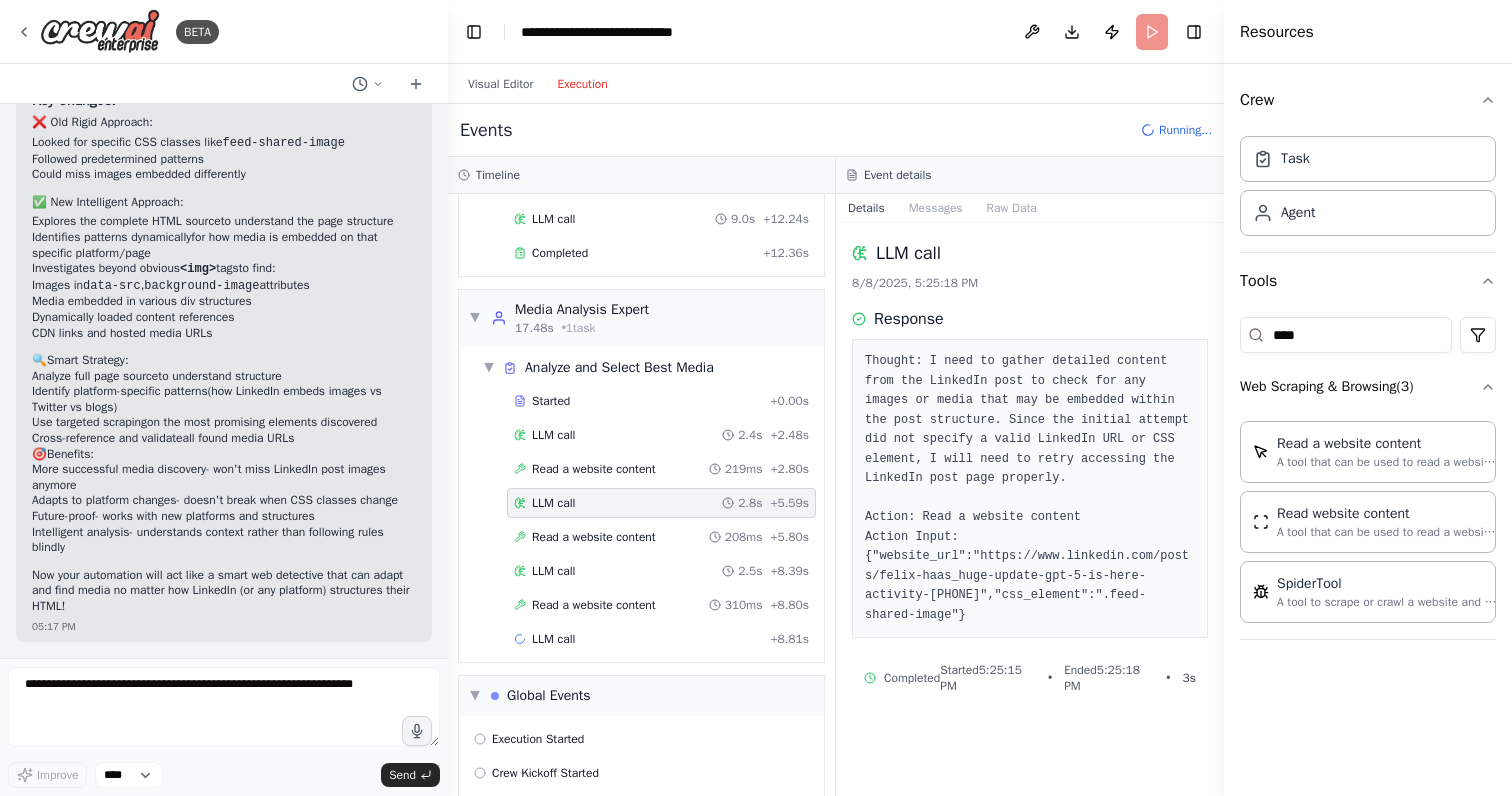 scroll, scrollTop: 222, scrollLeft: 0, axis: vertical 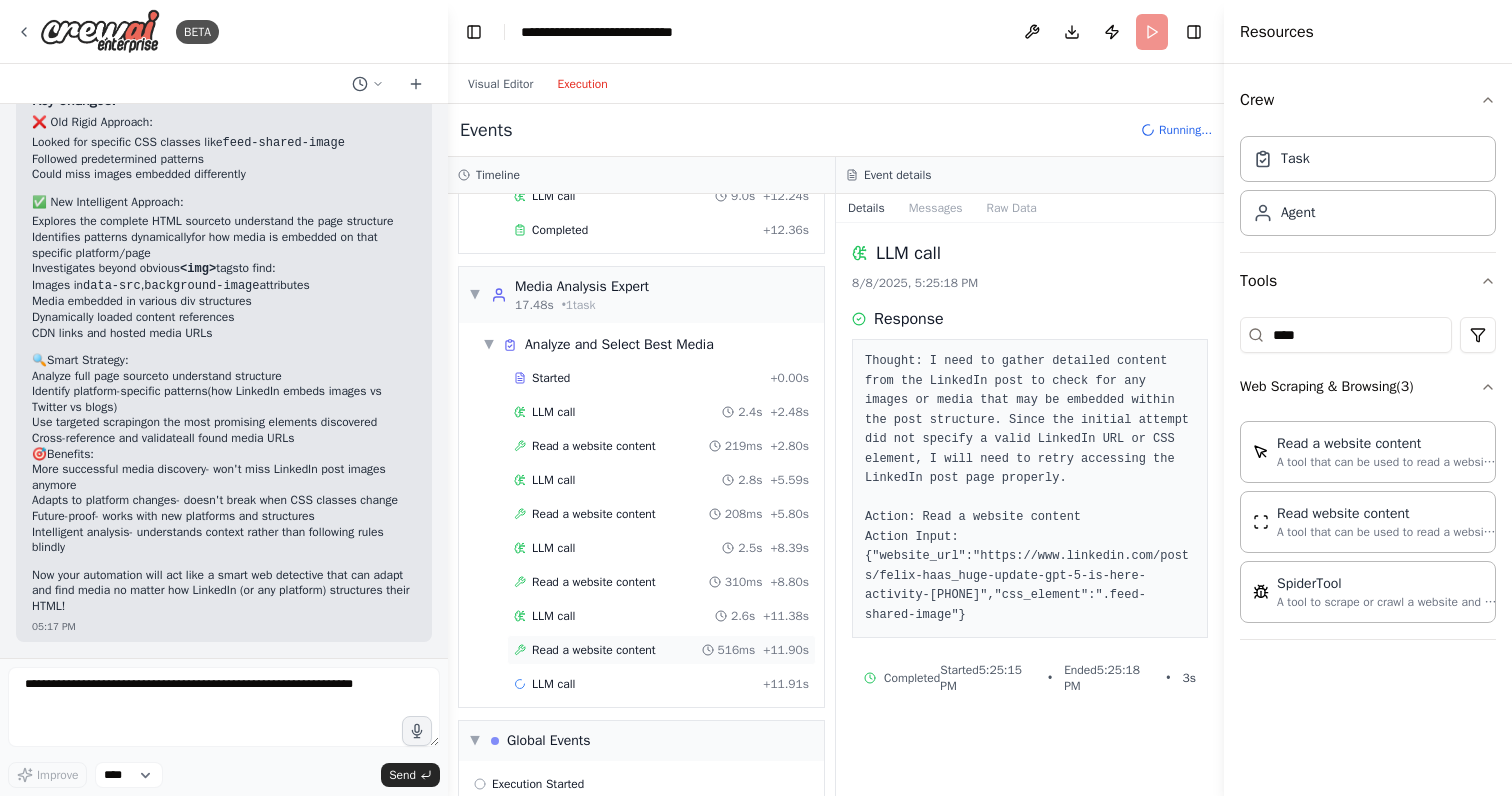 click on "Read a website content" at bounding box center [594, 650] 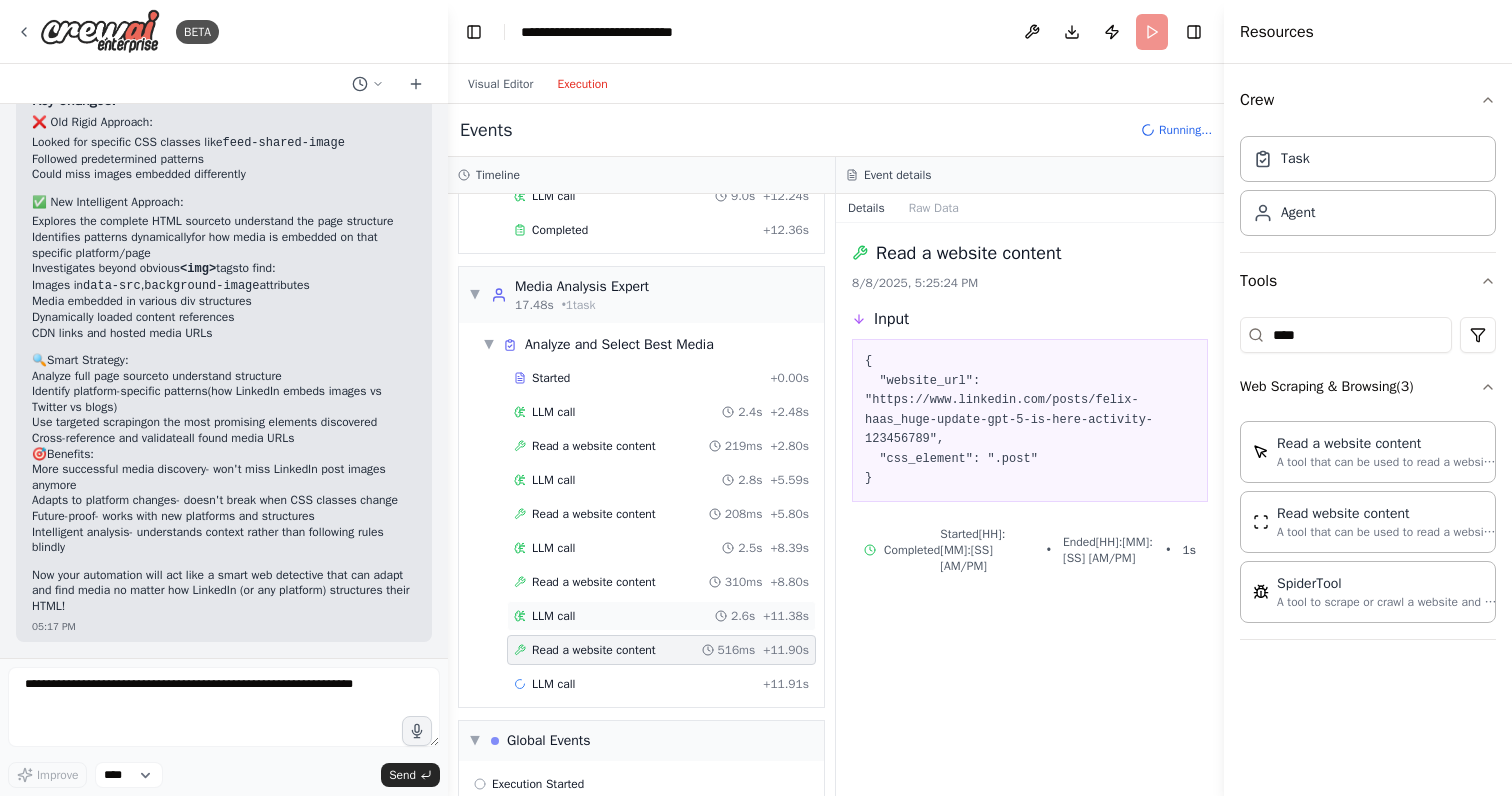 click on "LLM call 2.6s + 11.38s" at bounding box center [661, 616] 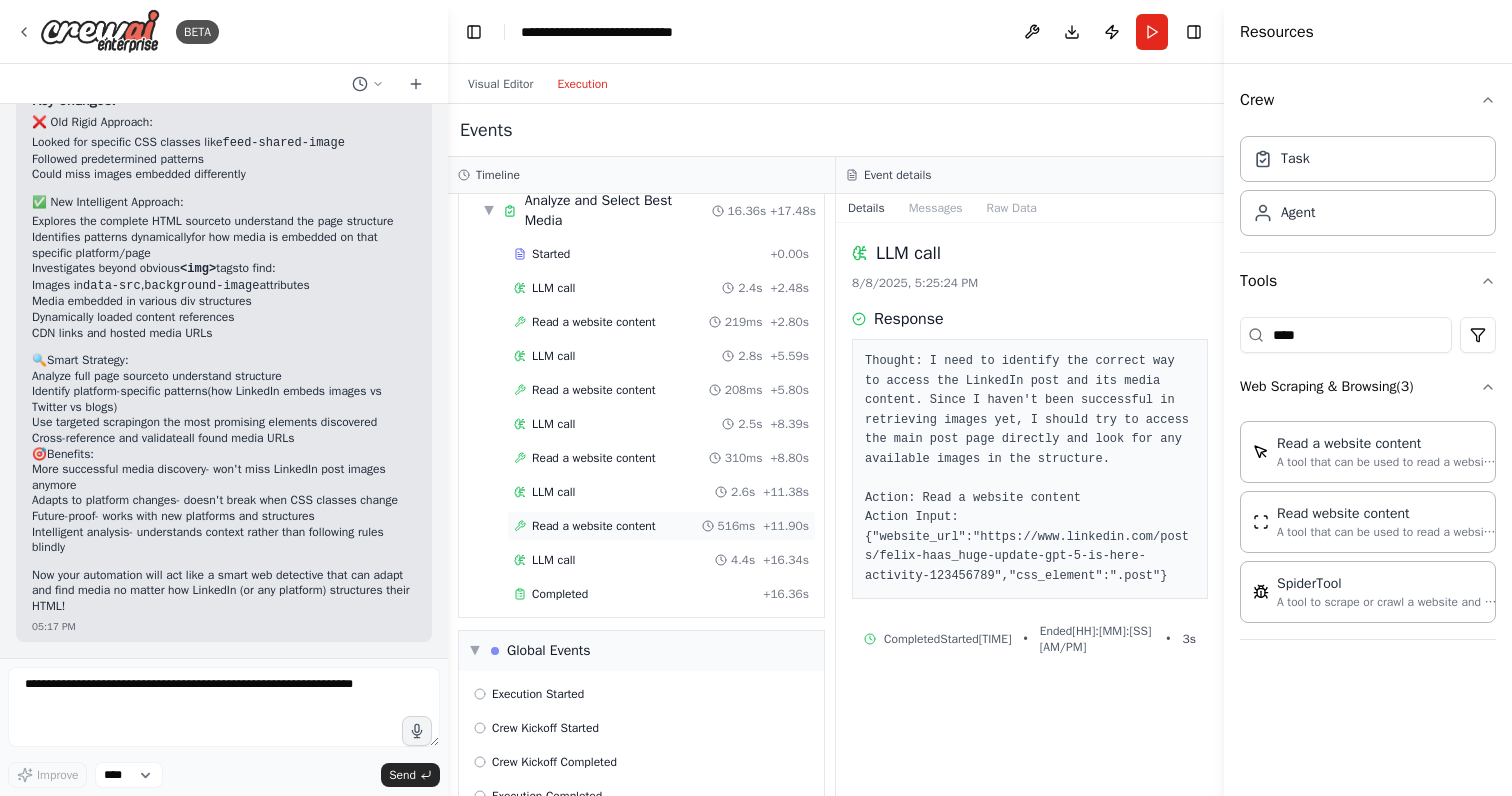 scroll, scrollTop: 412, scrollLeft: 0, axis: vertical 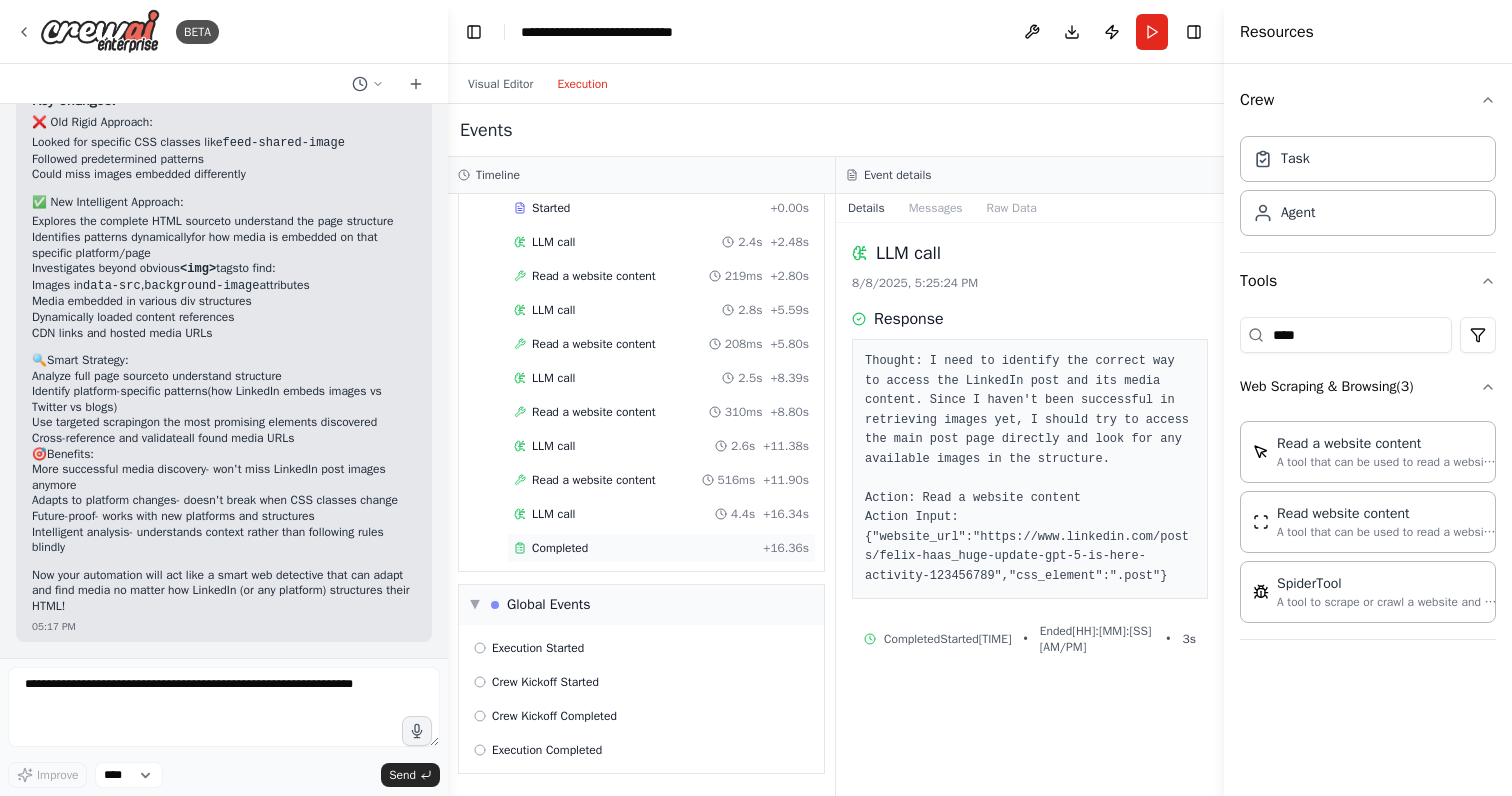 click on "Completed" at bounding box center (634, 548) 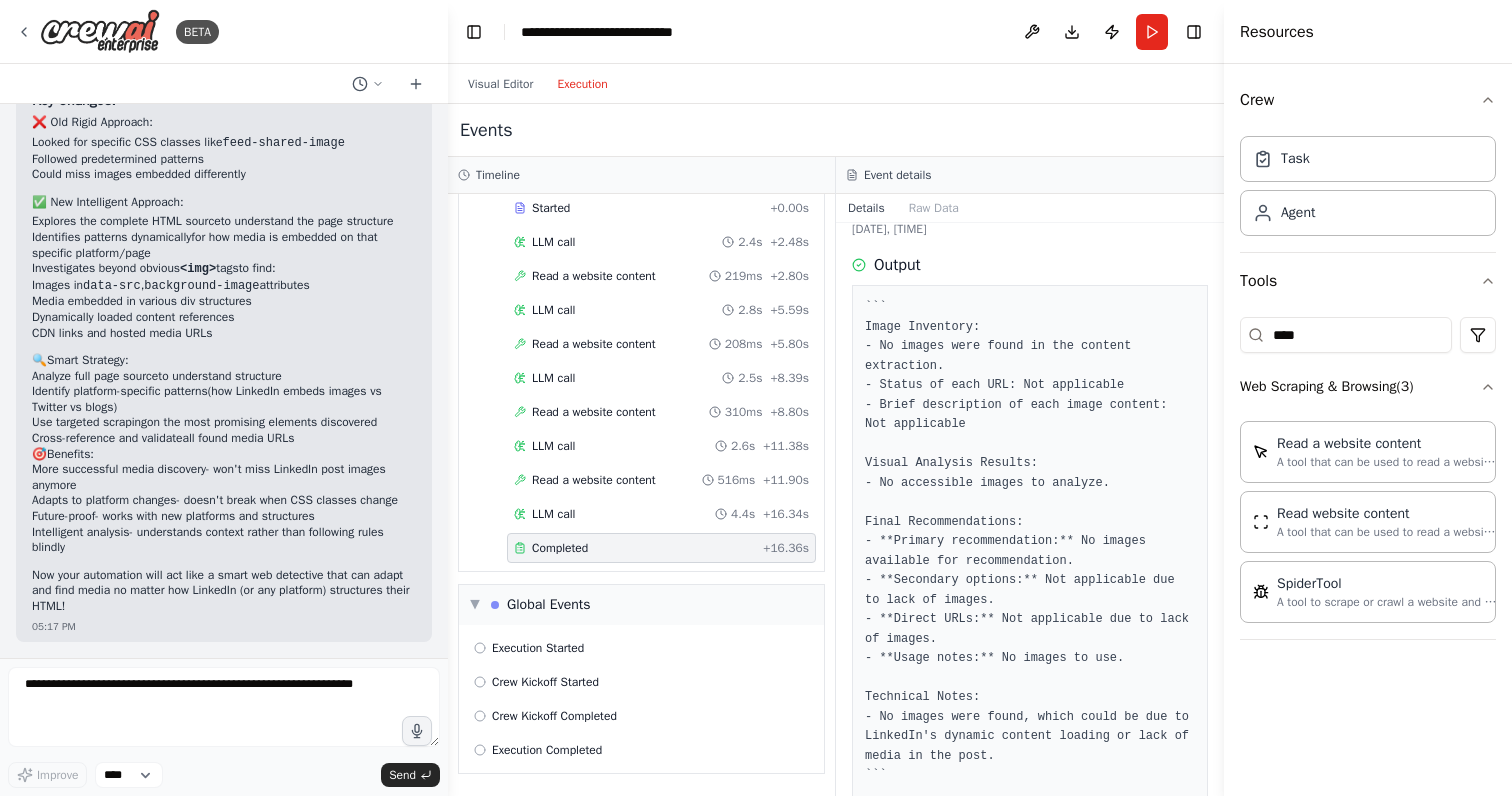 scroll, scrollTop: 88, scrollLeft: 0, axis: vertical 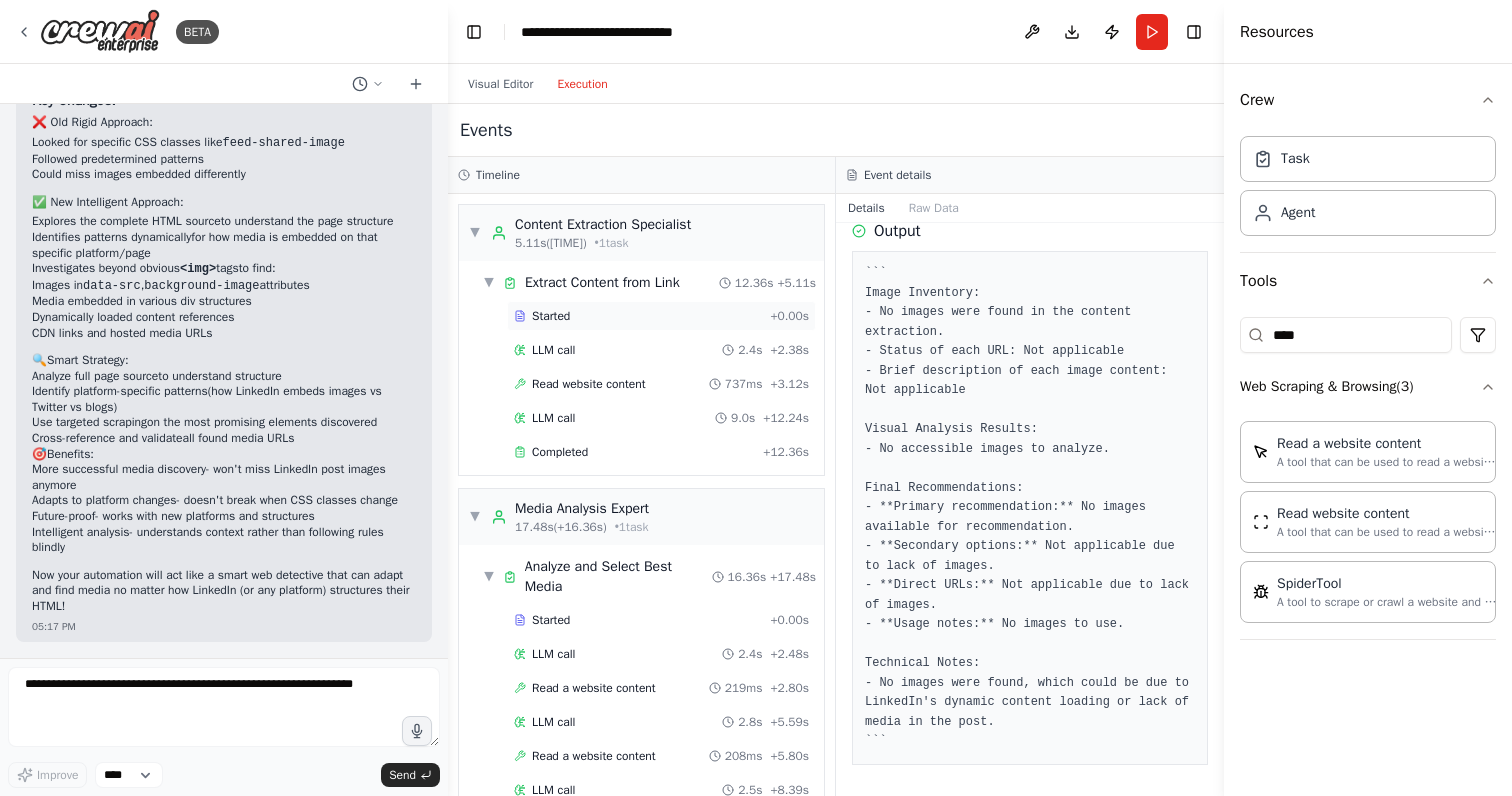 click on "Started" at bounding box center [638, 316] 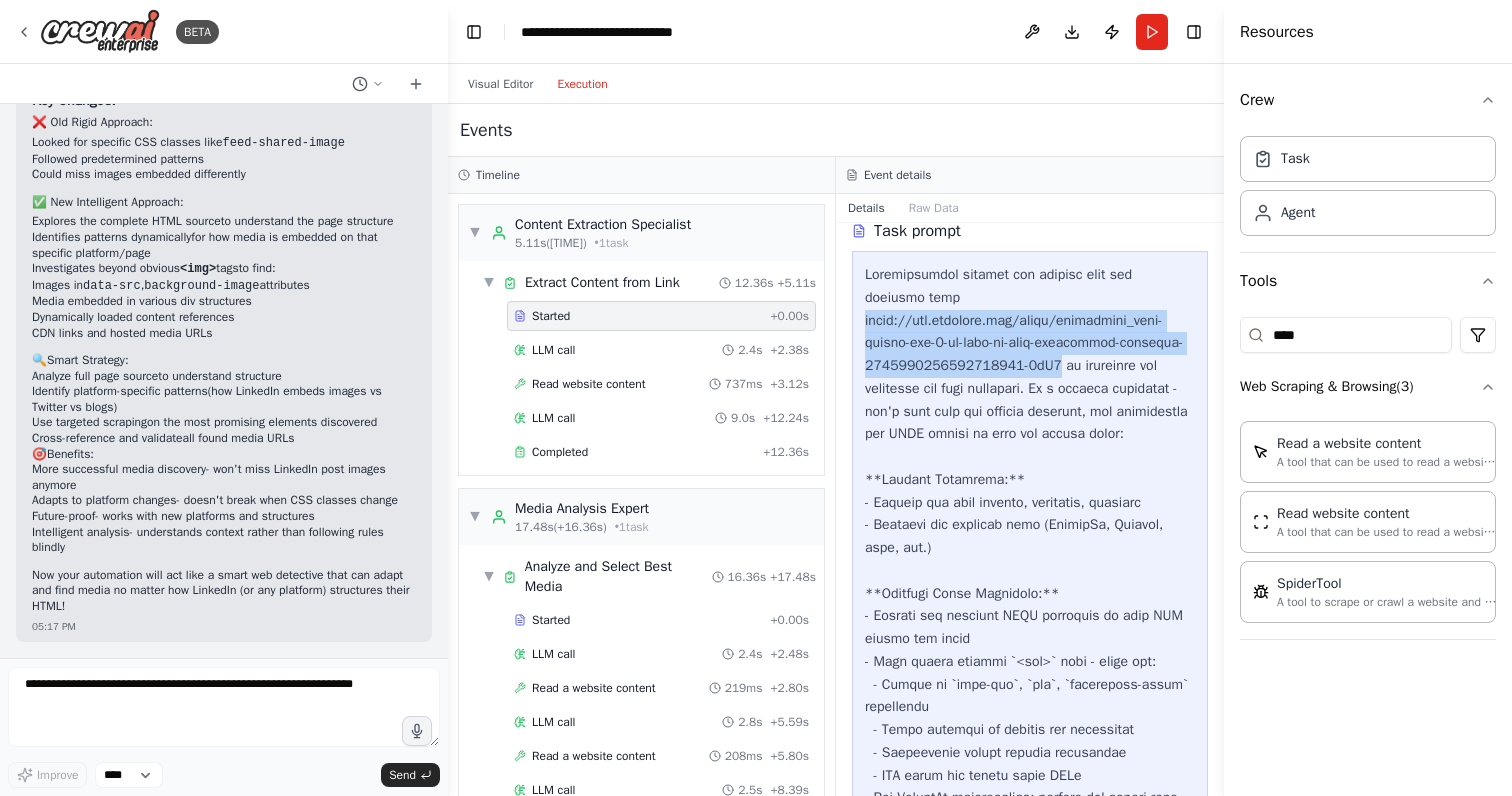 drag, startPoint x: 900, startPoint y: 317, endPoint x: 1065, endPoint y: 367, distance: 172.4094 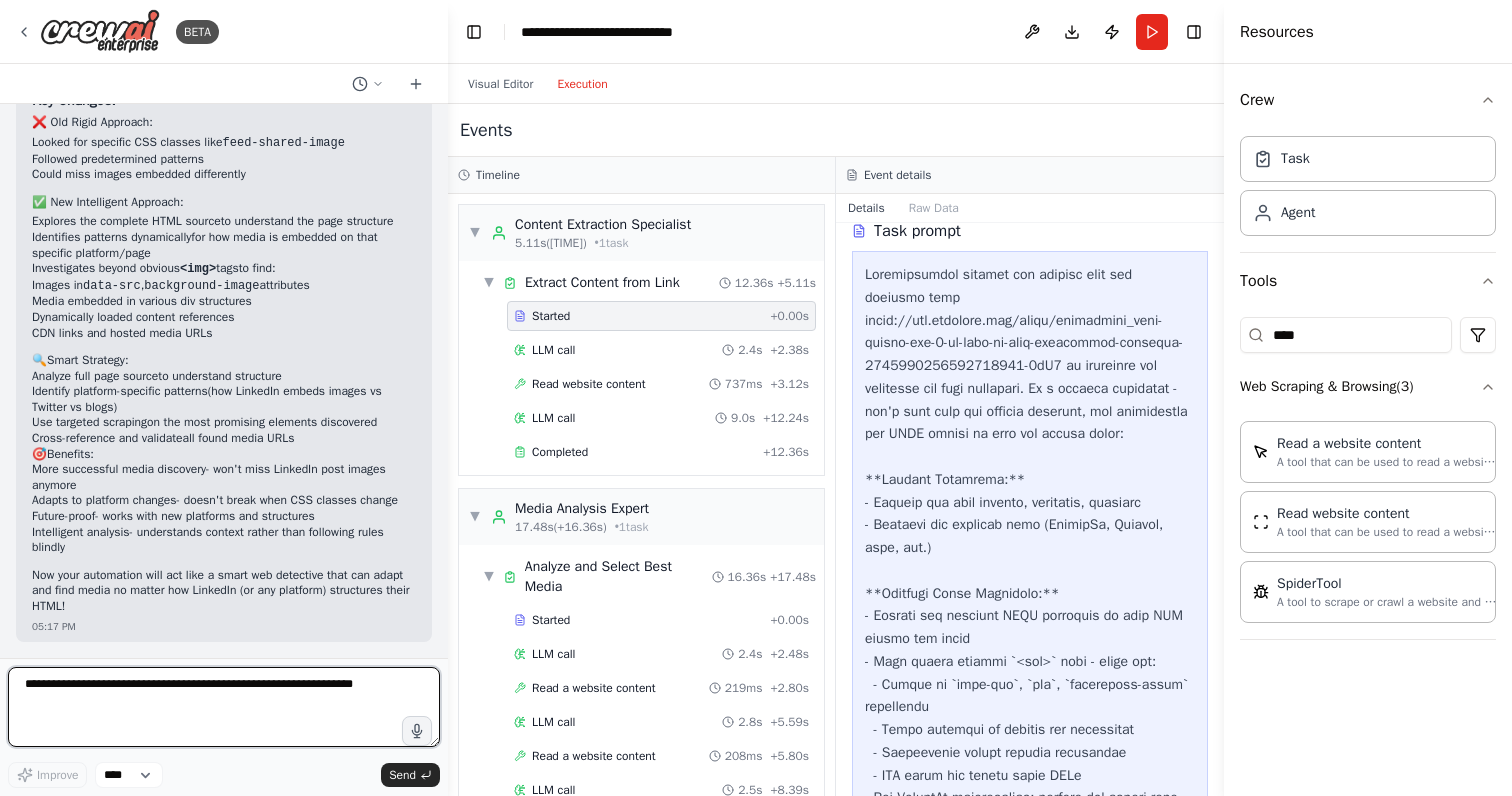 click at bounding box center (224, 707) 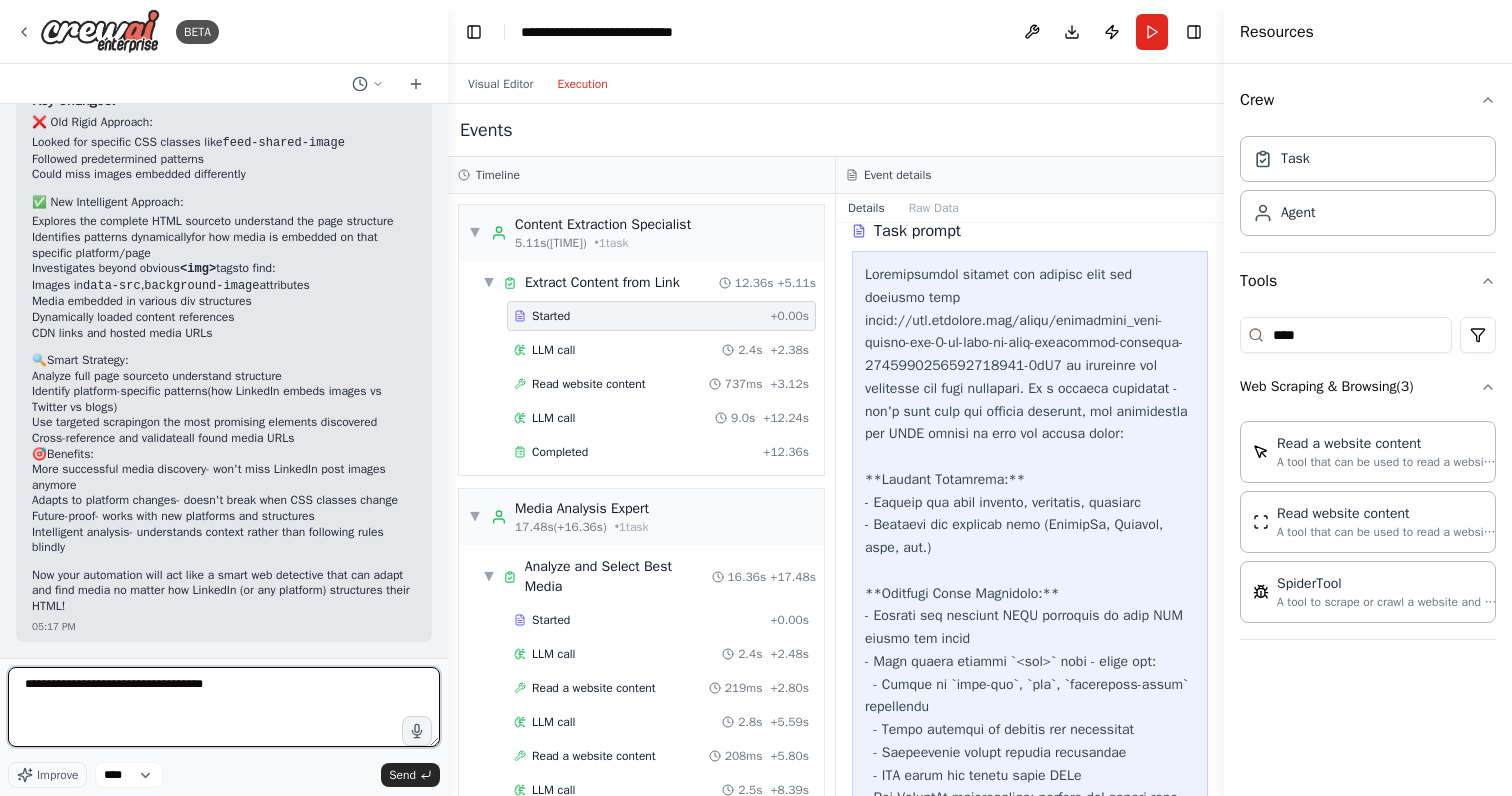 paste on "**********" 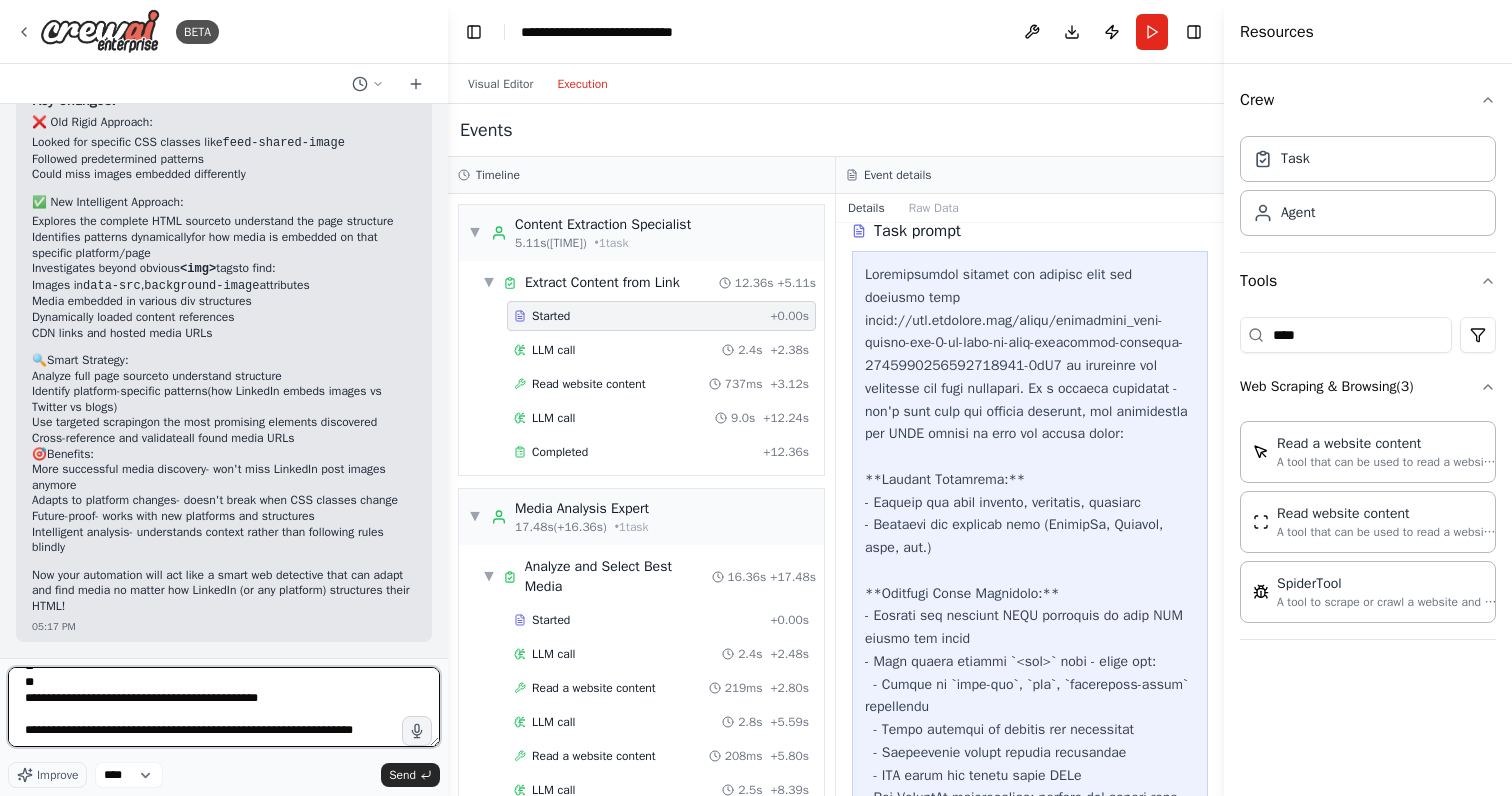 scroll, scrollTop: 17241, scrollLeft: 0, axis: vertical 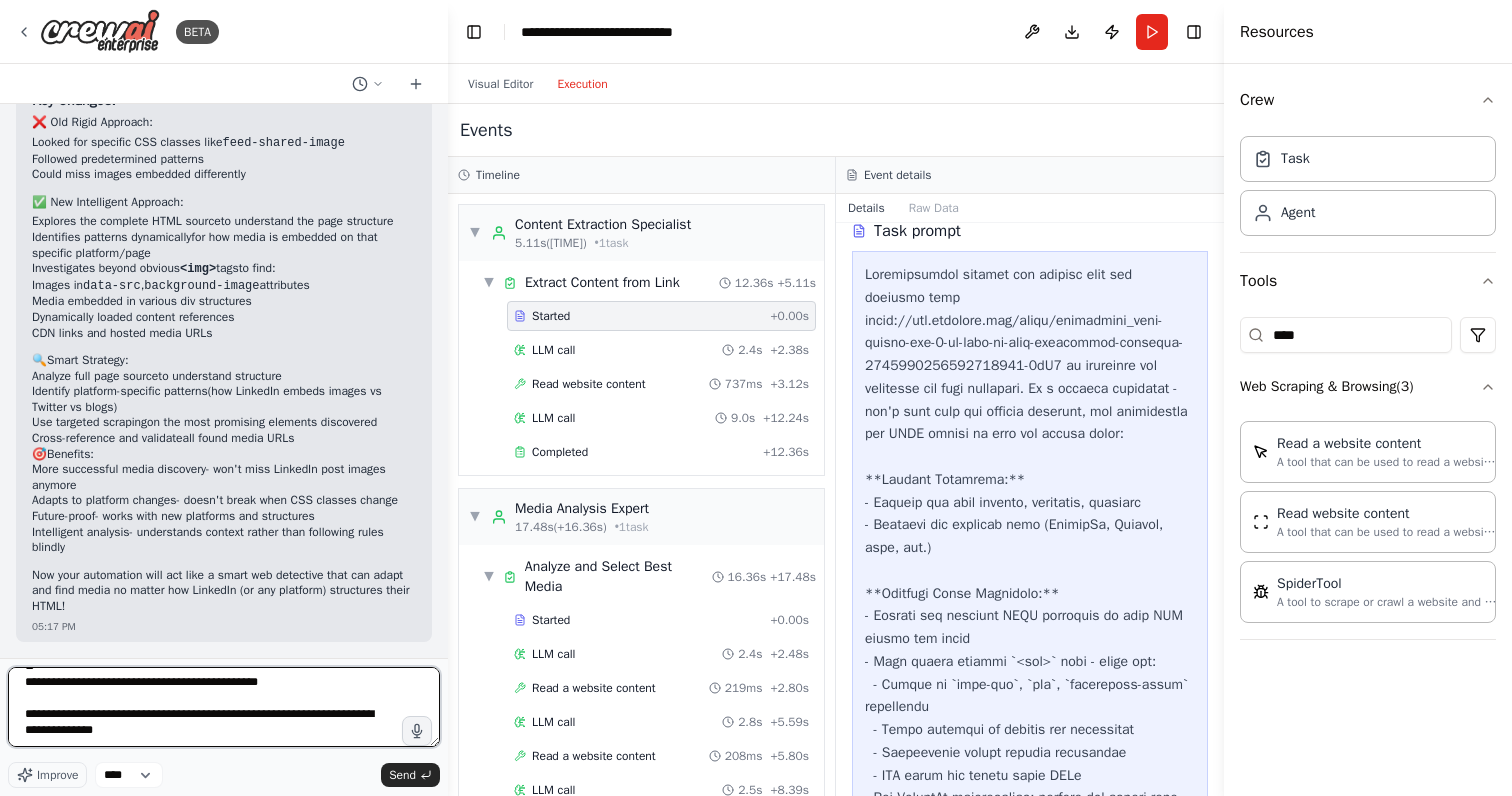 type on "**********" 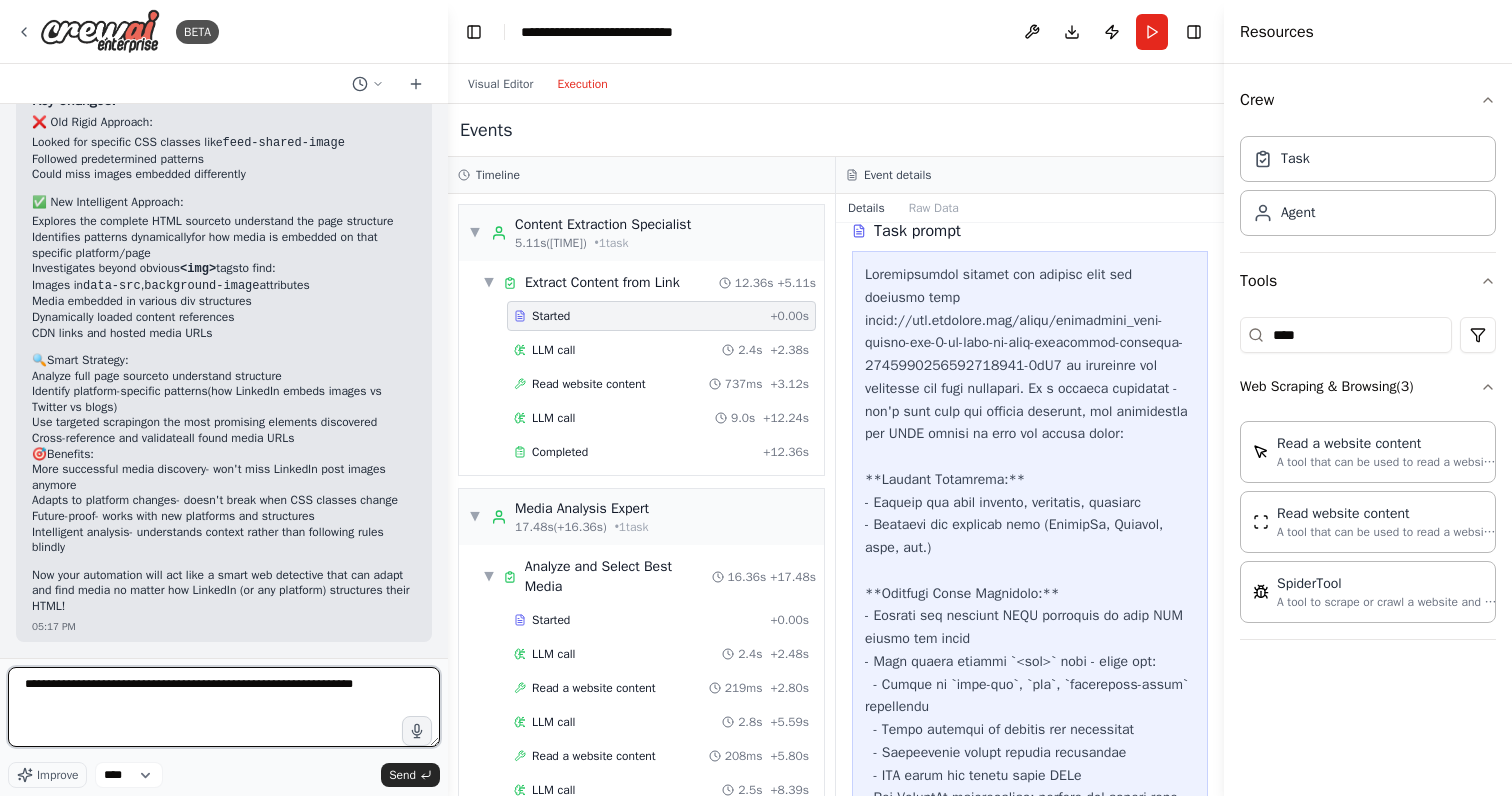 scroll, scrollTop: 3710, scrollLeft: 0, axis: vertical 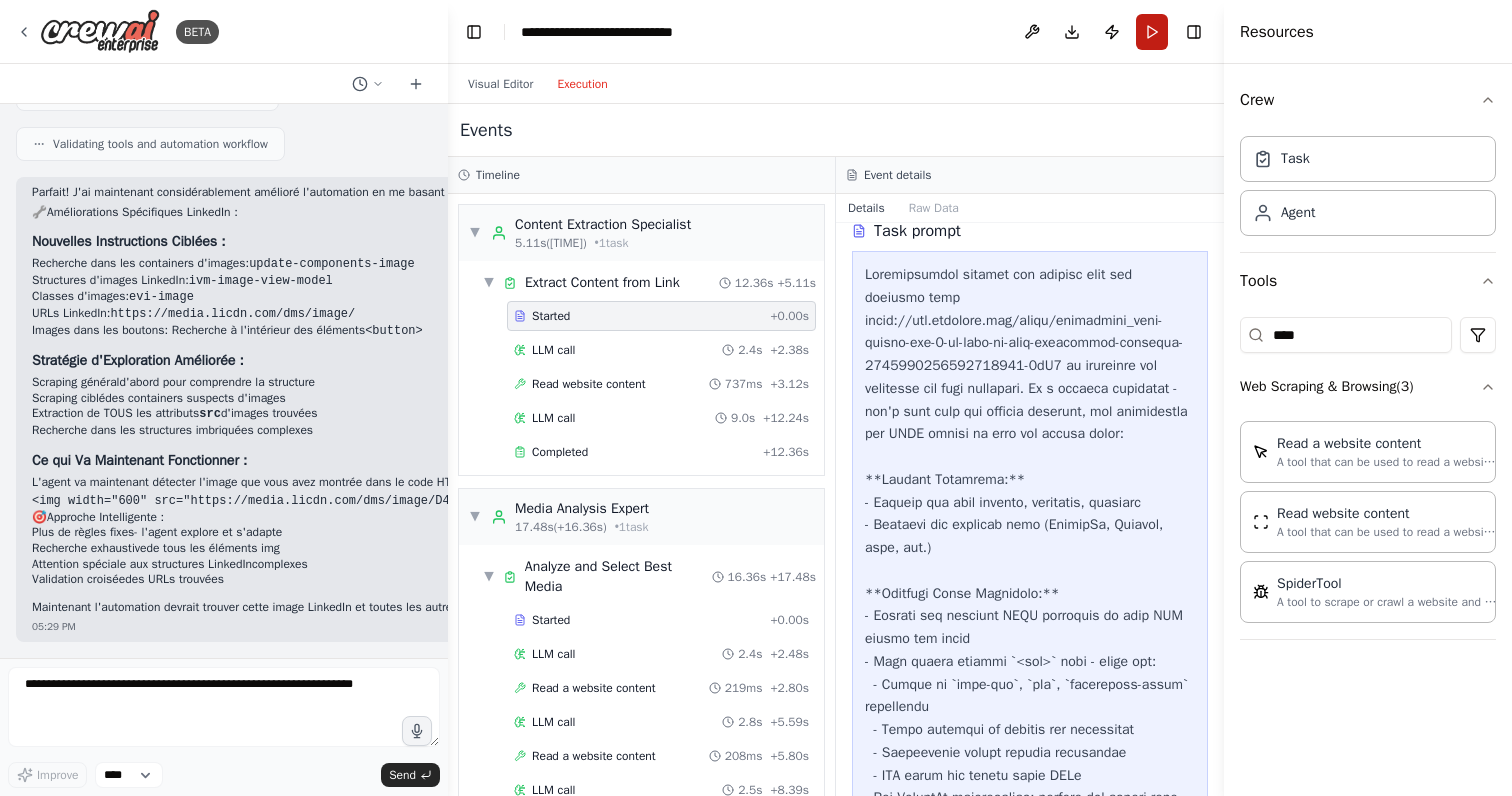 click on "Run" at bounding box center (1152, 32) 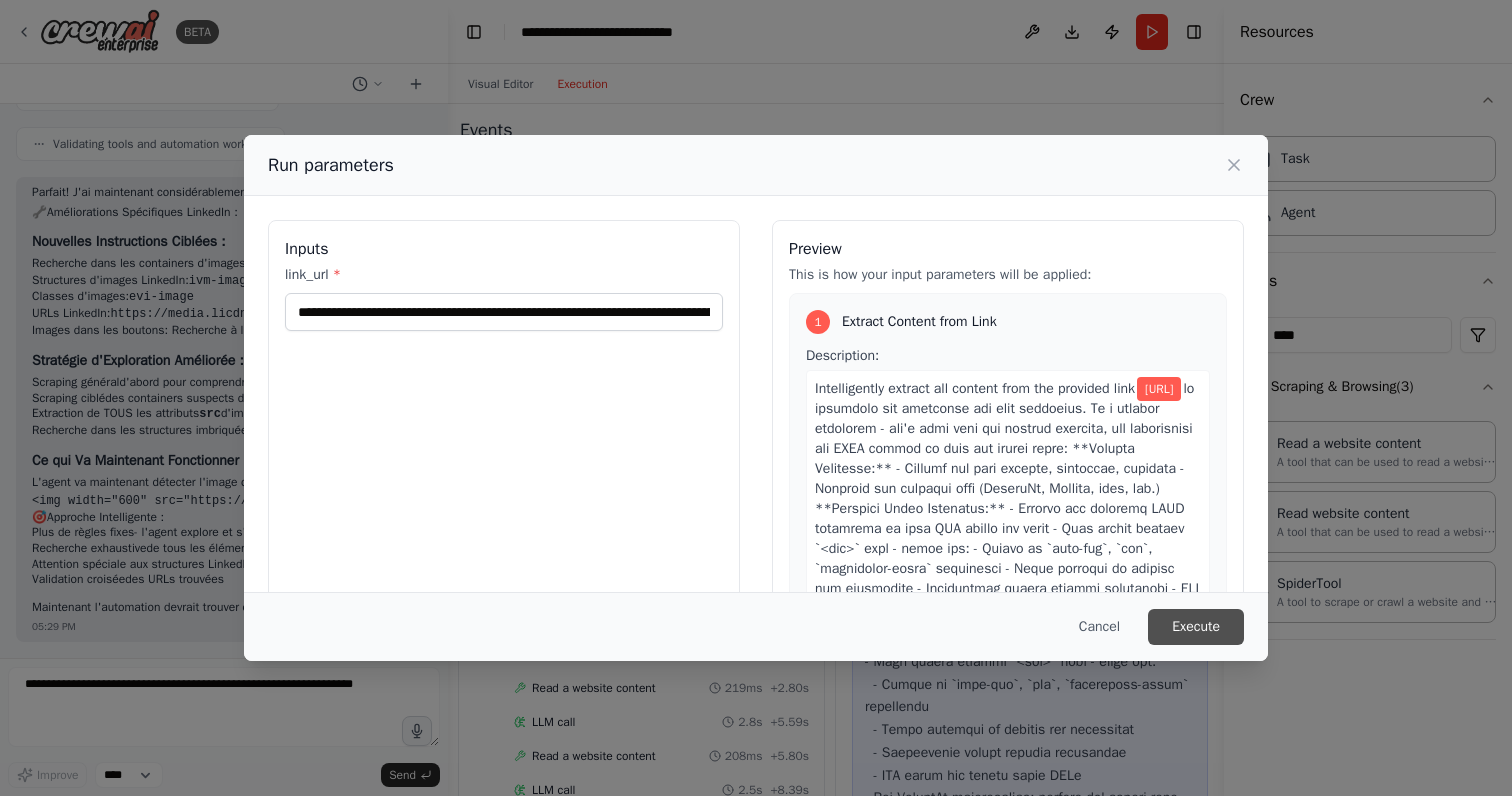 click on "Execute" at bounding box center [1196, 627] 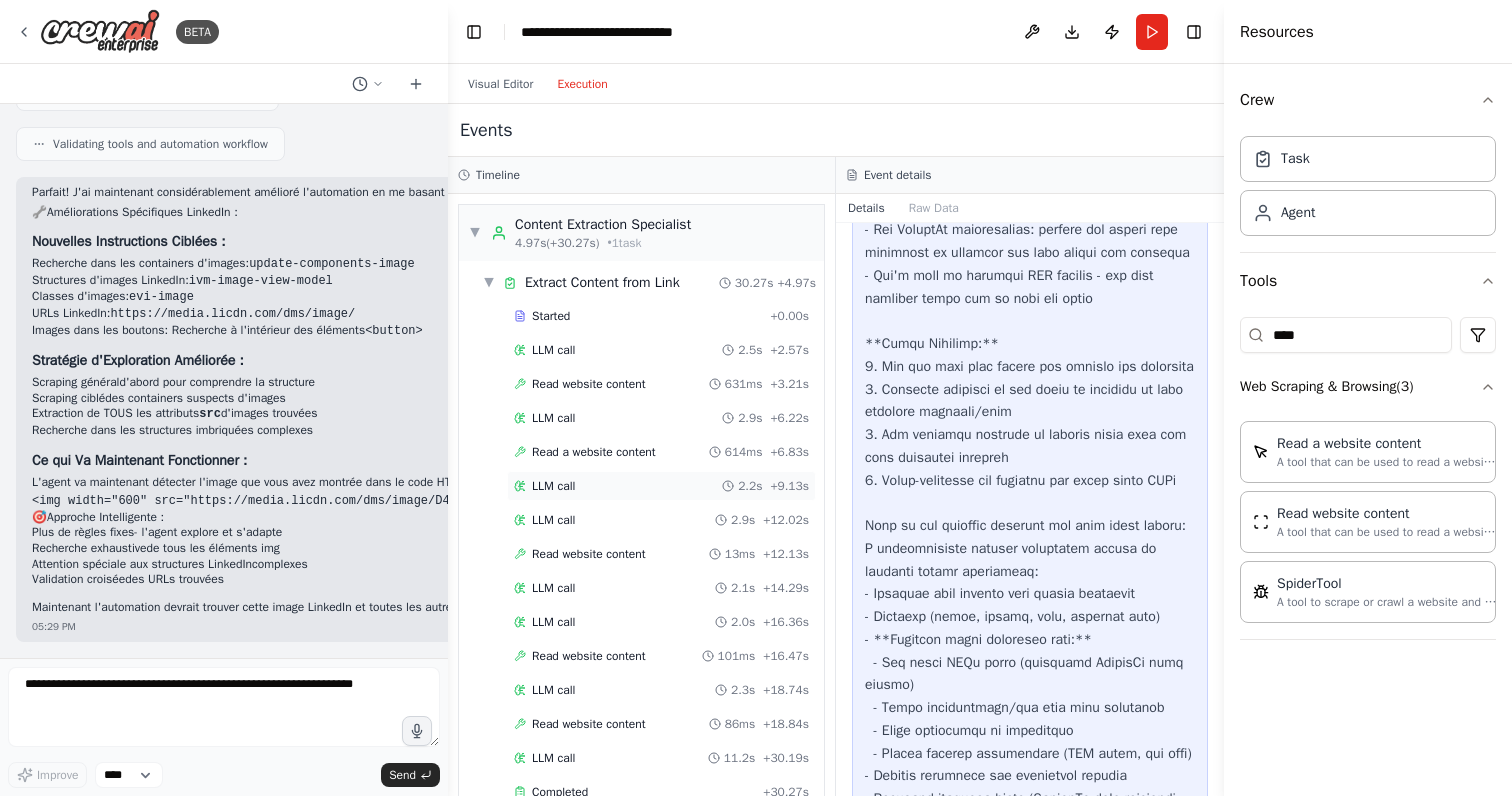 scroll, scrollTop: 701, scrollLeft: 0, axis: vertical 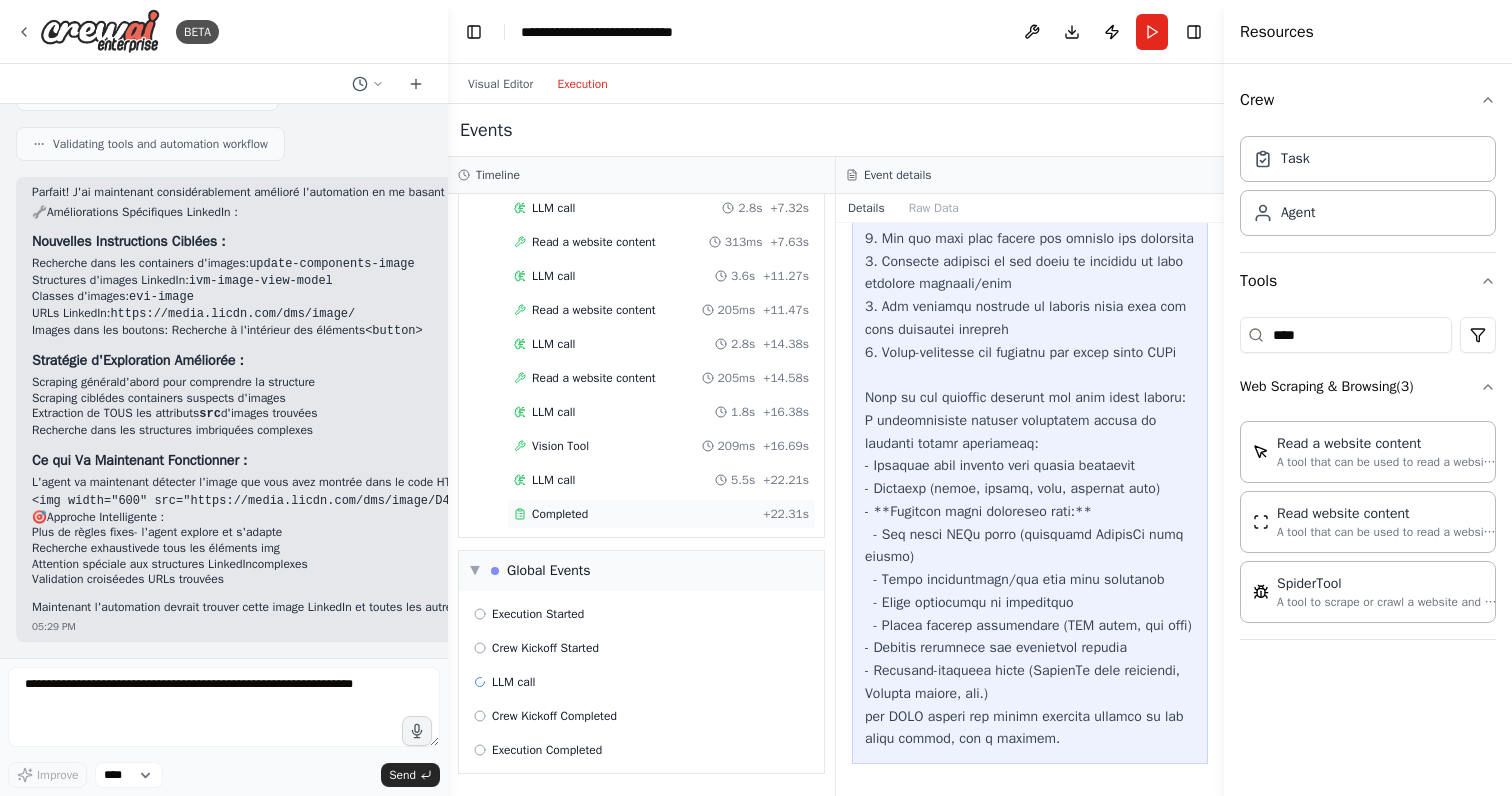 click on "Completed" at bounding box center [560, 514] 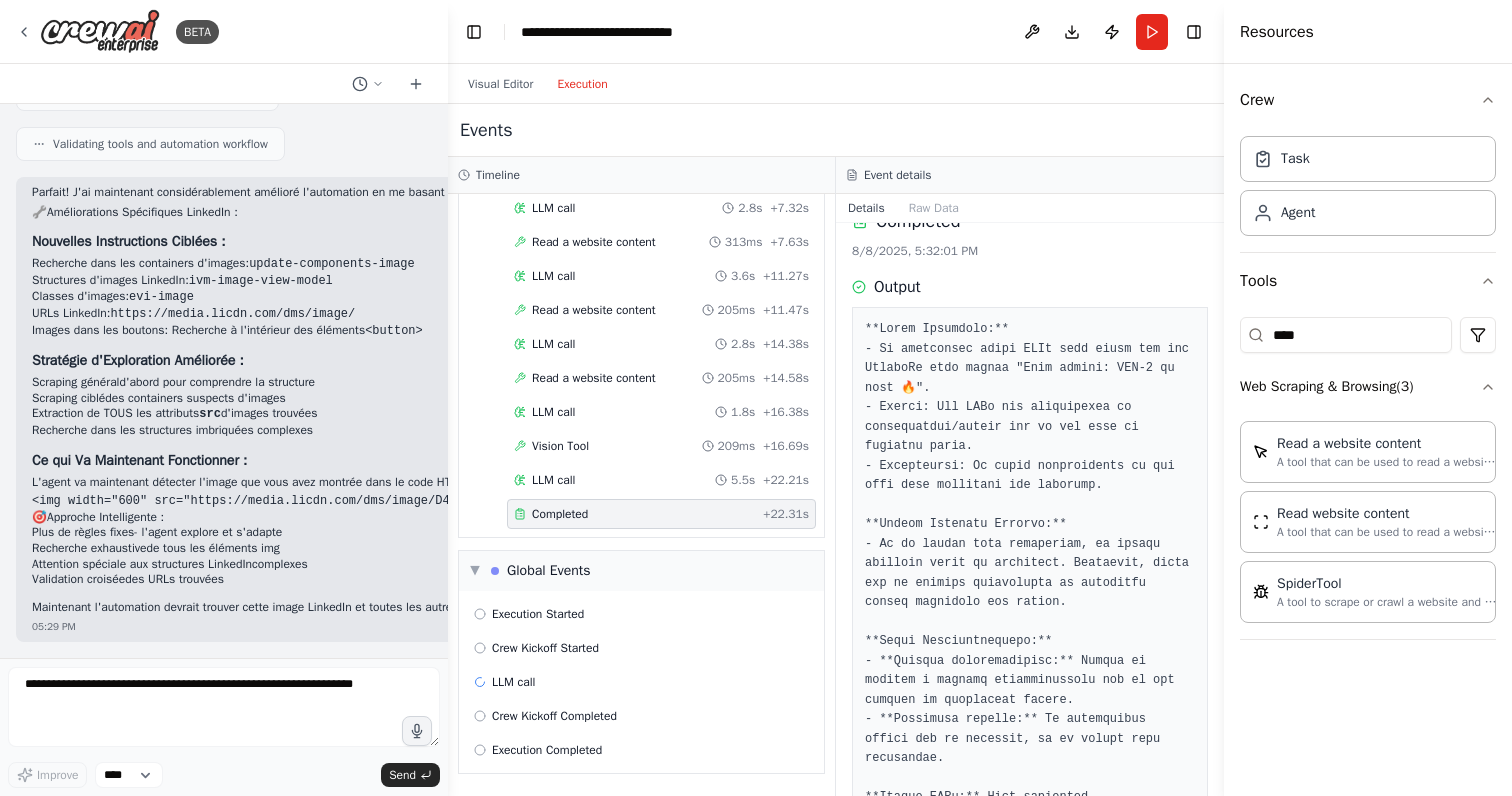 scroll, scrollTop: 25, scrollLeft: 0, axis: vertical 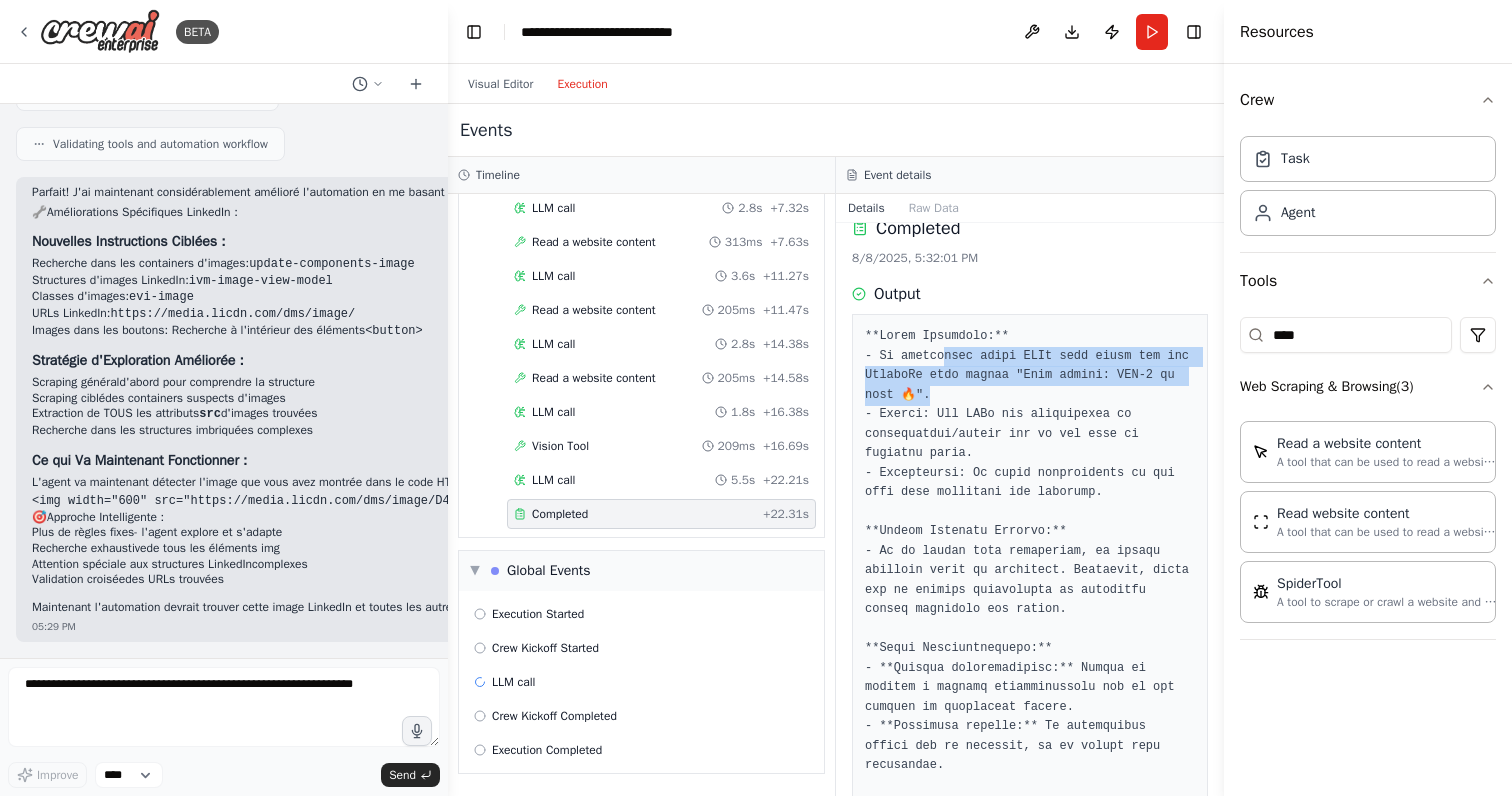 drag, startPoint x: 943, startPoint y: 357, endPoint x: 937, endPoint y: 398, distance: 41.4367 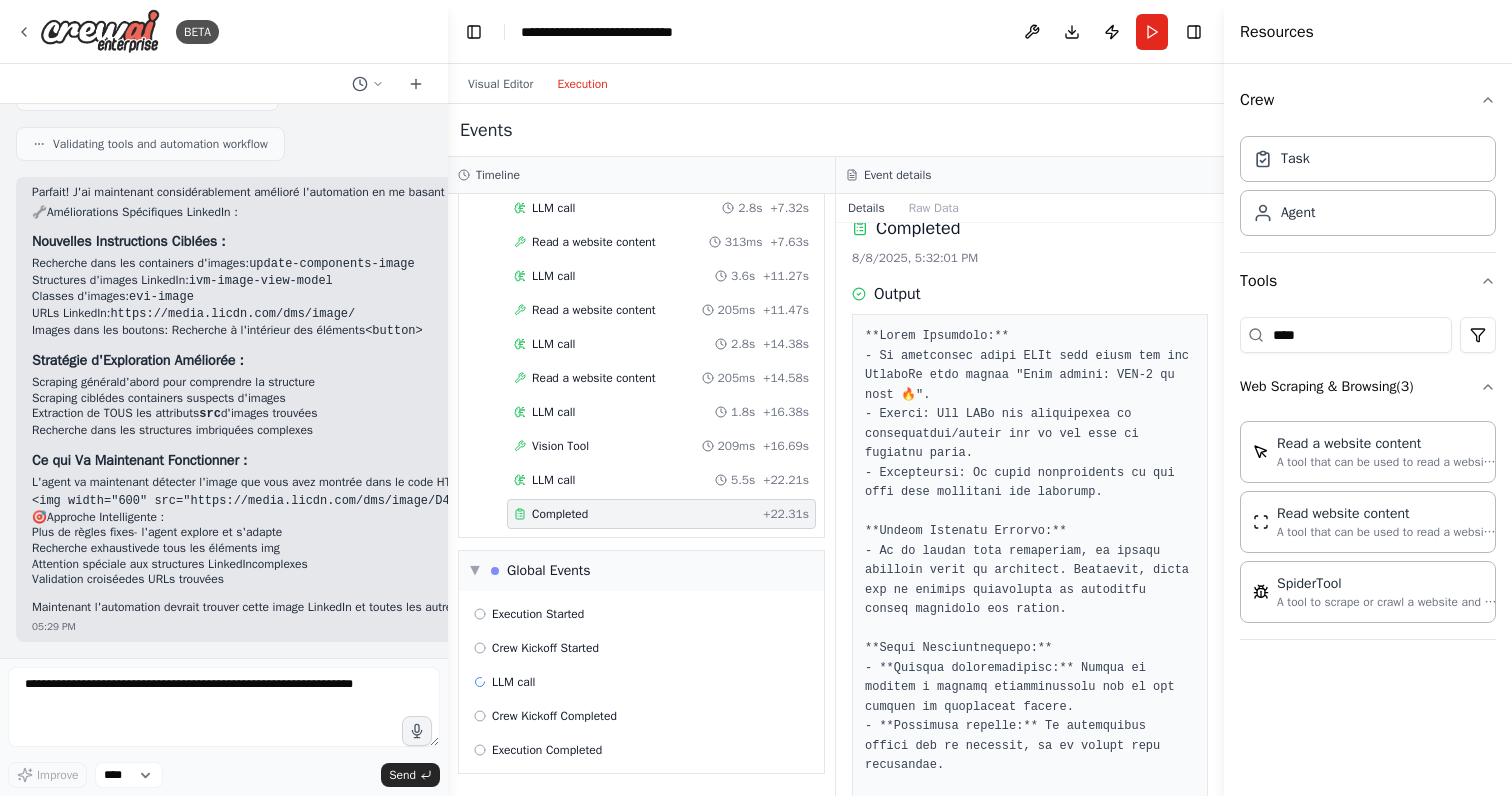 click at bounding box center [1030, 688] 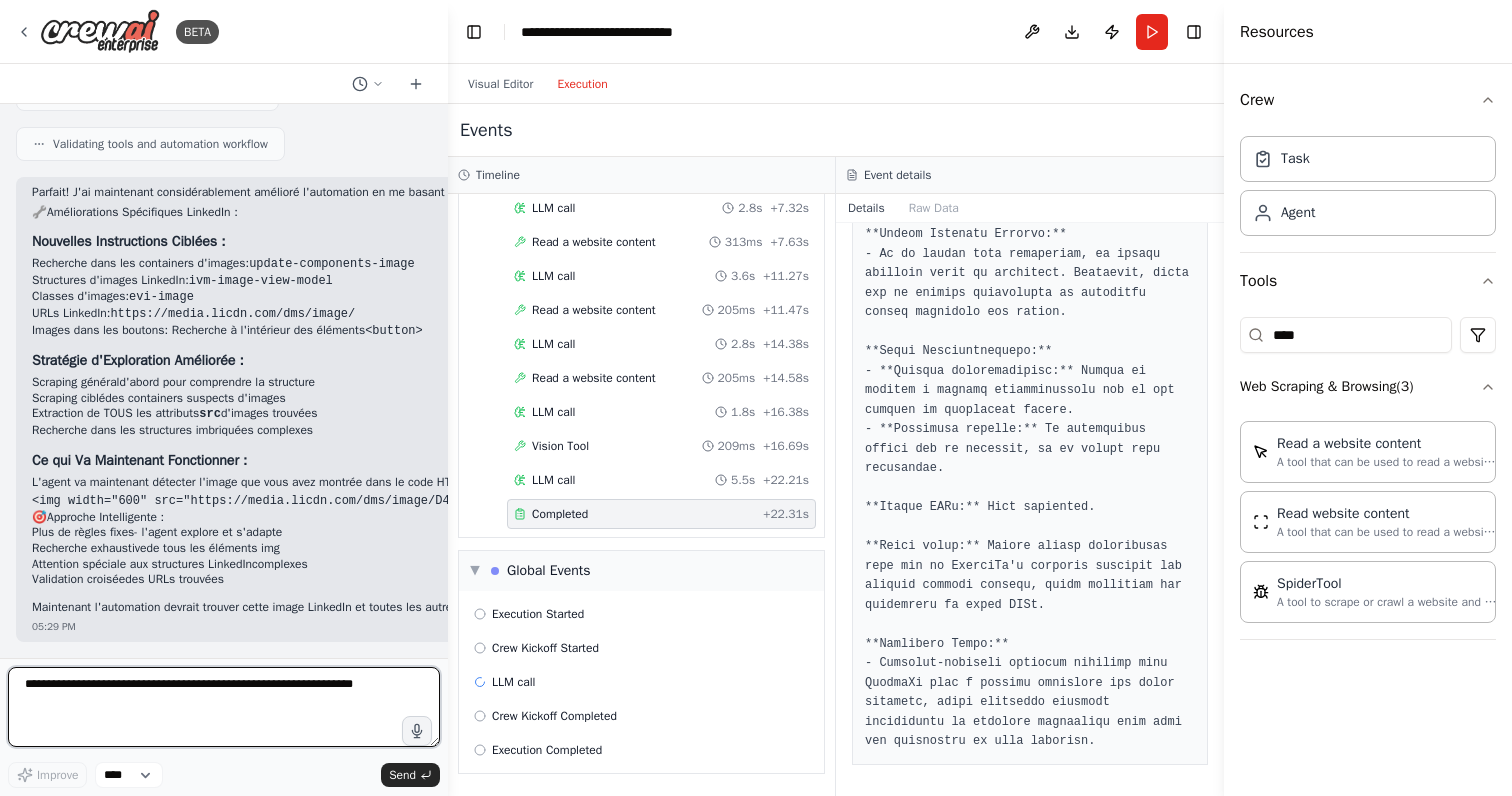 click at bounding box center (224, 707) 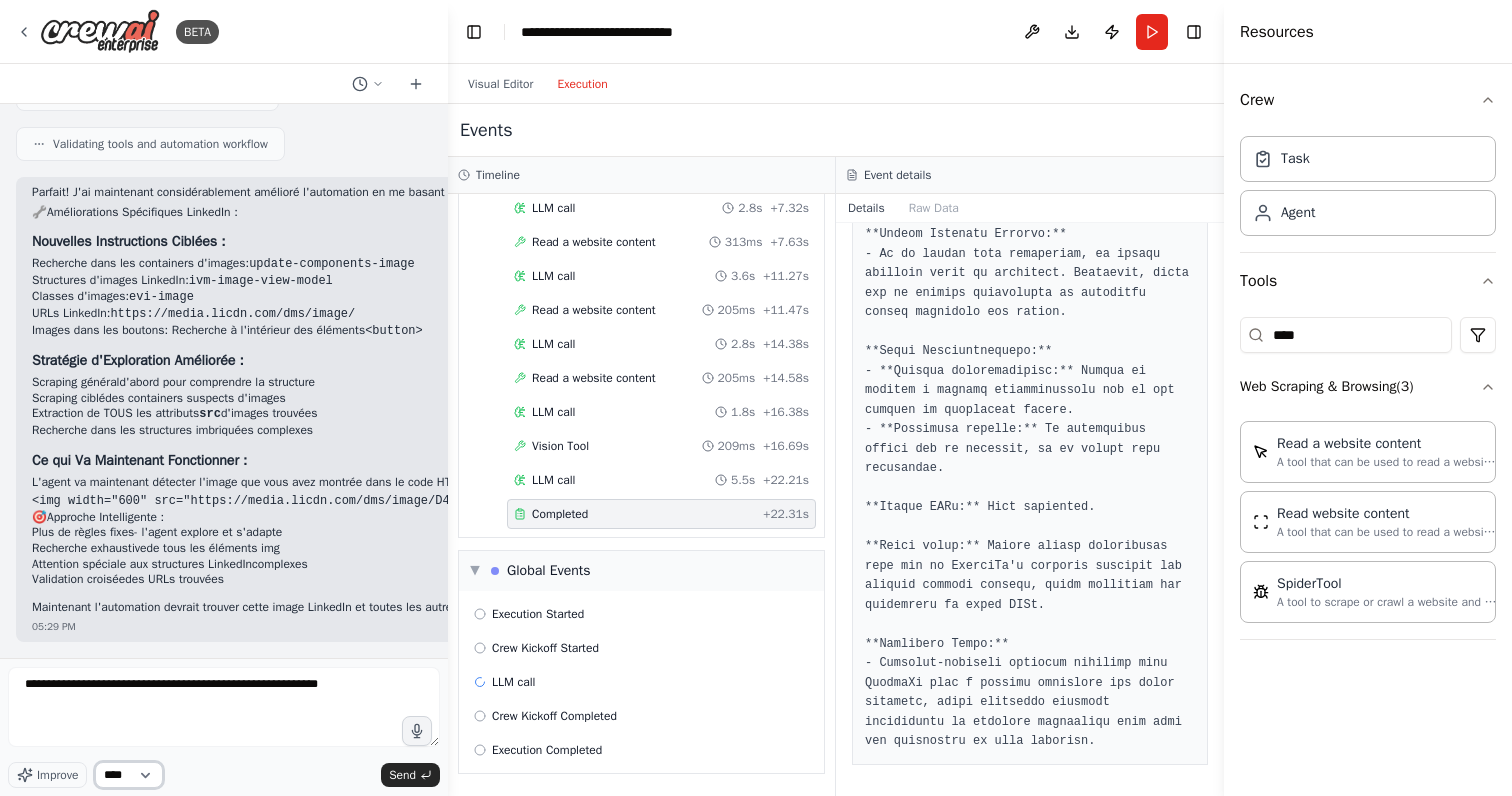 click on "****" at bounding box center (129, 775) 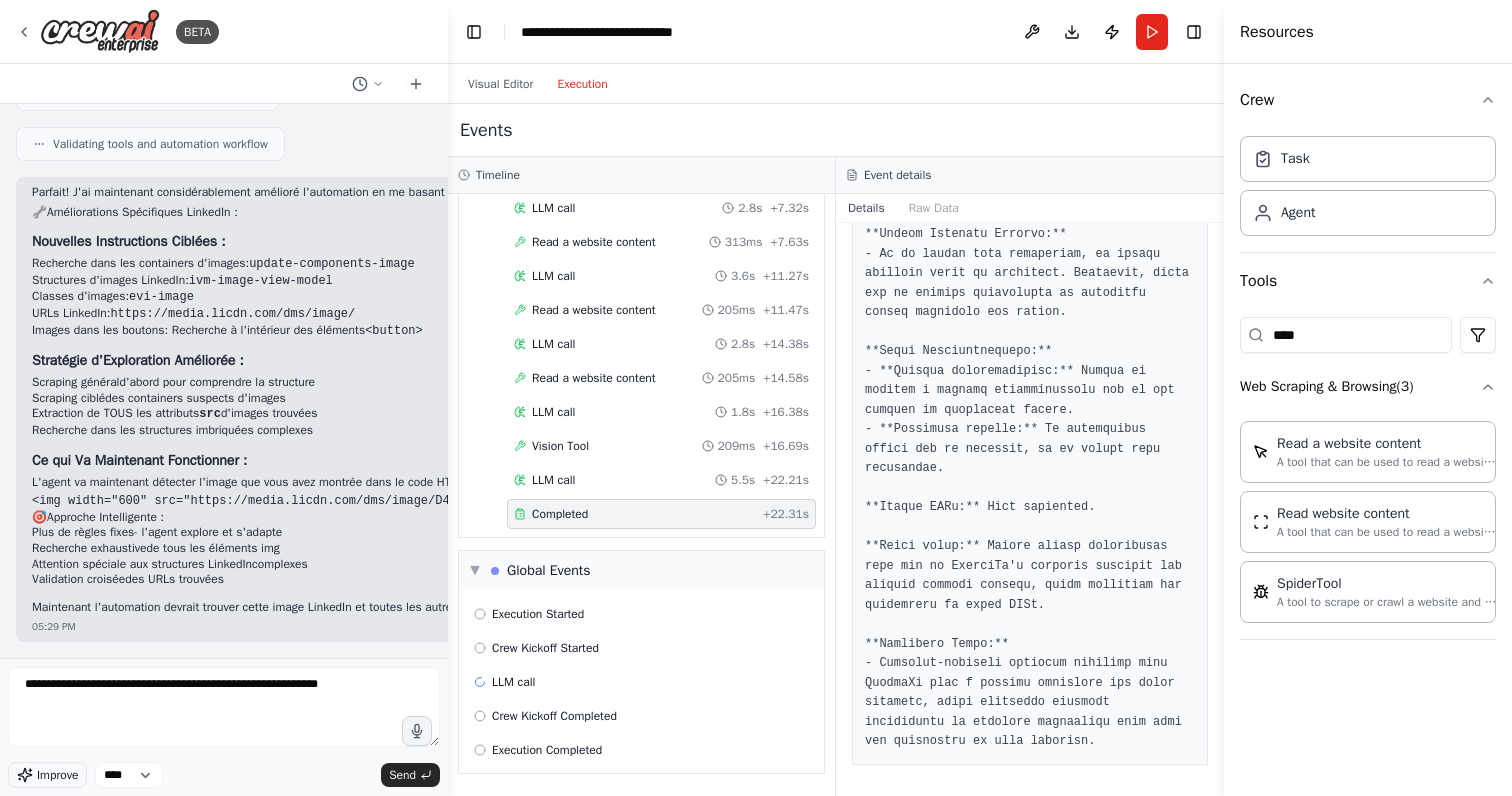 click on "Improve" at bounding box center (57, 775) 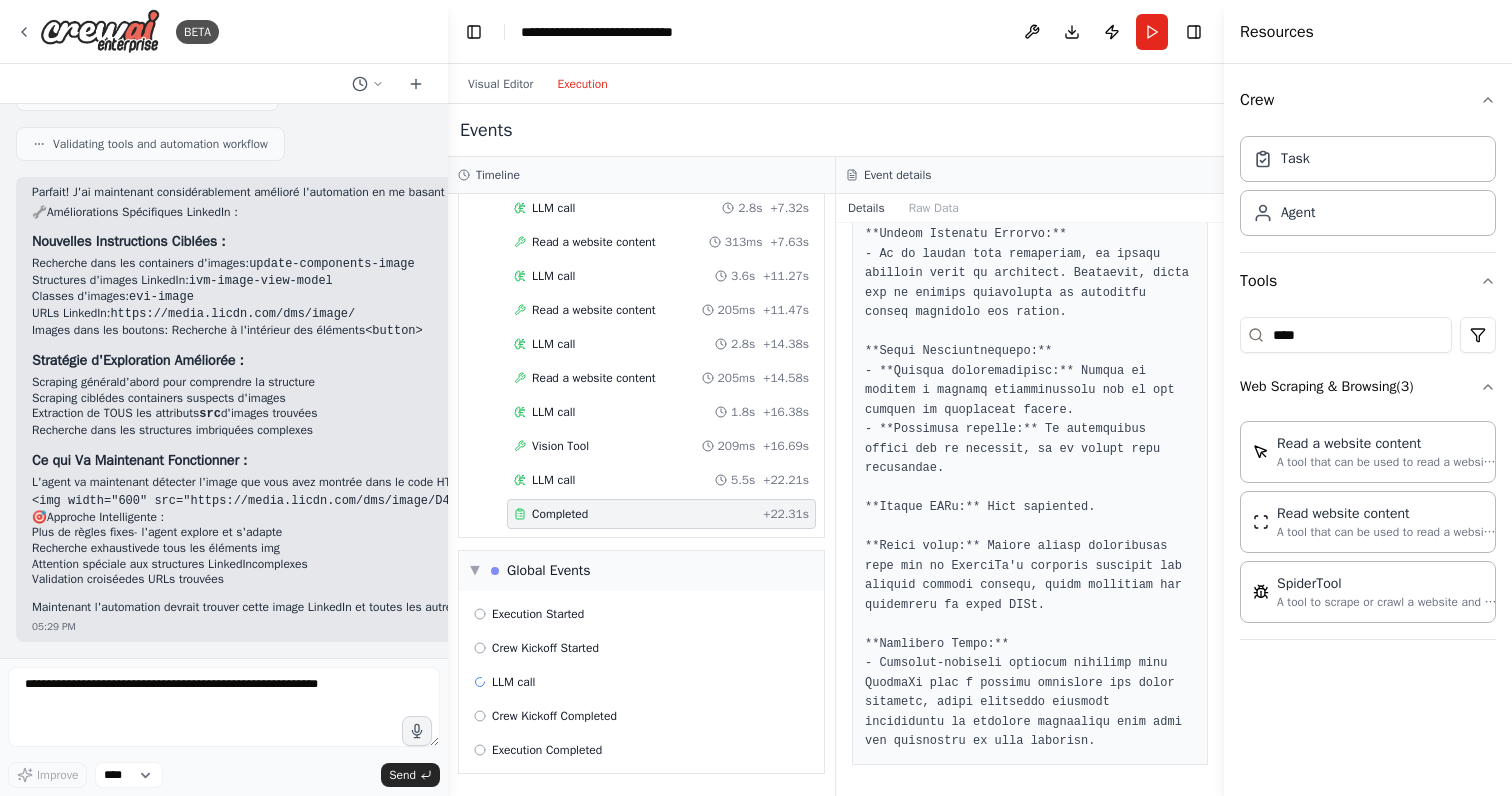 type on "**********" 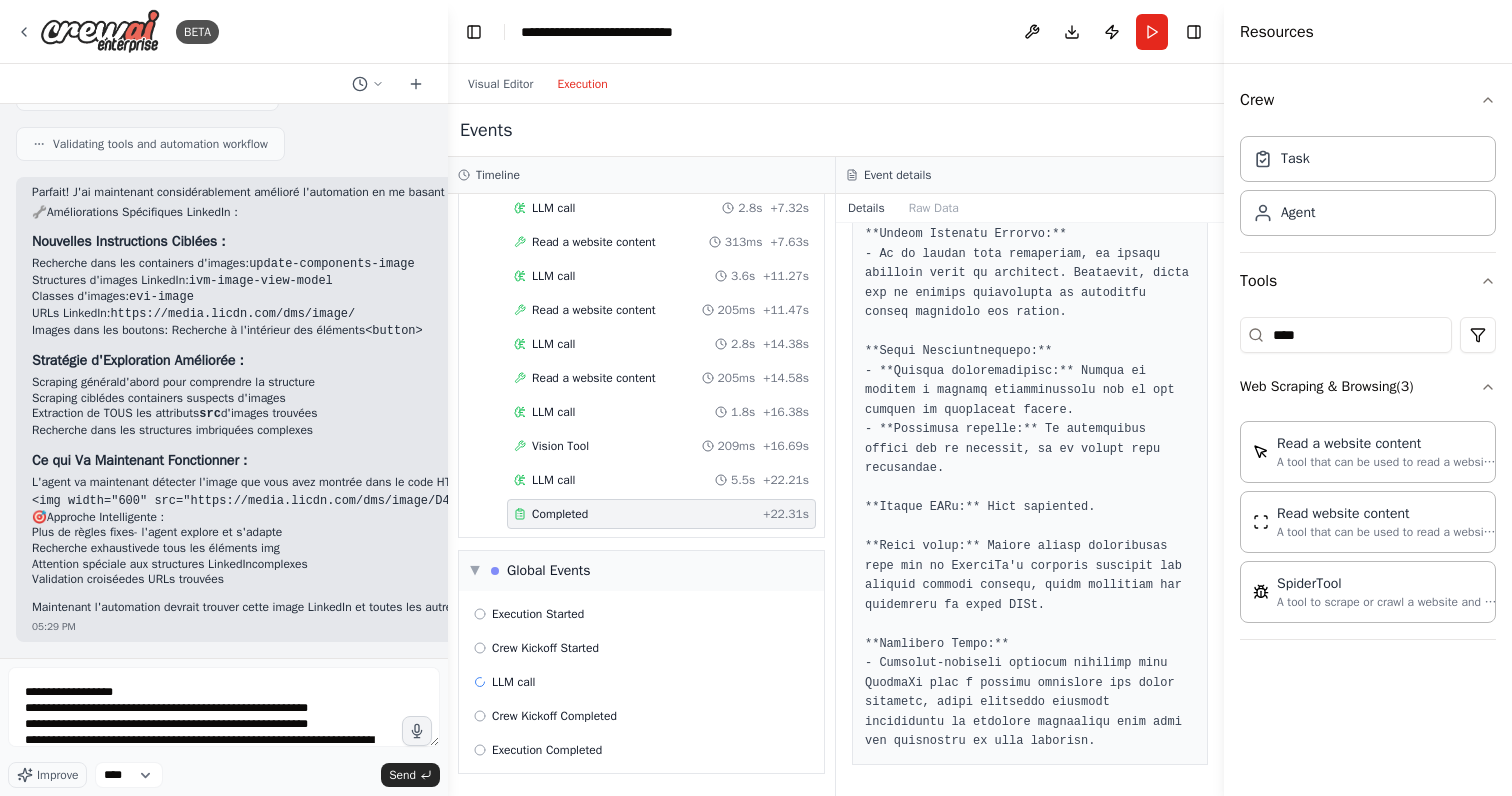 scroll, scrollTop: 274, scrollLeft: 0, axis: vertical 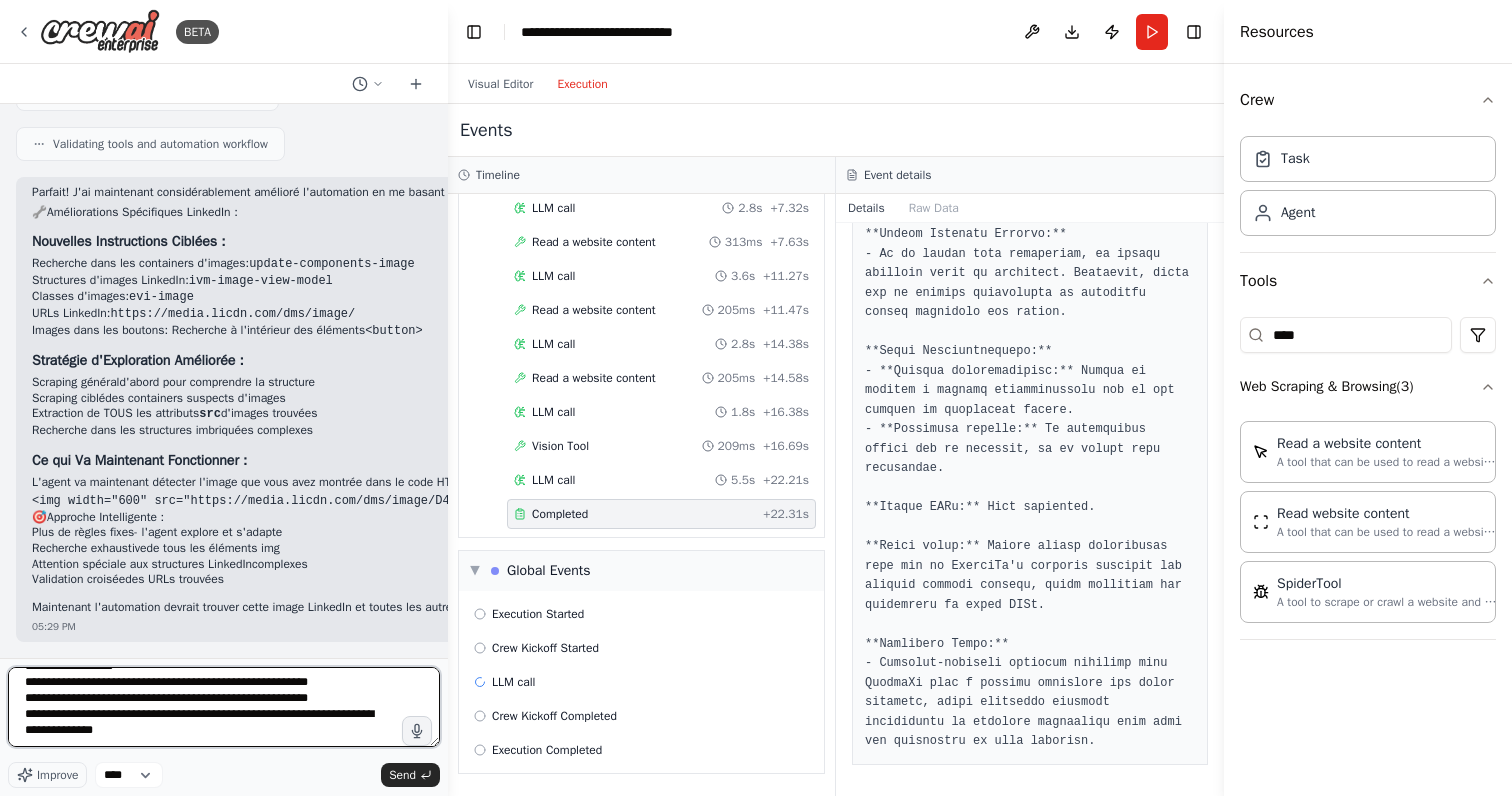 click on "**********" at bounding box center [224, 707] 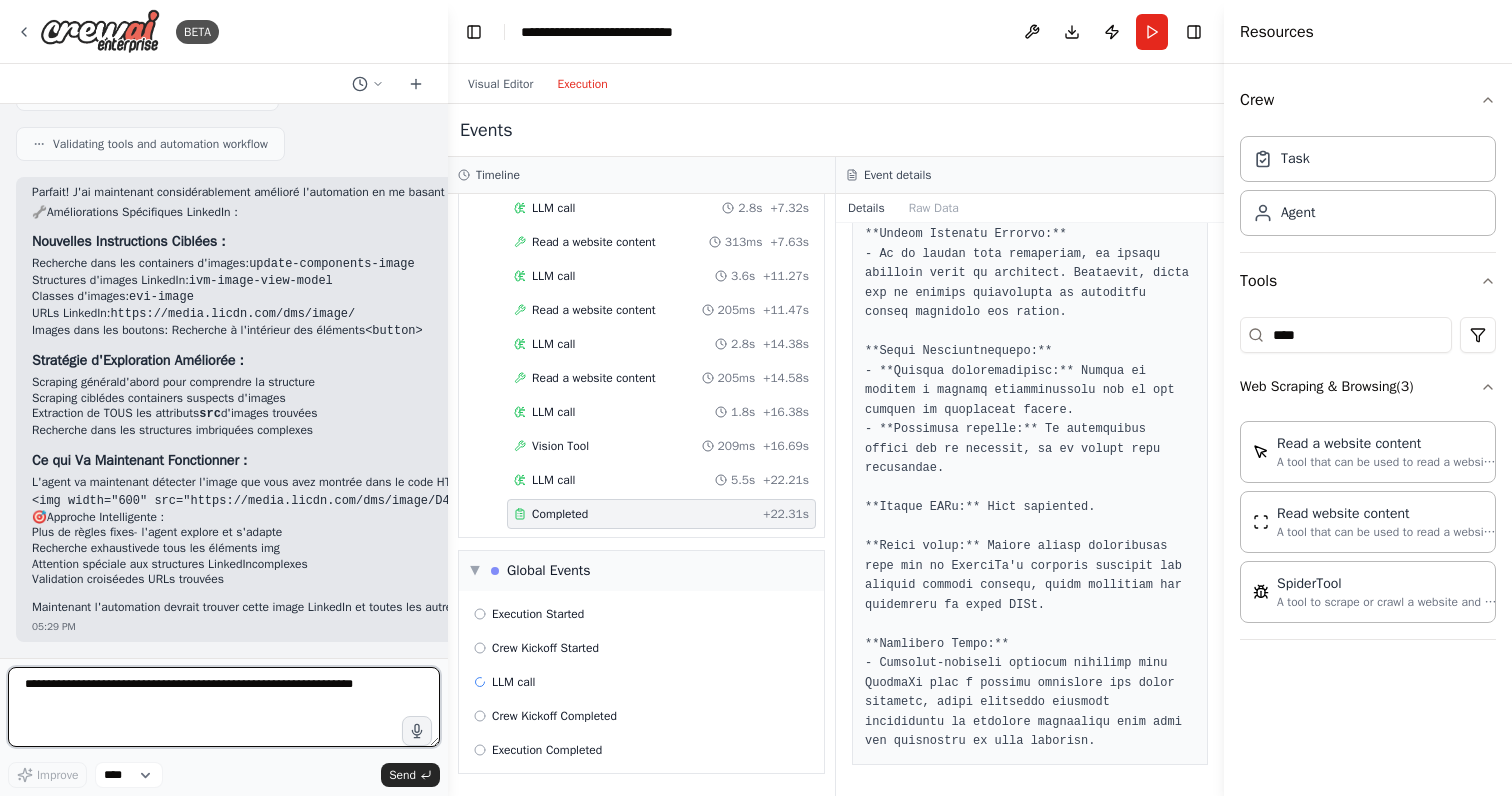 scroll, scrollTop: 0, scrollLeft: 0, axis: both 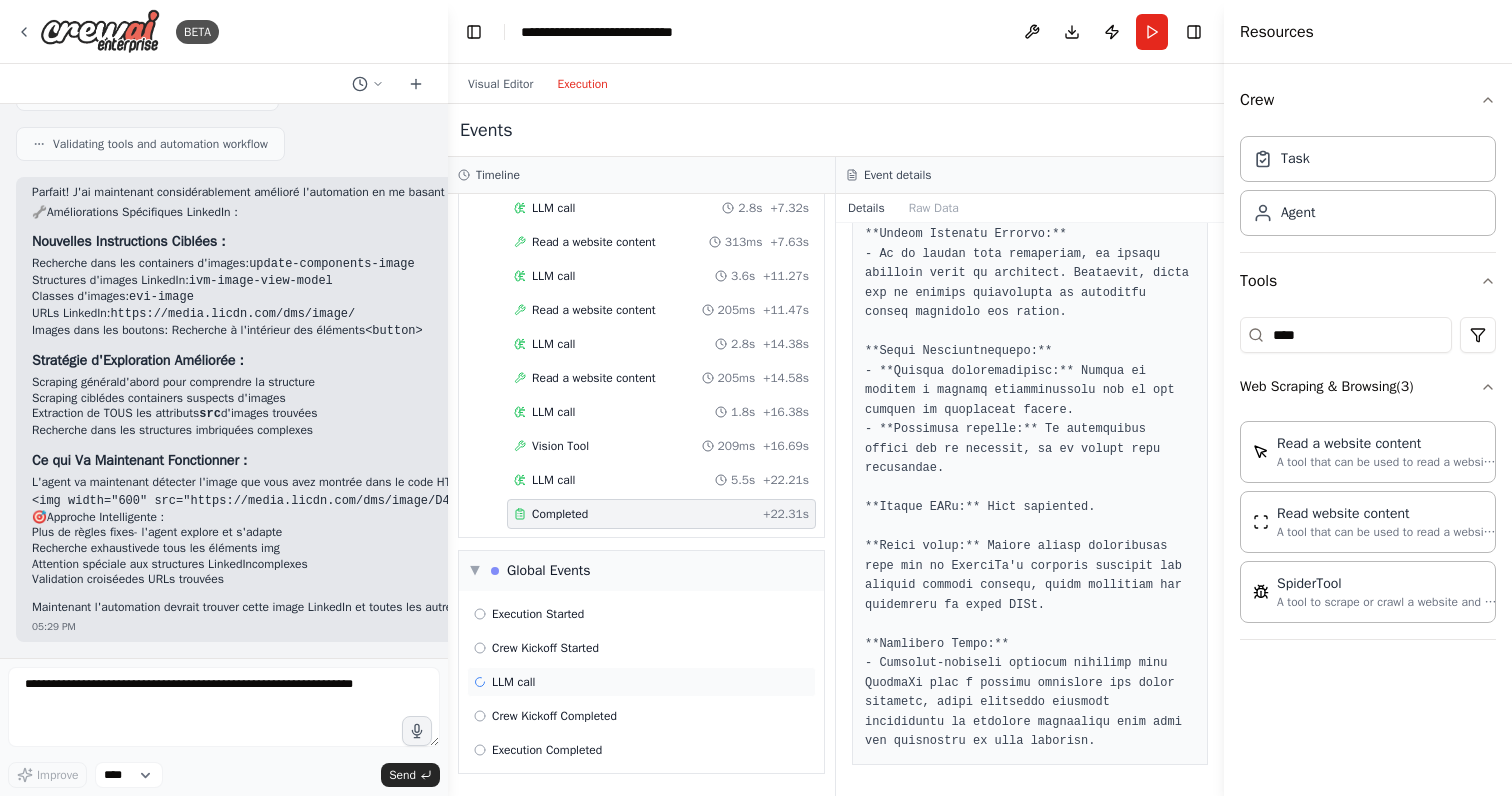 click on "LLM call" at bounding box center [641, 682] 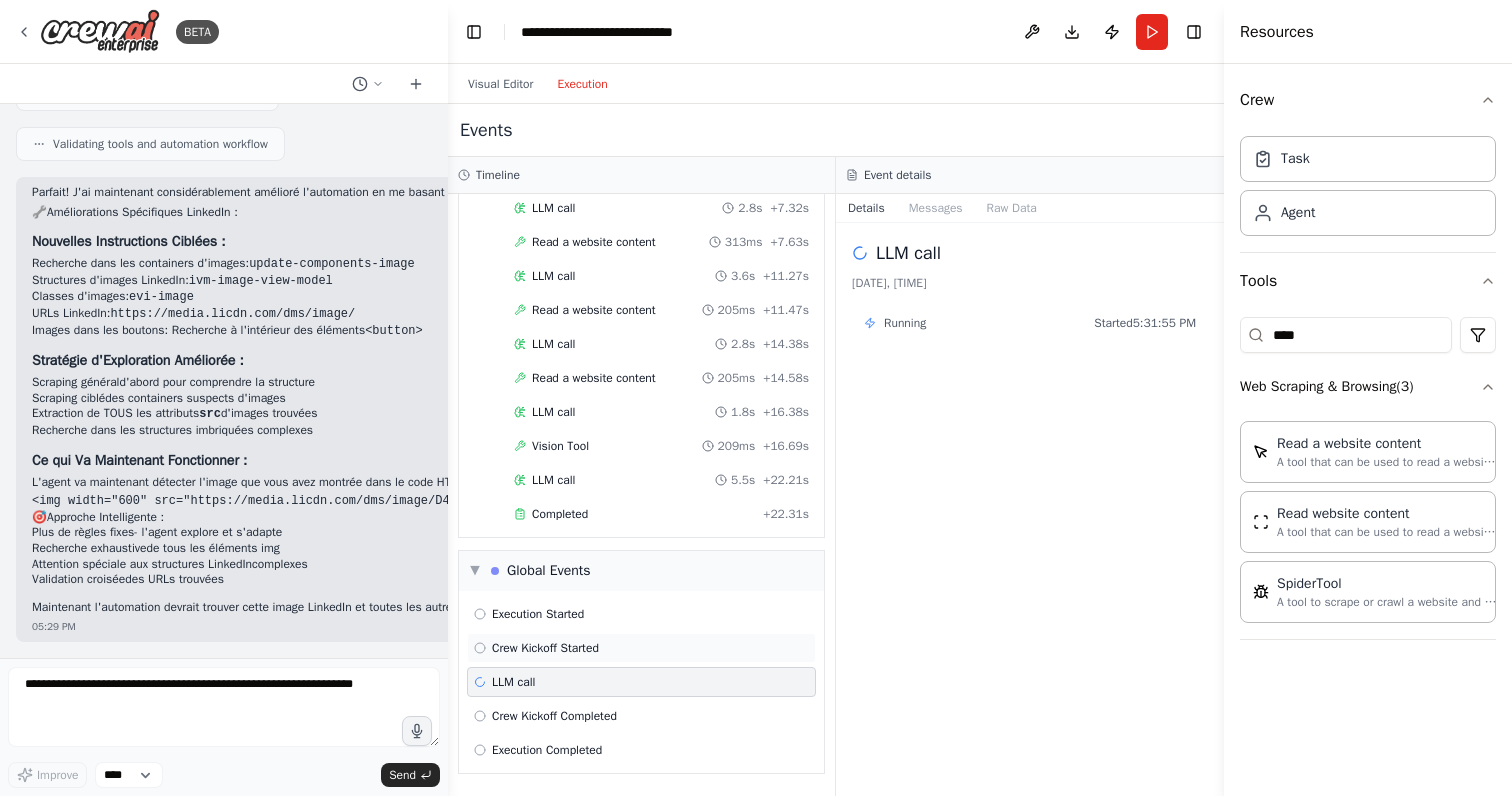 click on "Crew Kickoff Started" at bounding box center (545, 648) 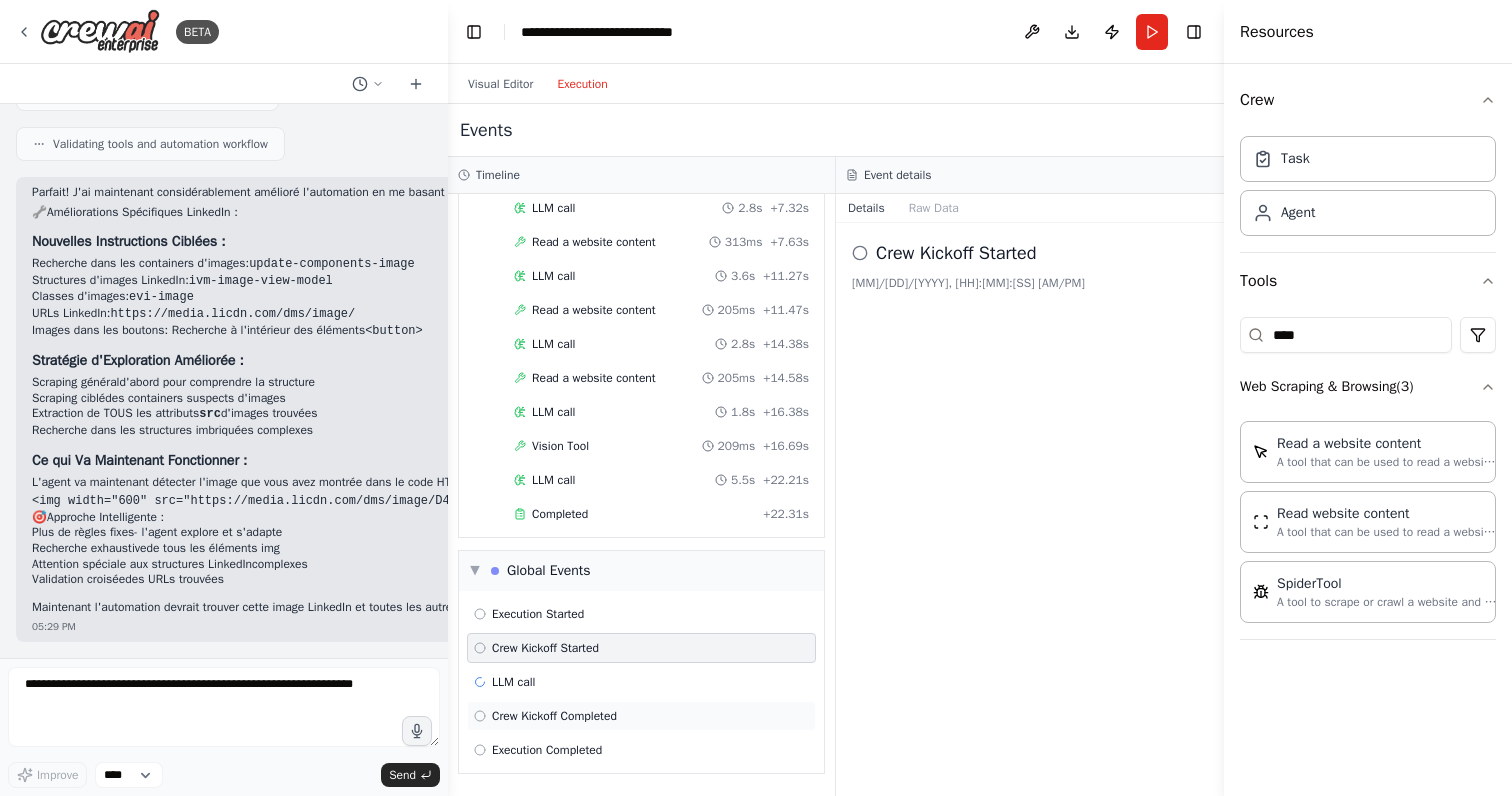 click on "Crew Kickoff Completed" at bounding box center [641, 716] 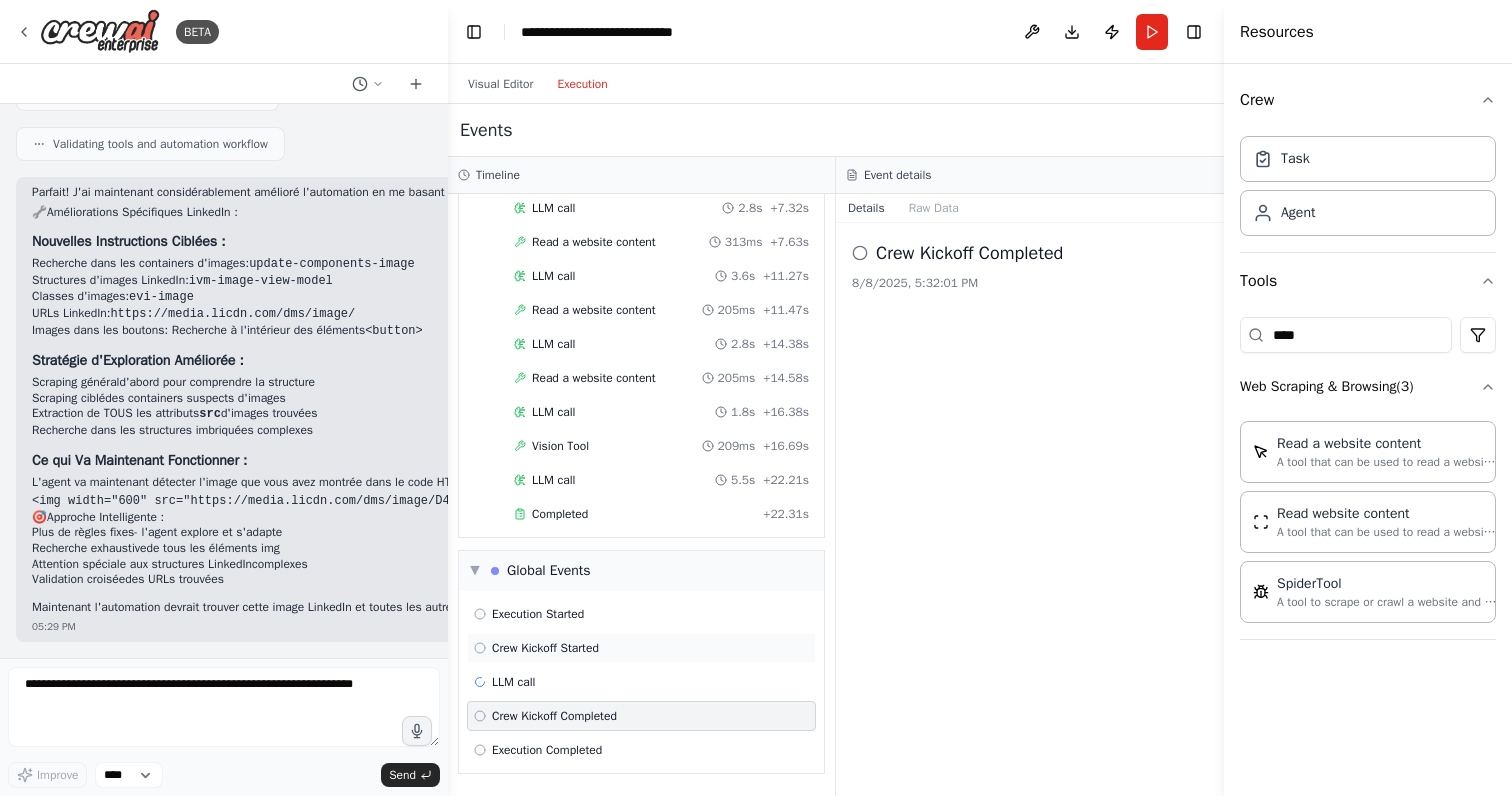 click on "Crew Kickoff Started" at bounding box center [641, 648] 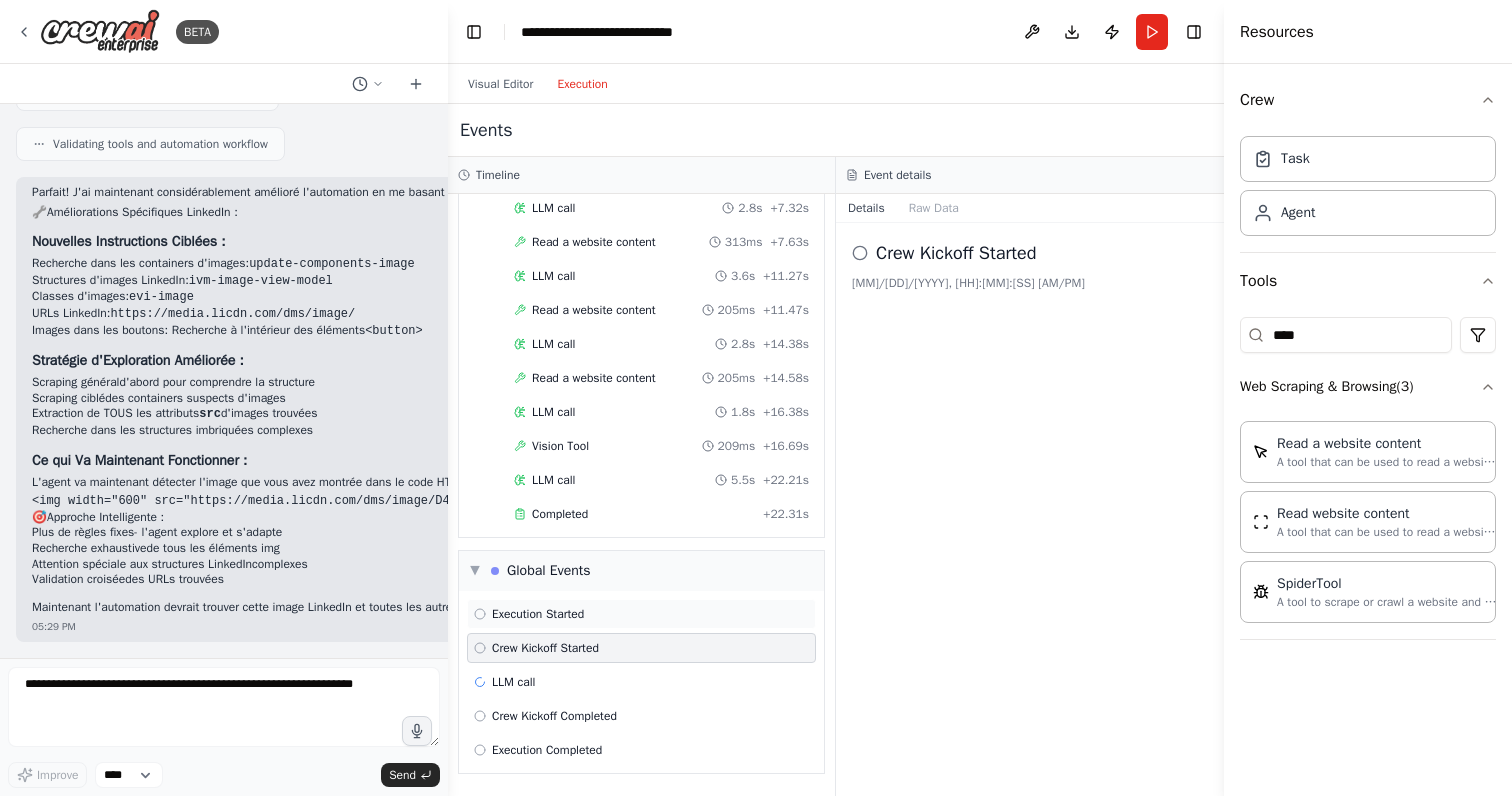 click on "Execution Started" at bounding box center [641, 614] 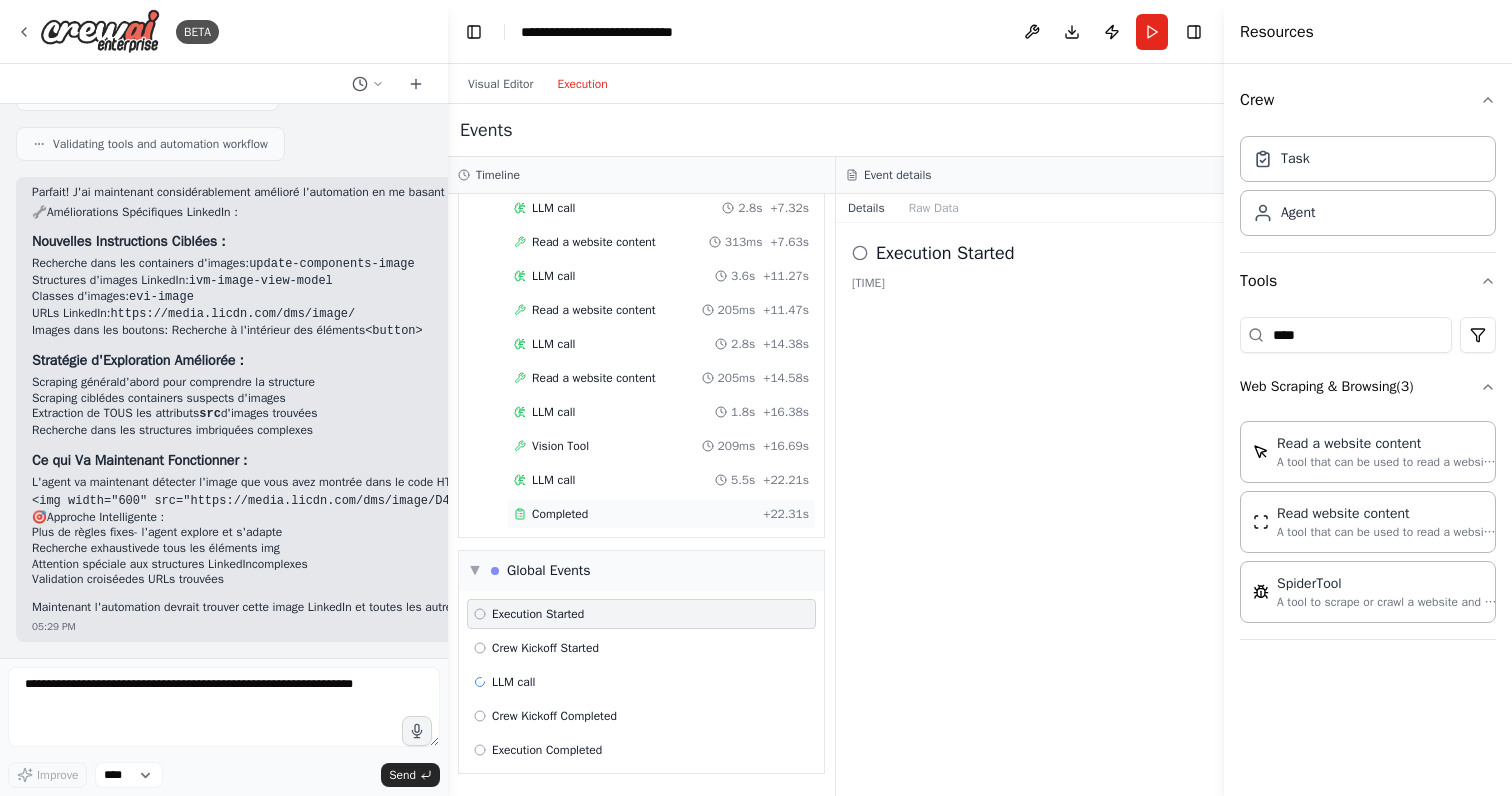 click on "Completed" at bounding box center (634, 514) 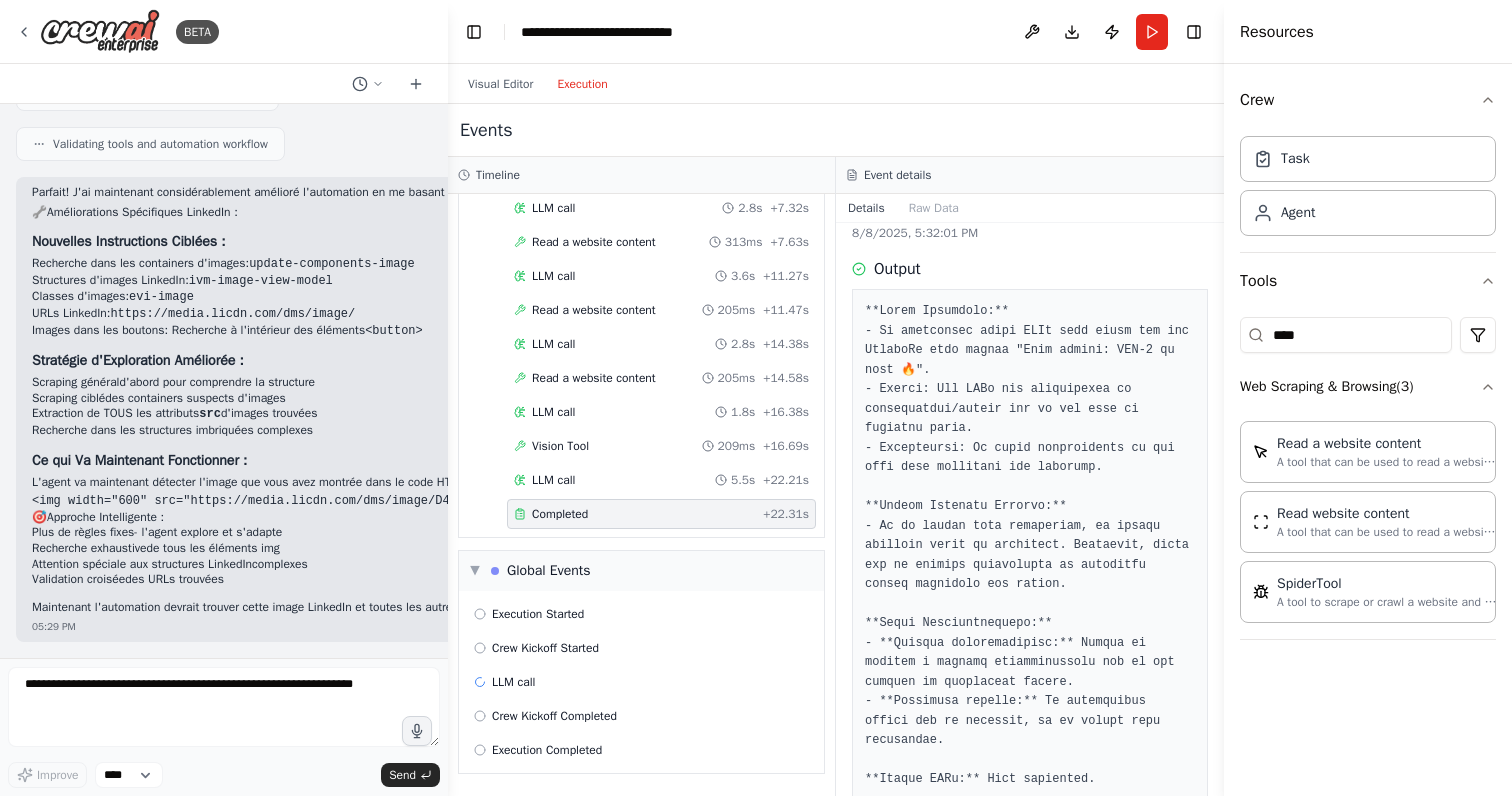 scroll, scrollTop: 51, scrollLeft: 0, axis: vertical 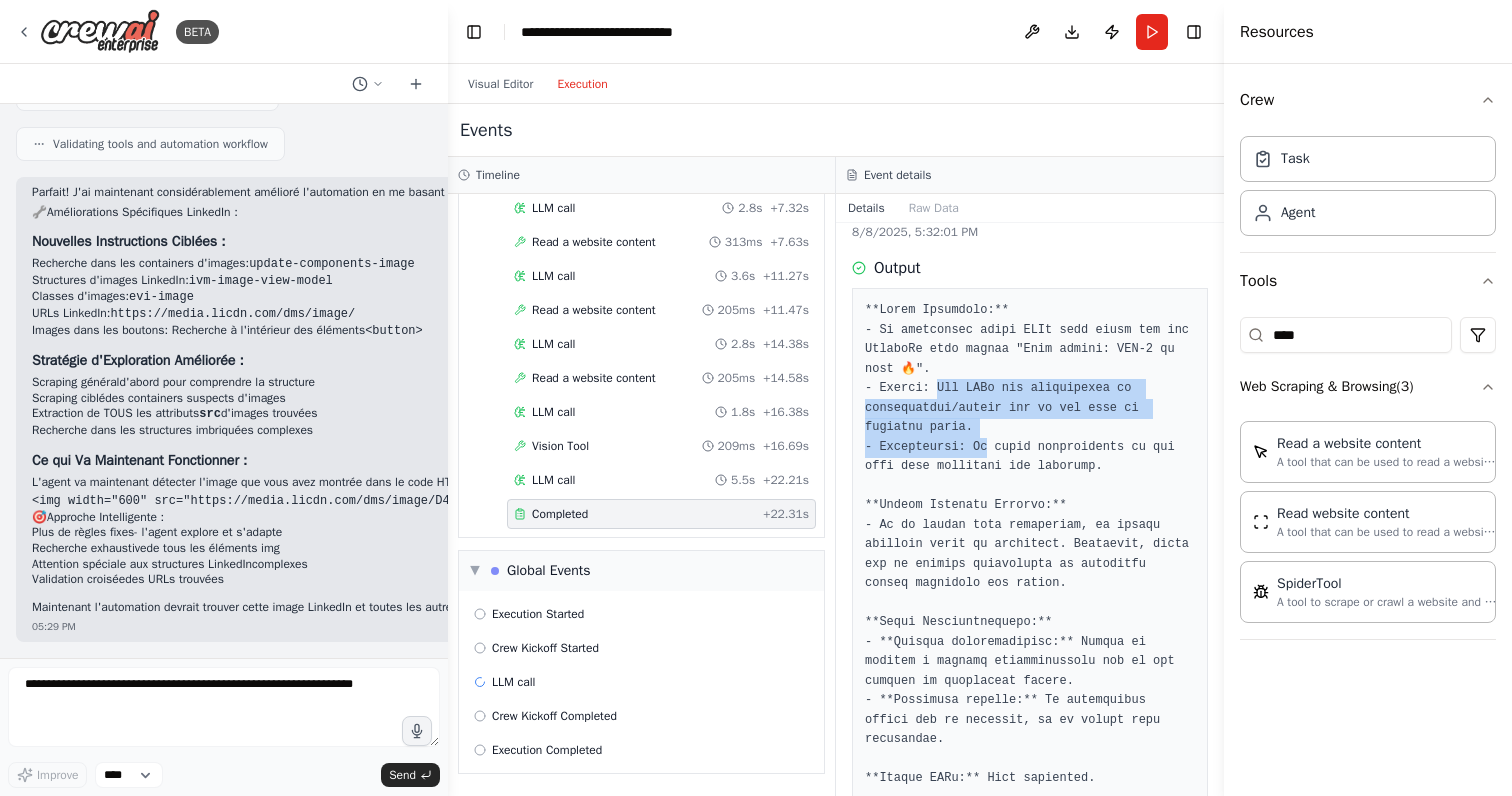 drag, startPoint x: 934, startPoint y: 385, endPoint x: 989, endPoint y: 452, distance: 86.683334 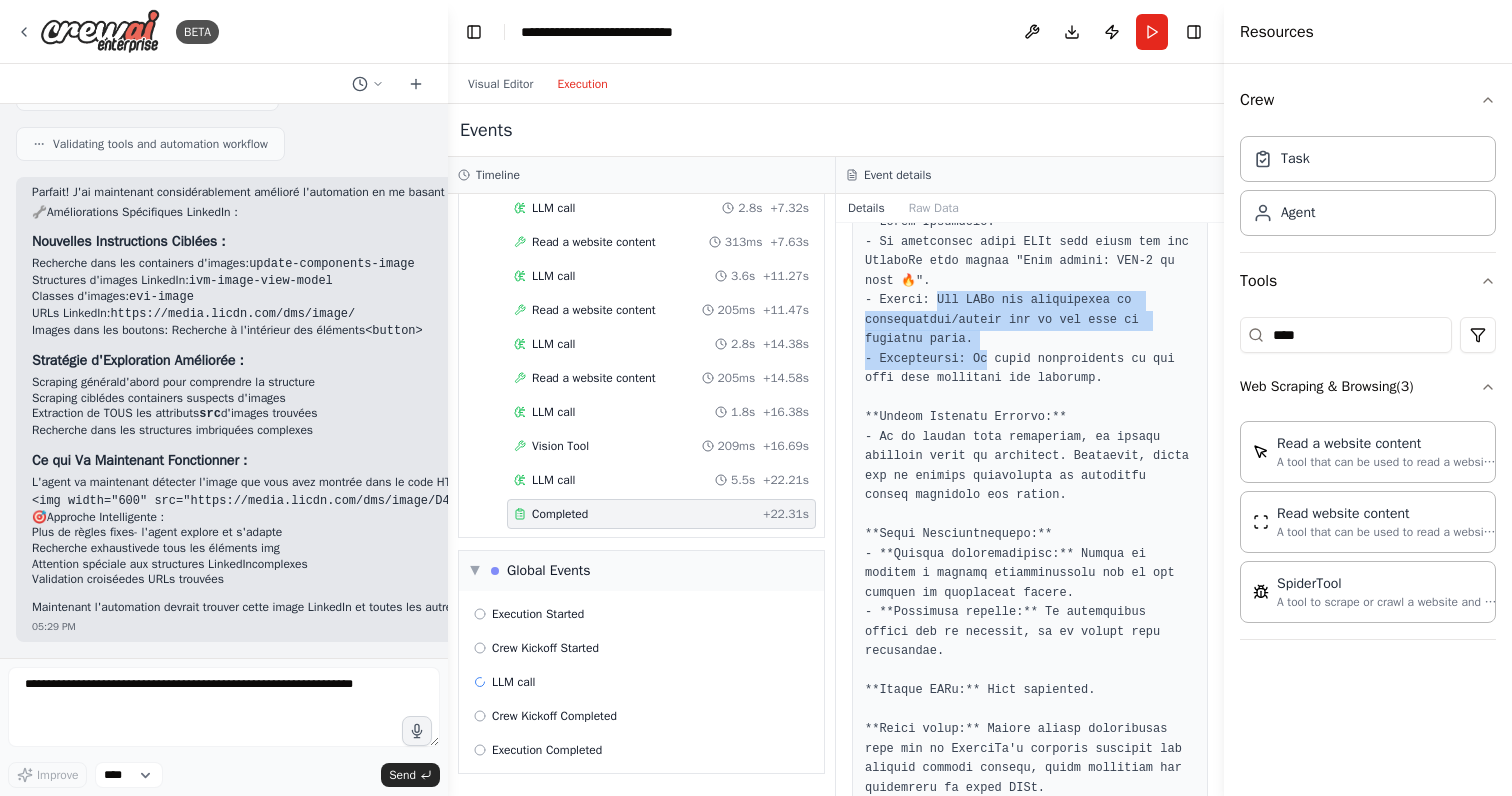 scroll, scrollTop: 177, scrollLeft: 0, axis: vertical 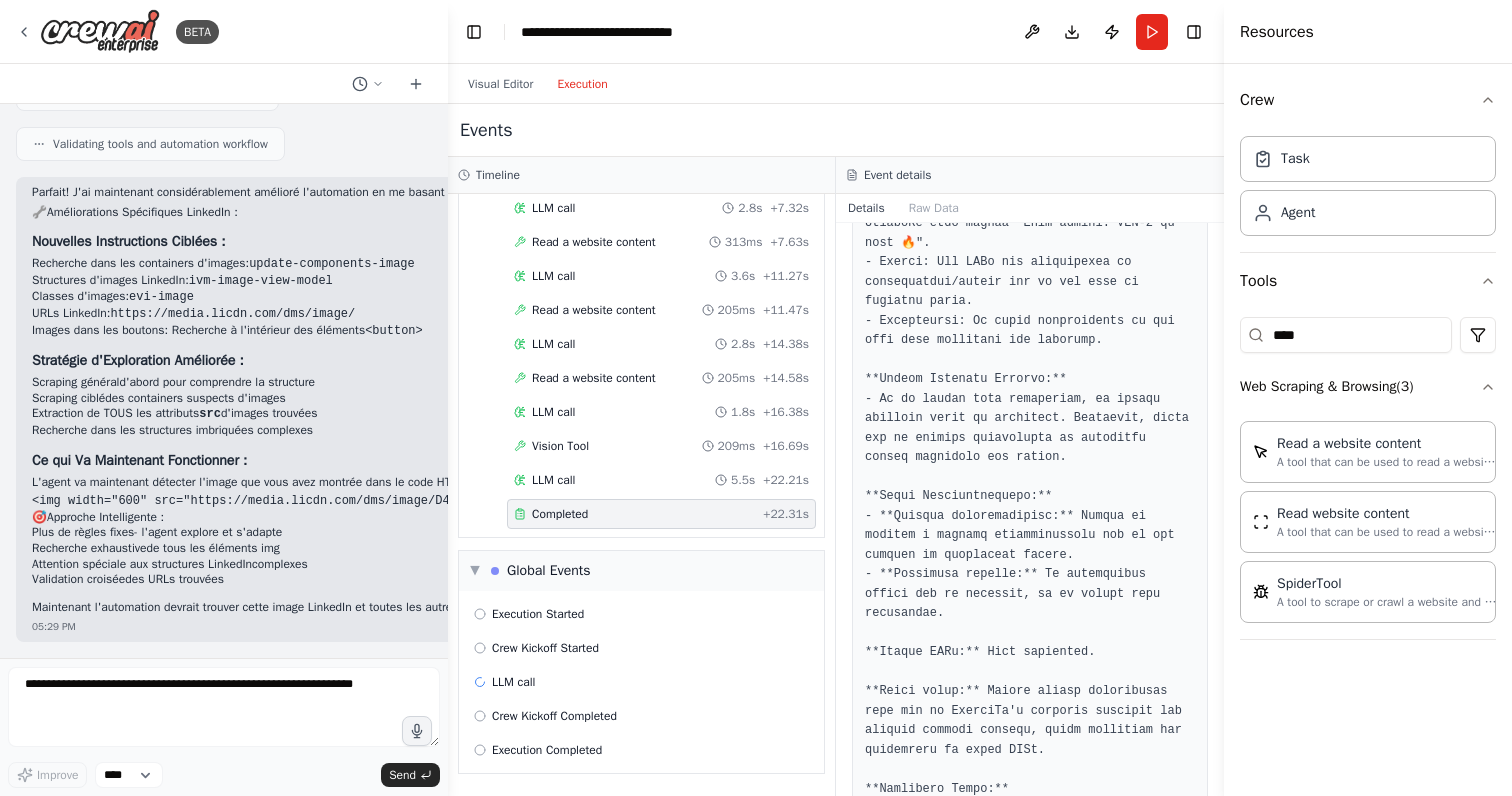 click at bounding box center (1030, 536) 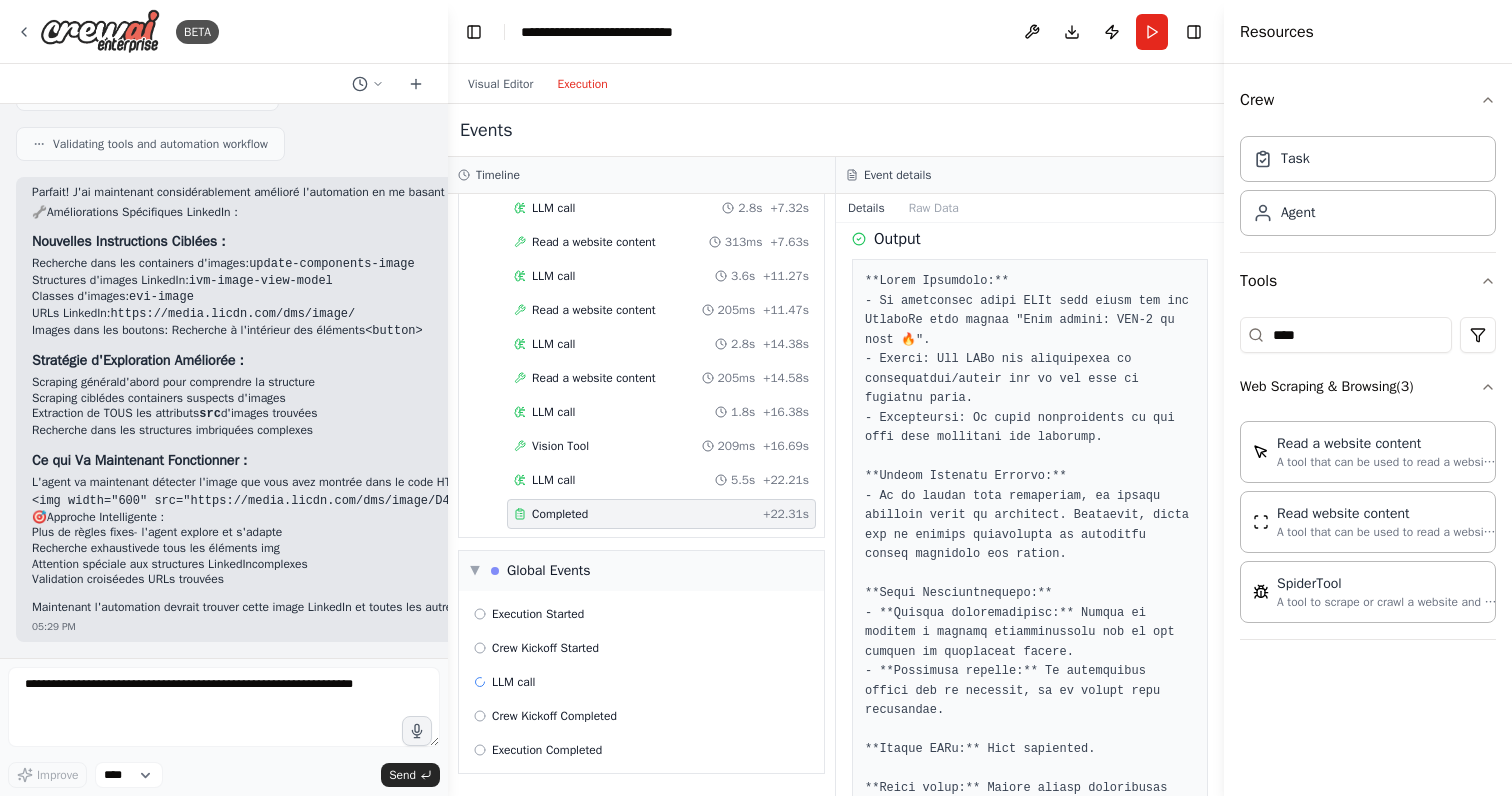 scroll, scrollTop: 0, scrollLeft: 0, axis: both 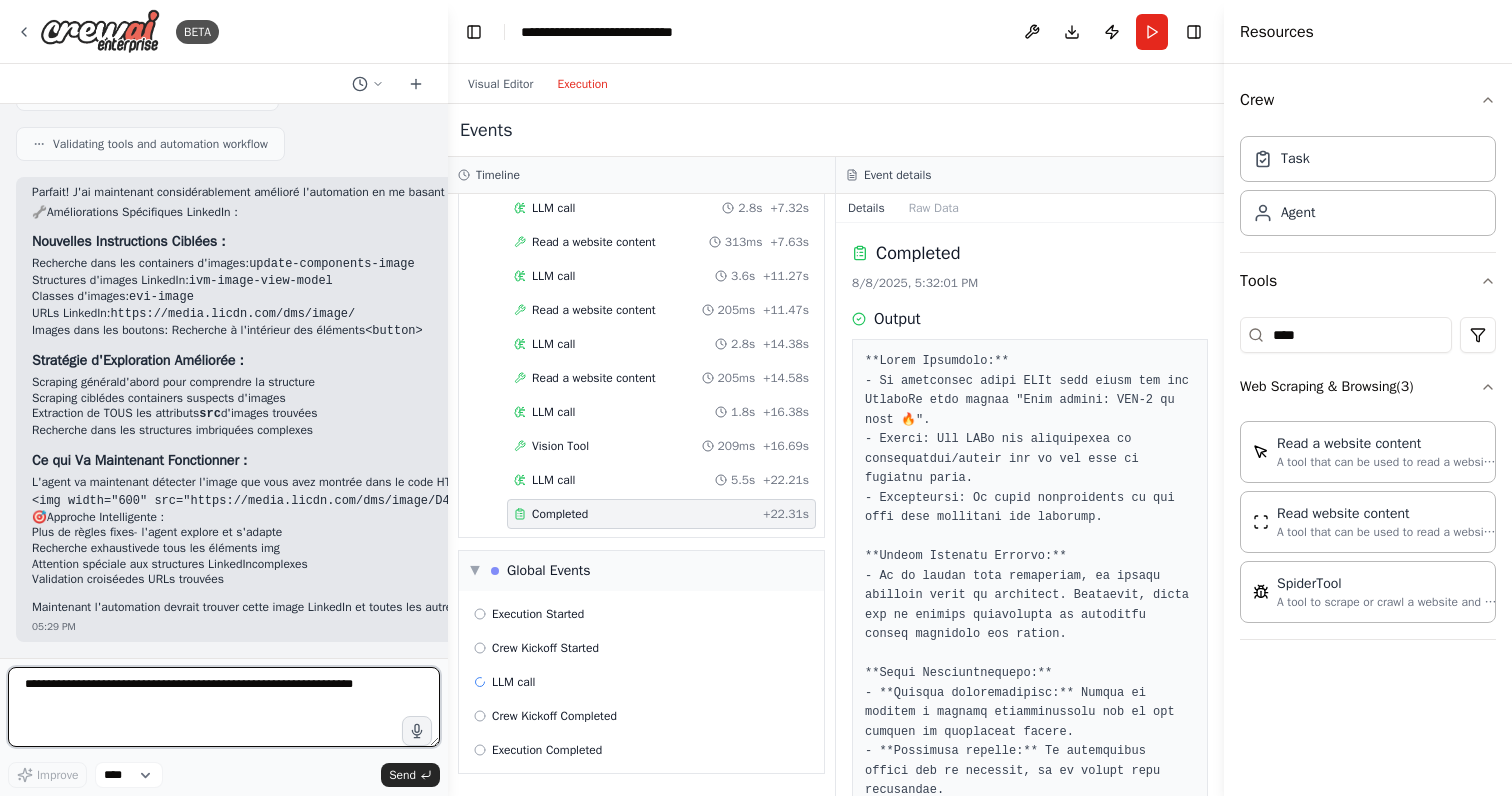 click at bounding box center (224, 707) 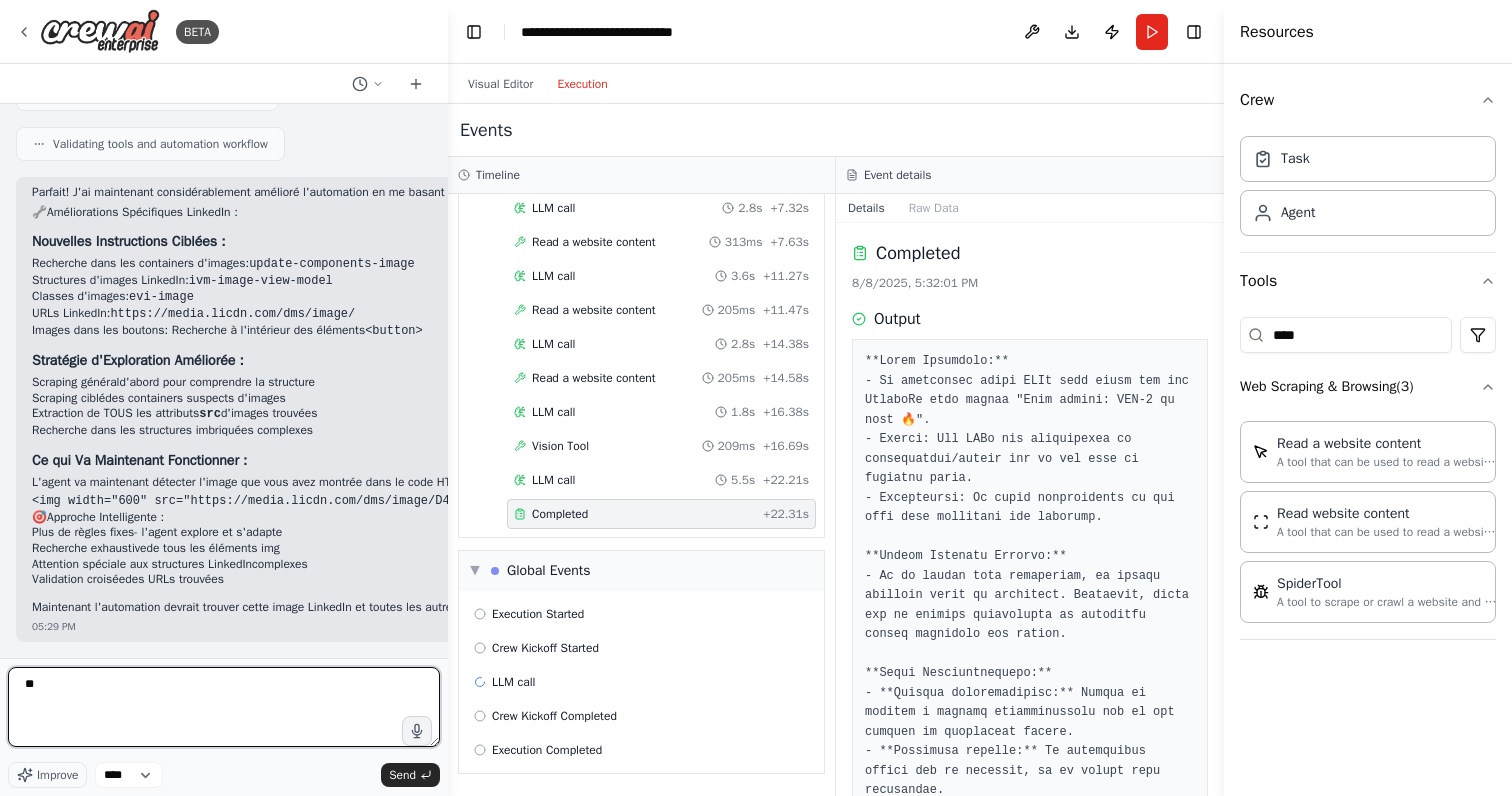 type on "*" 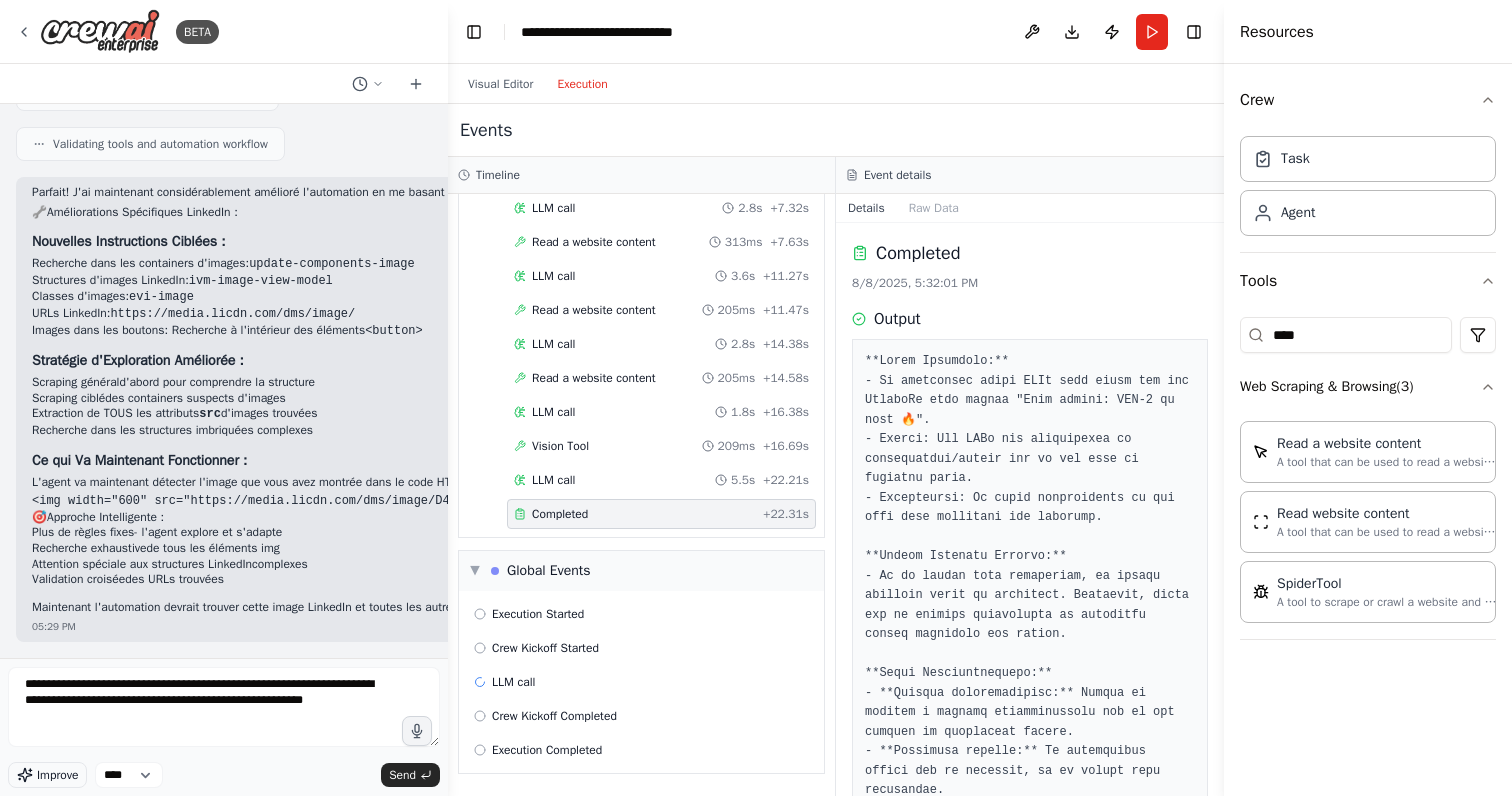 click on "Improve" at bounding box center (47, 775) 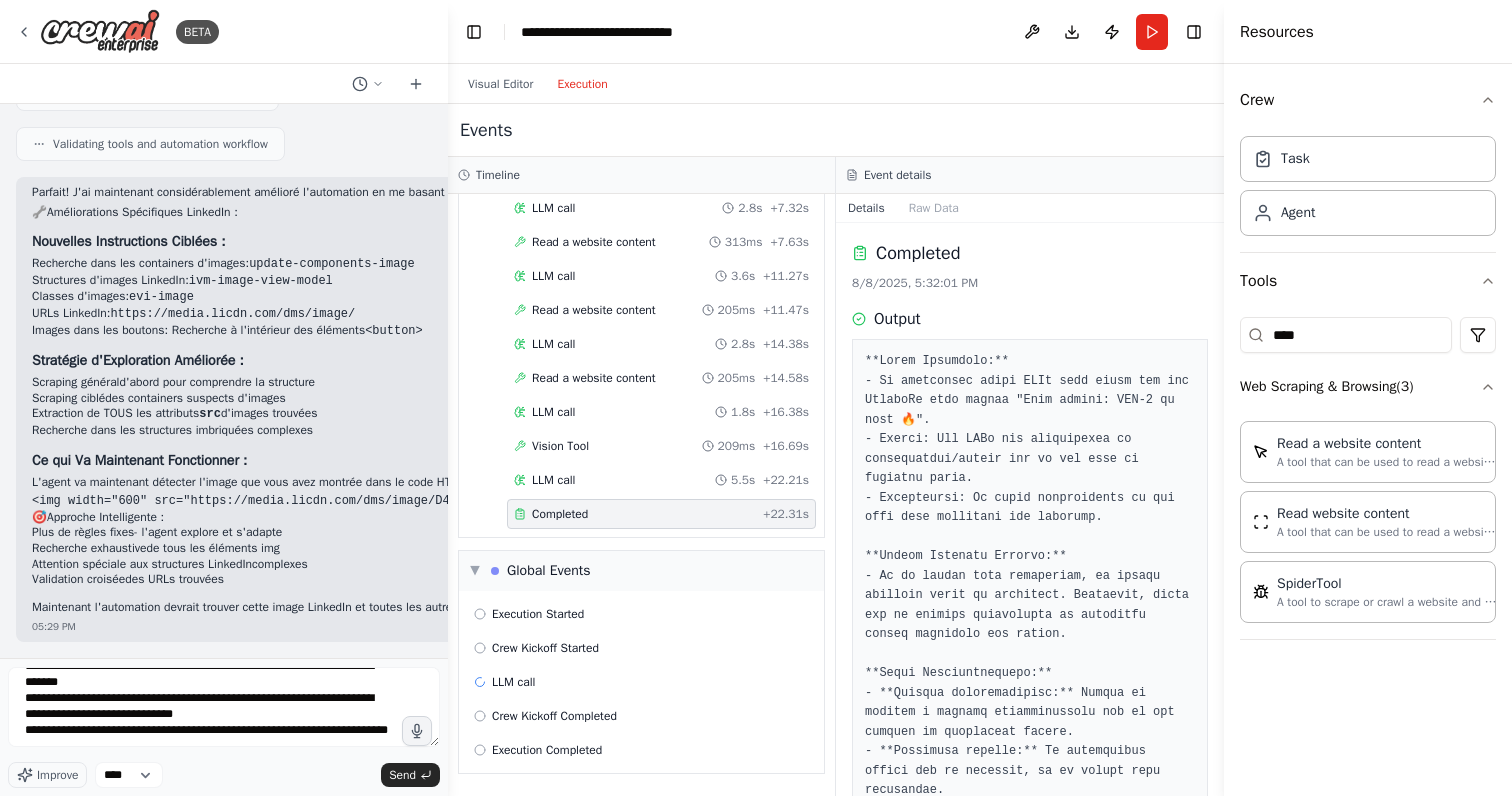 scroll, scrollTop: 290, scrollLeft: 0, axis: vertical 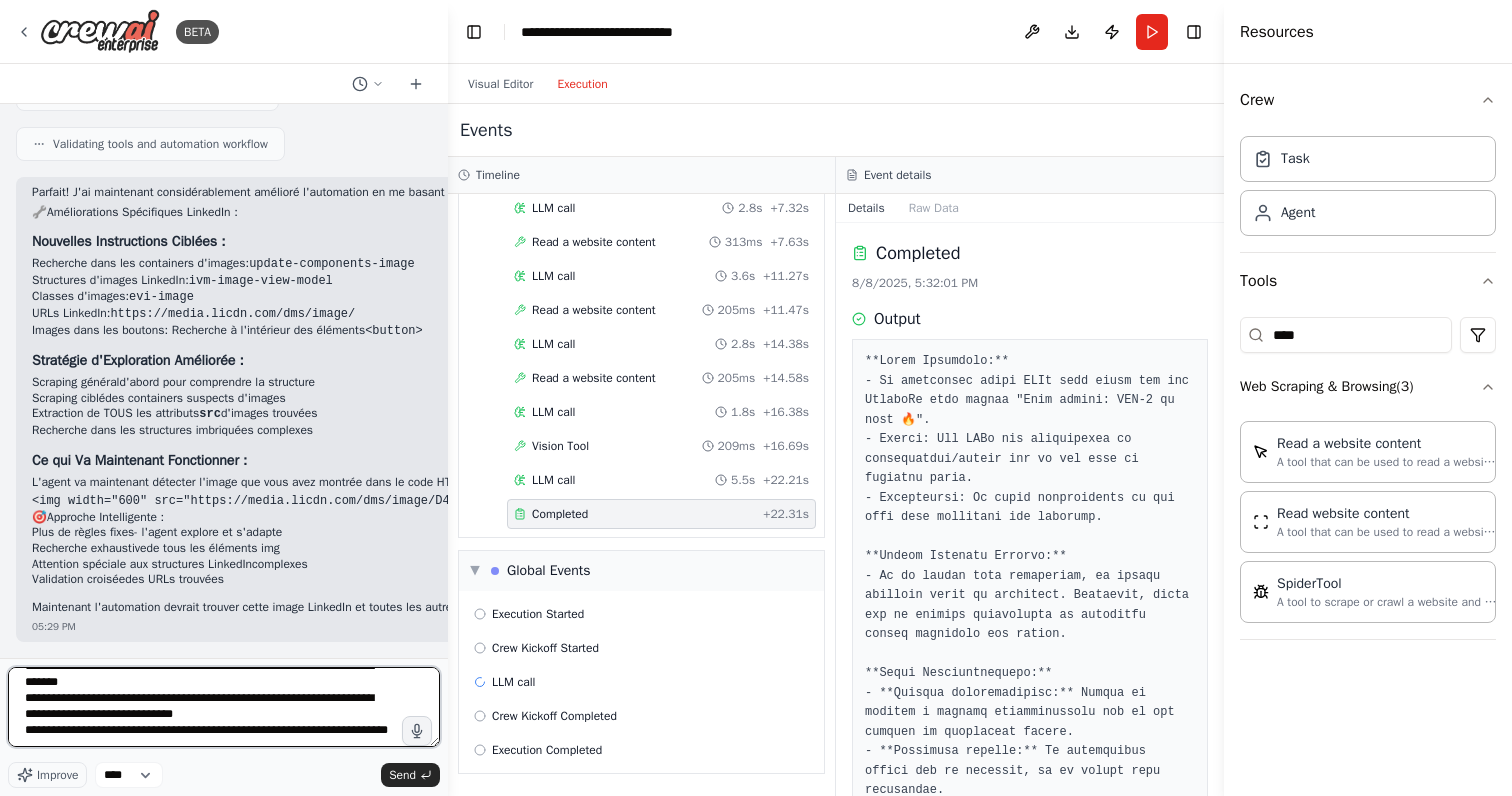 click on "**********" at bounding box center [224, 707] 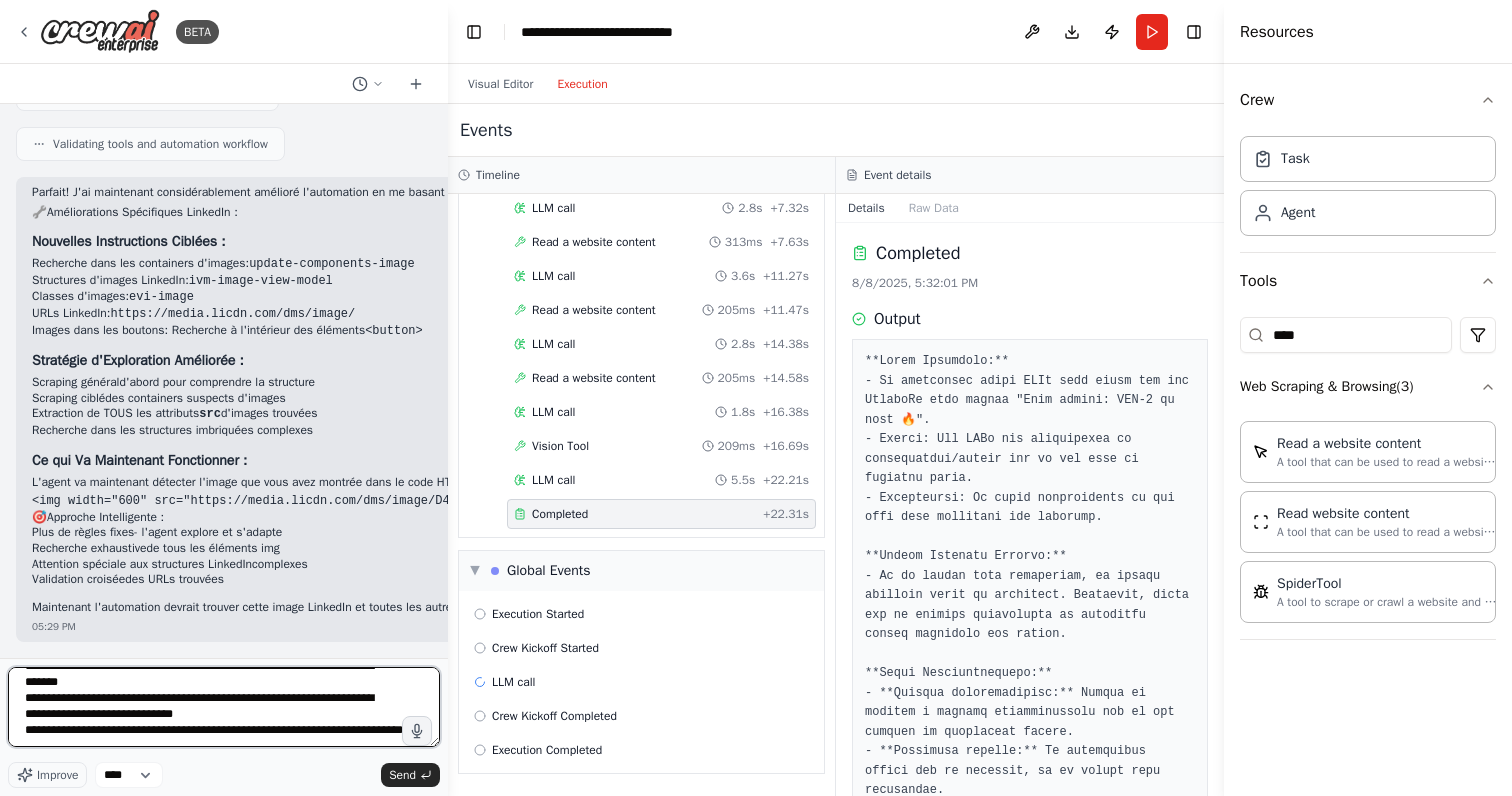 paste on "**********" 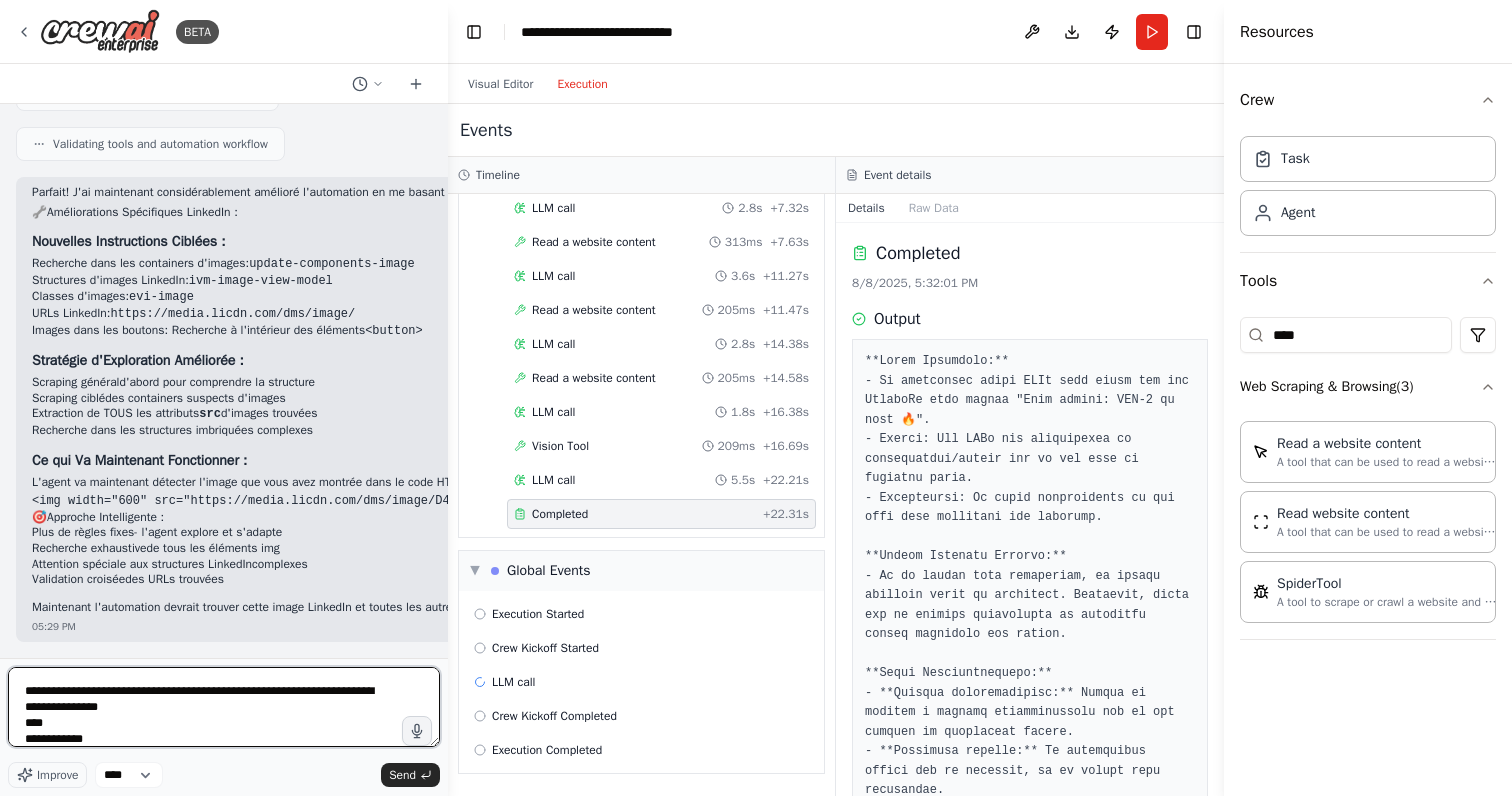 scroll, scrollTop: 111209, scrollLeft: 0, axis: vertical 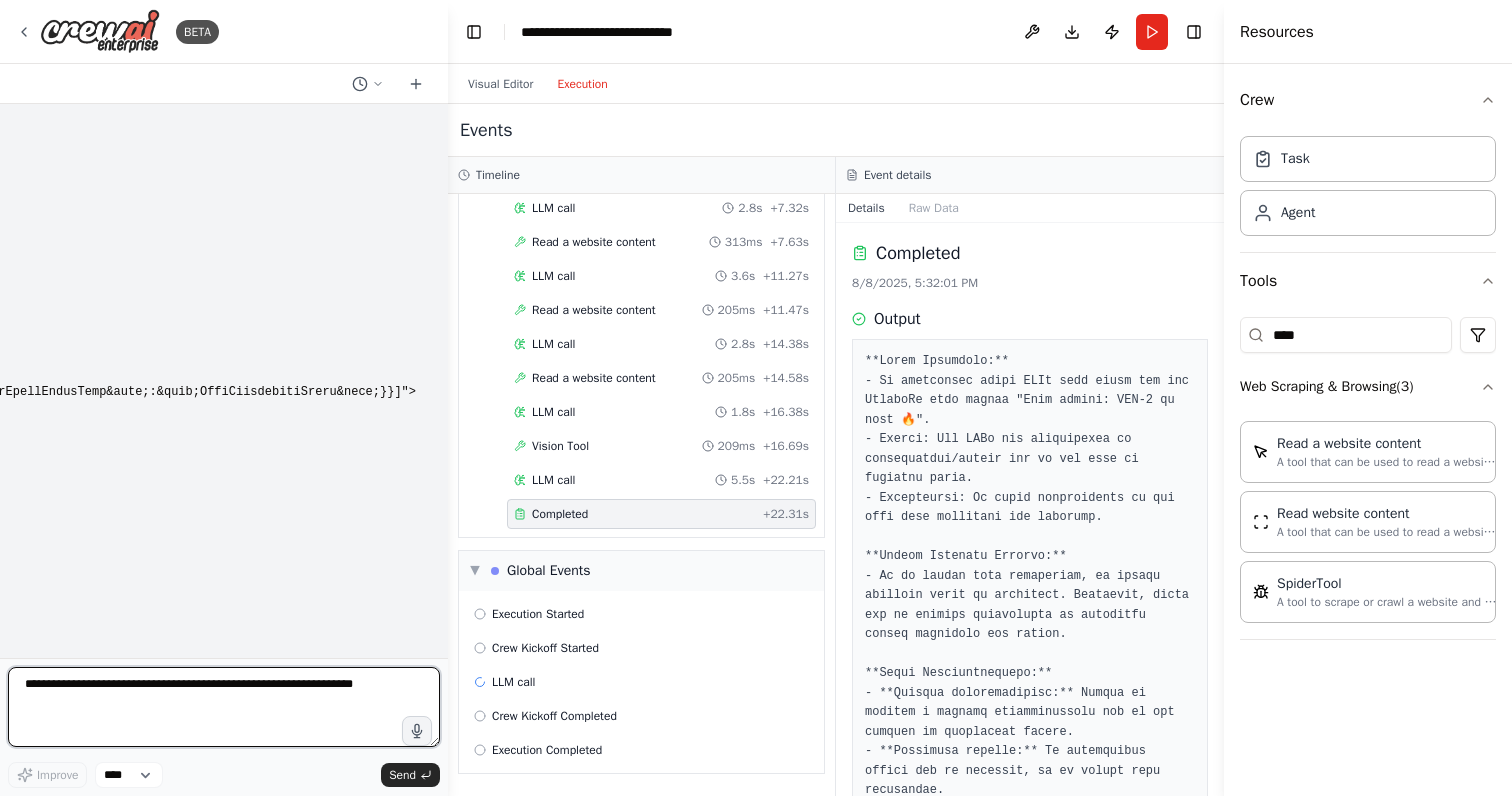 type 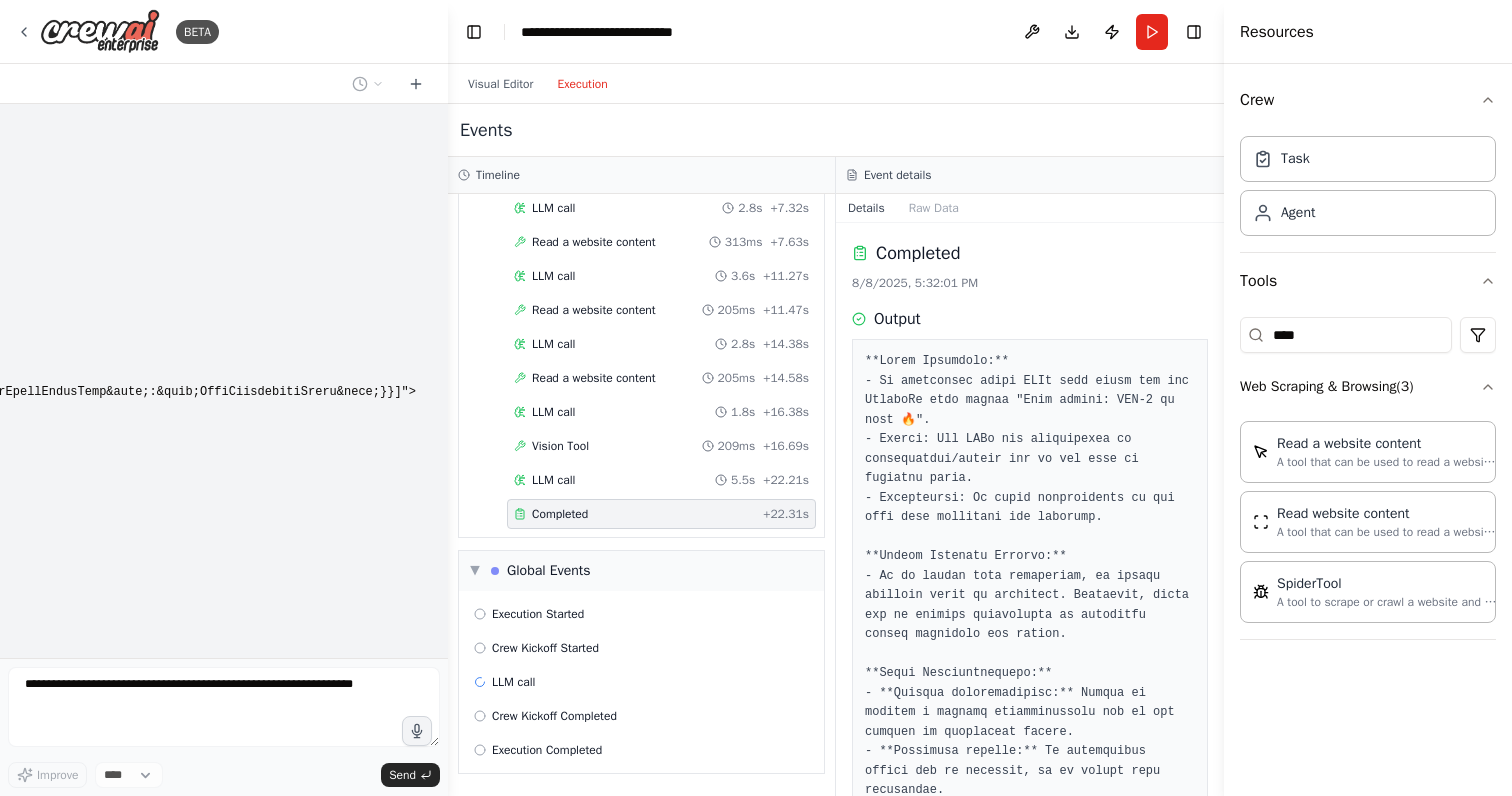 scroll, scrollTop: 57842, scrollLeft: 0, axis: vertical 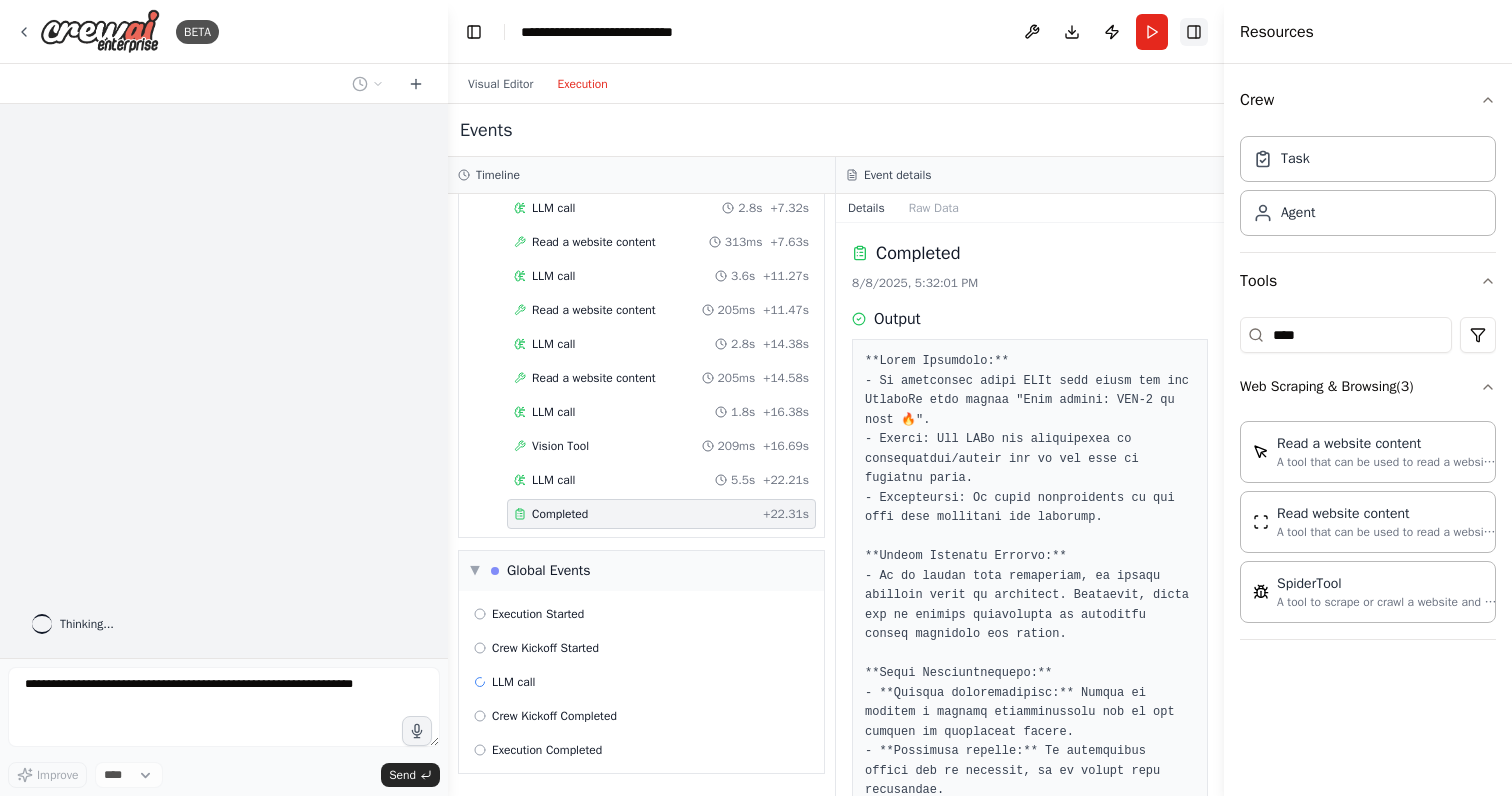 click on "Toggle Right Sidebar" at bounding box center (1194, 32) 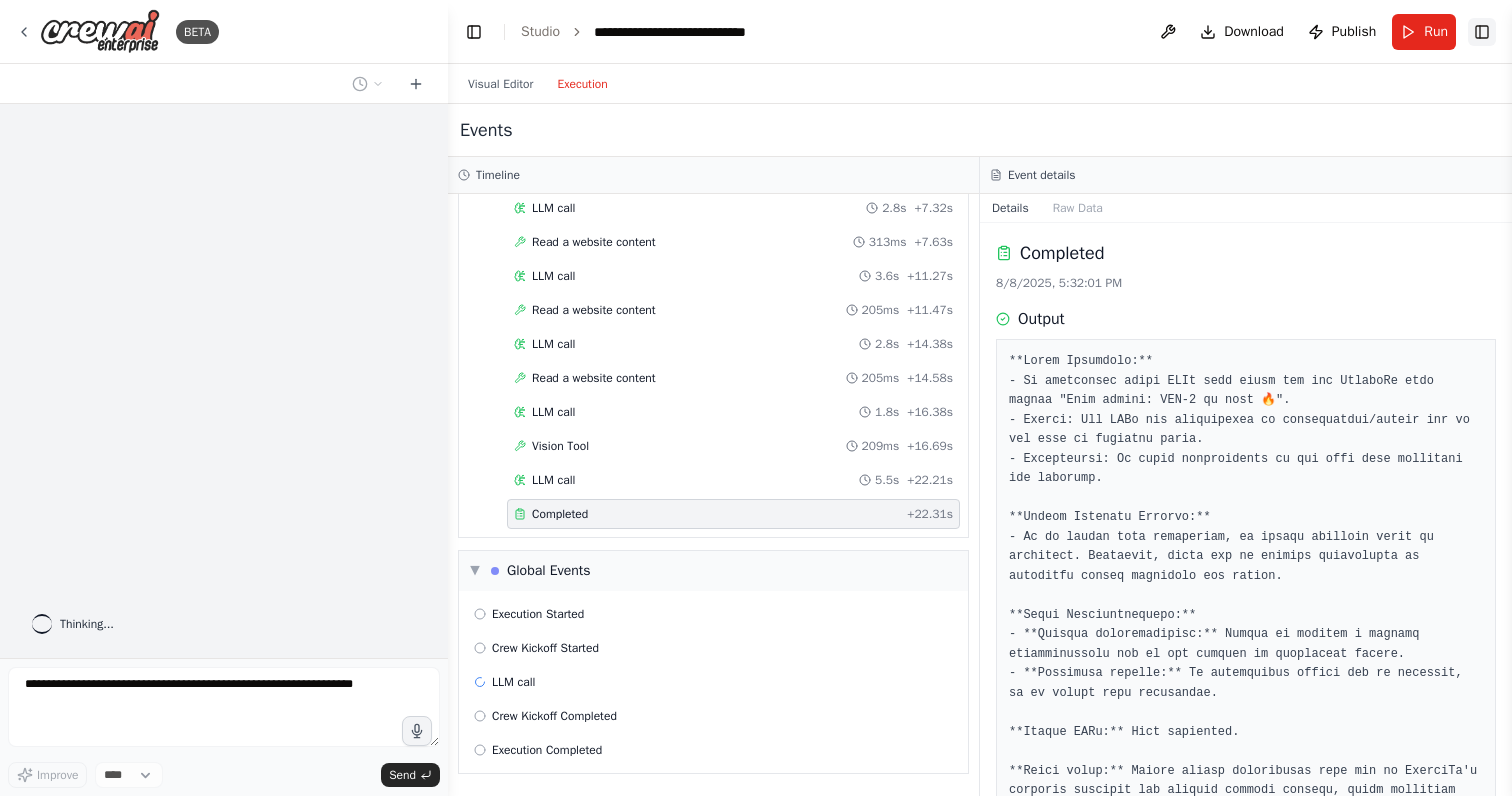 click on "Toggle Right Sidebar" at bounding box center [1482, 32] 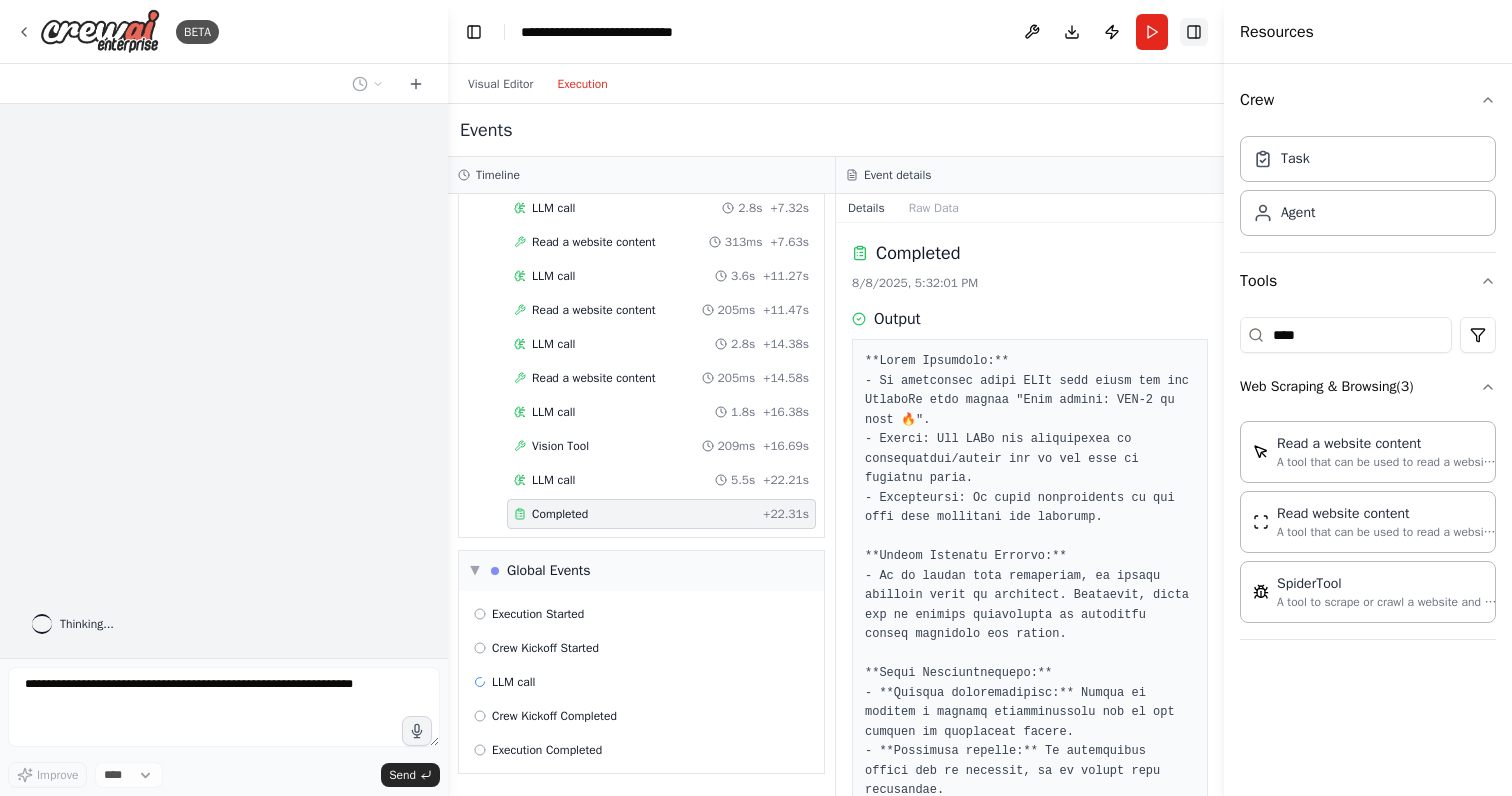 click on "Toggle Right Sidebar" at bounding box center (1194, 32) 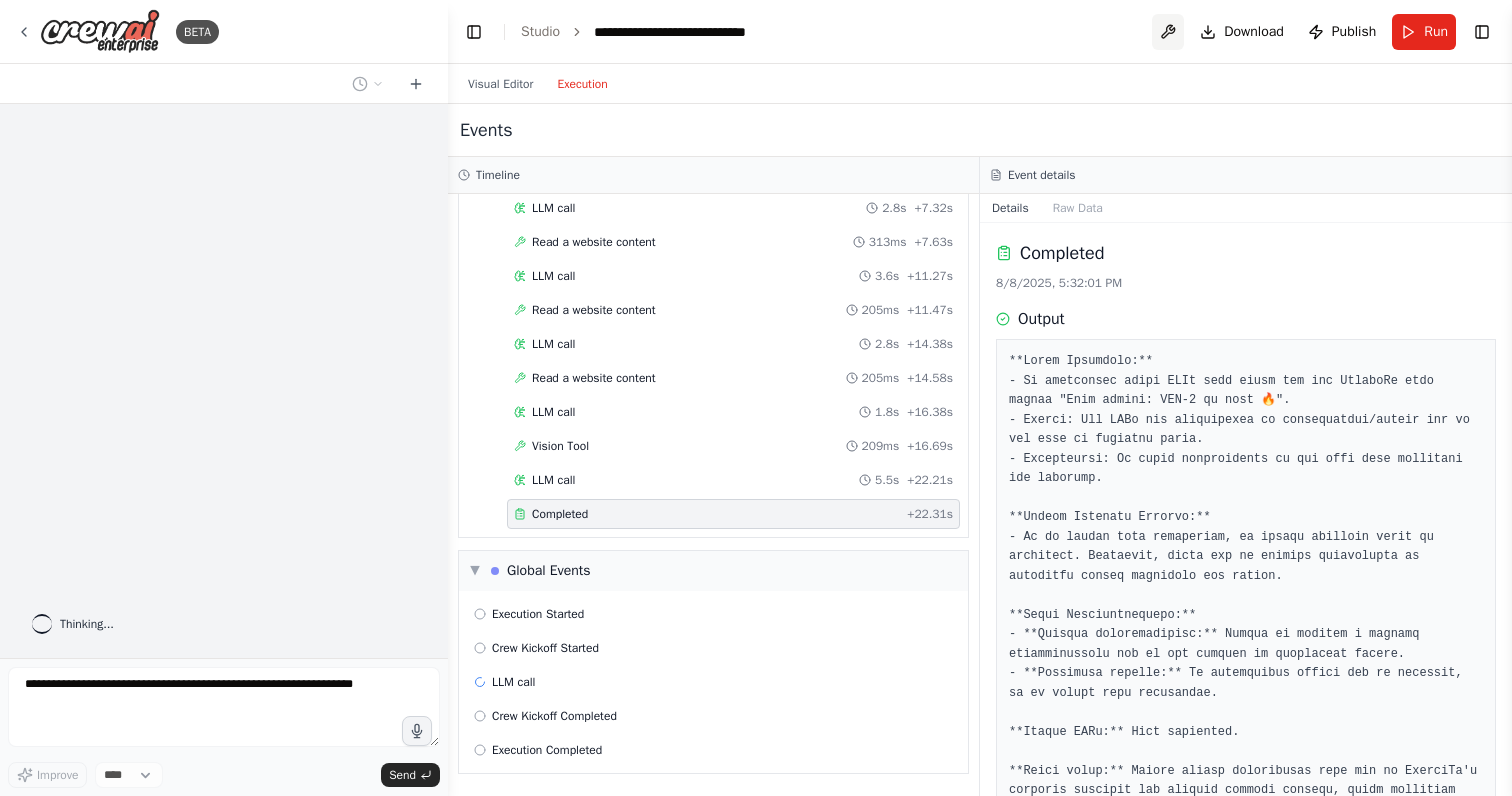 click at bounding box center (1168, 32) 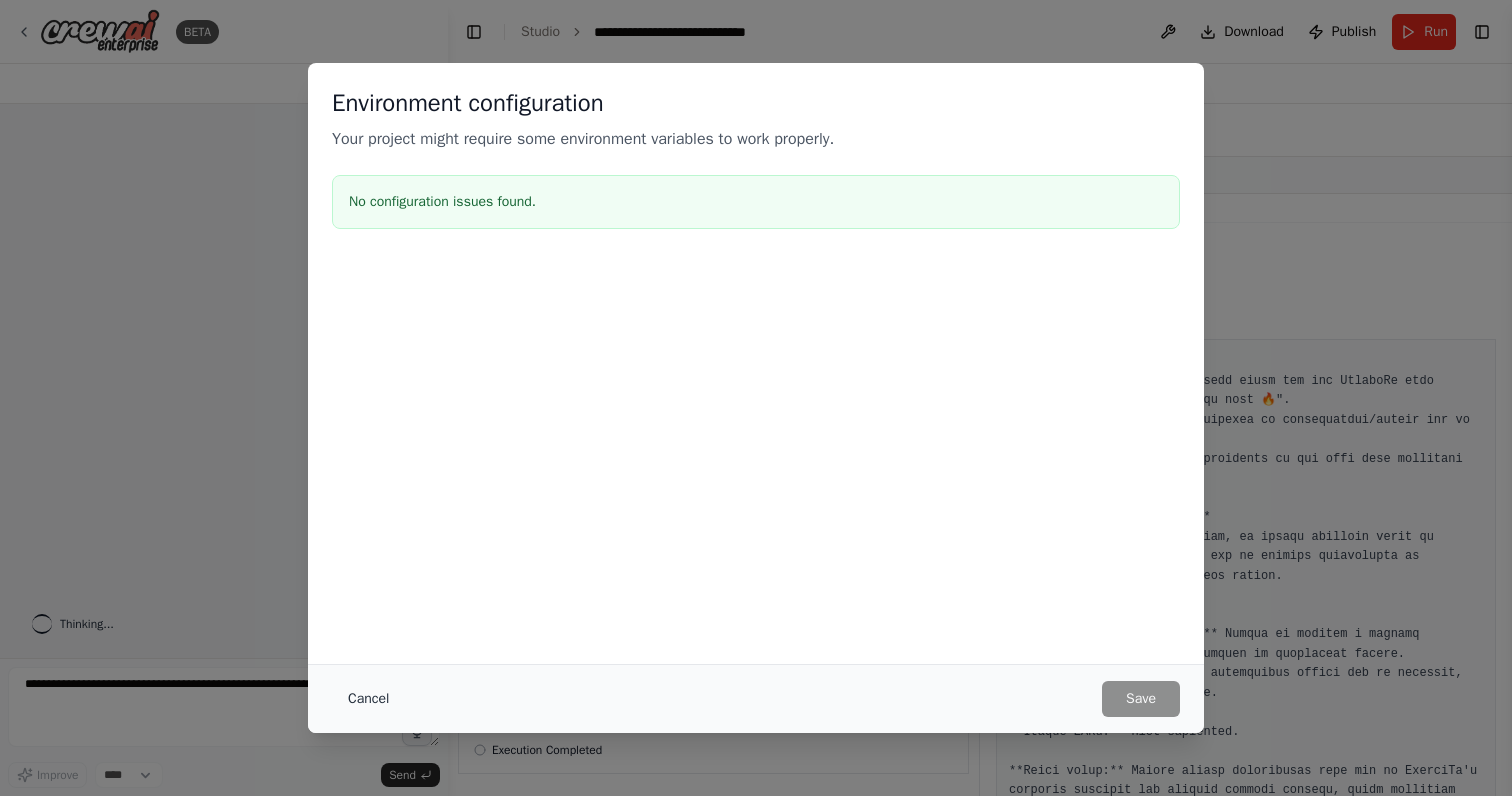click on "Cancel" at bounding box center (368, 699) 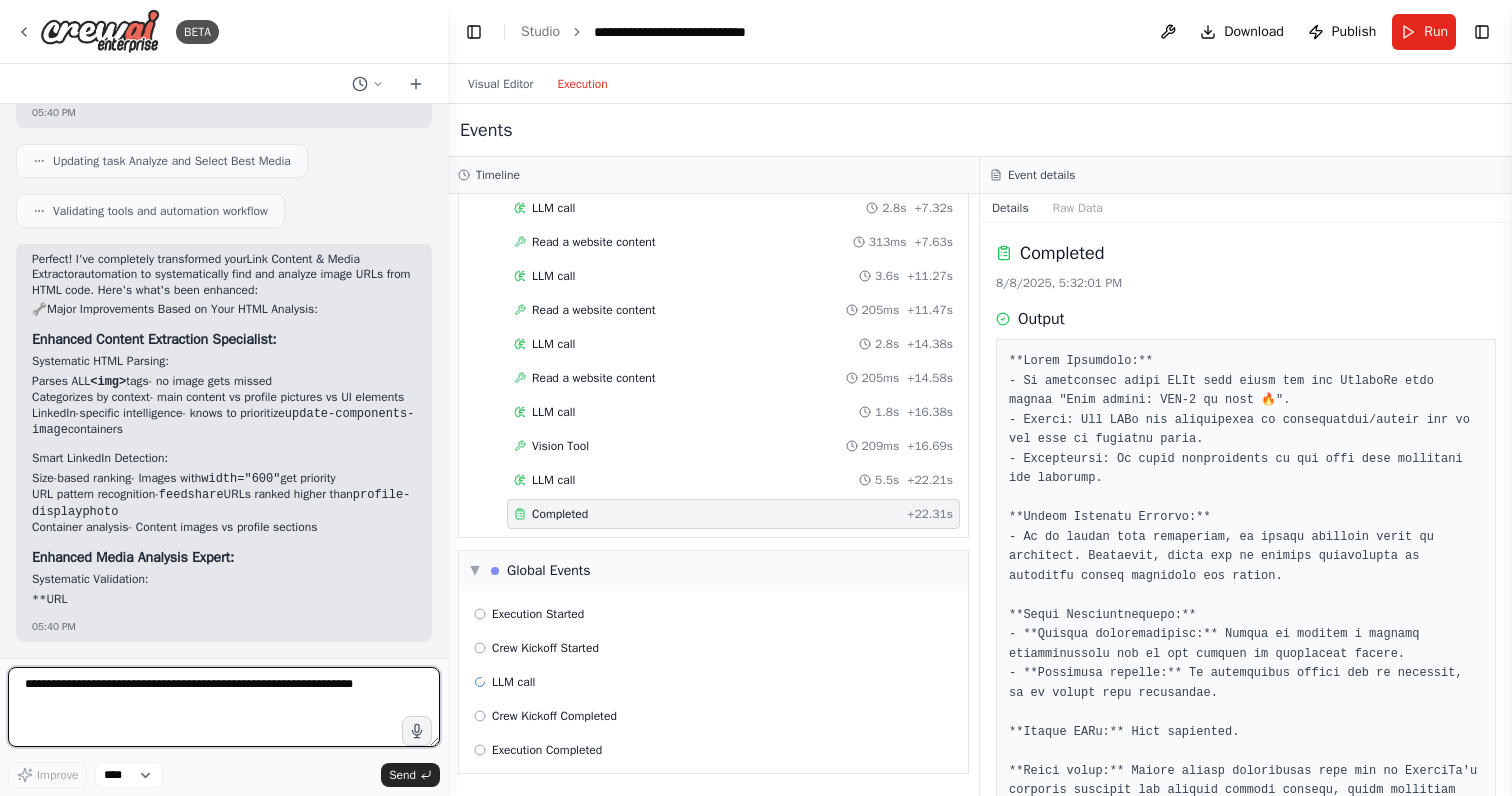 scroll, scrollTop: 58615, scrollLeft: 0, axis: vertical 